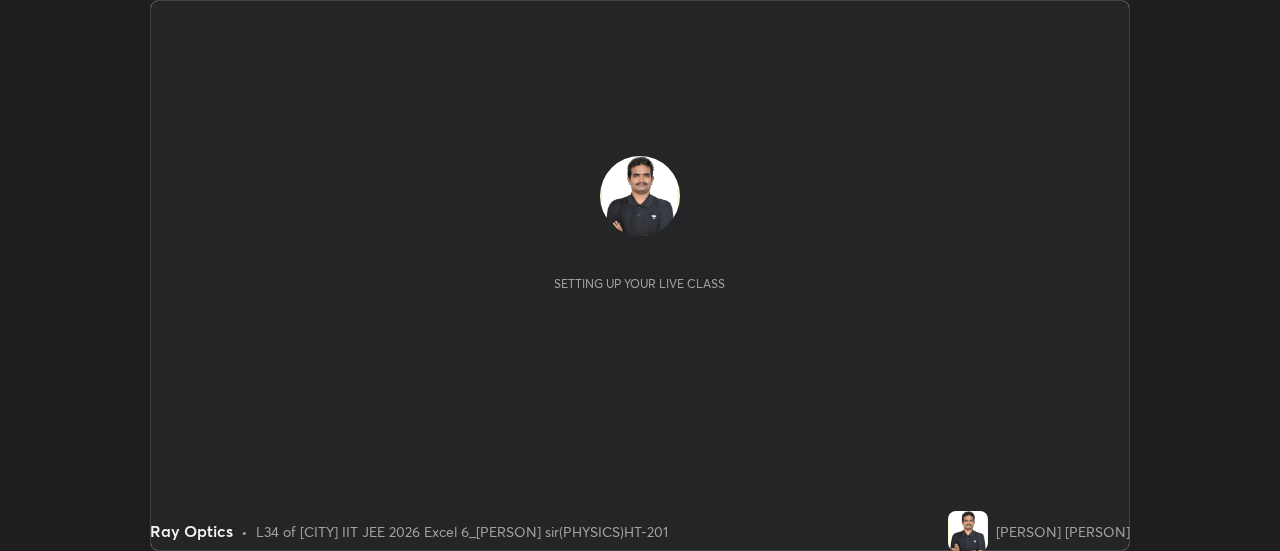 scroll, scrollTop: 0, scrollLeft: 0, axis: both 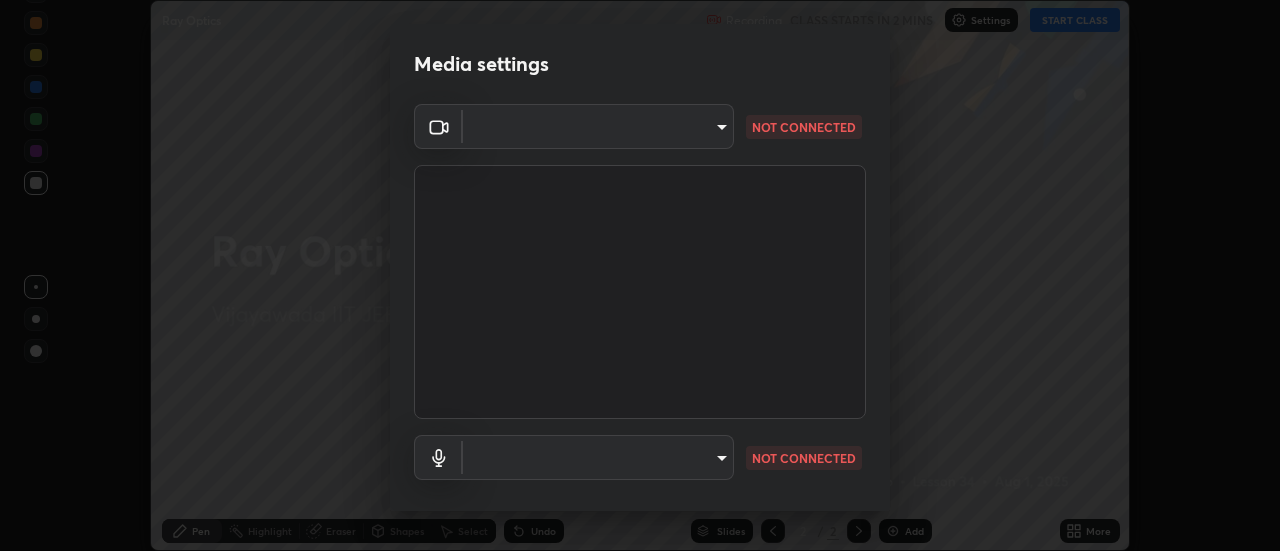 type on "f580de2411f358d745f26f557b4bea4d2d7bab2088973edf1df0885cb7114986" 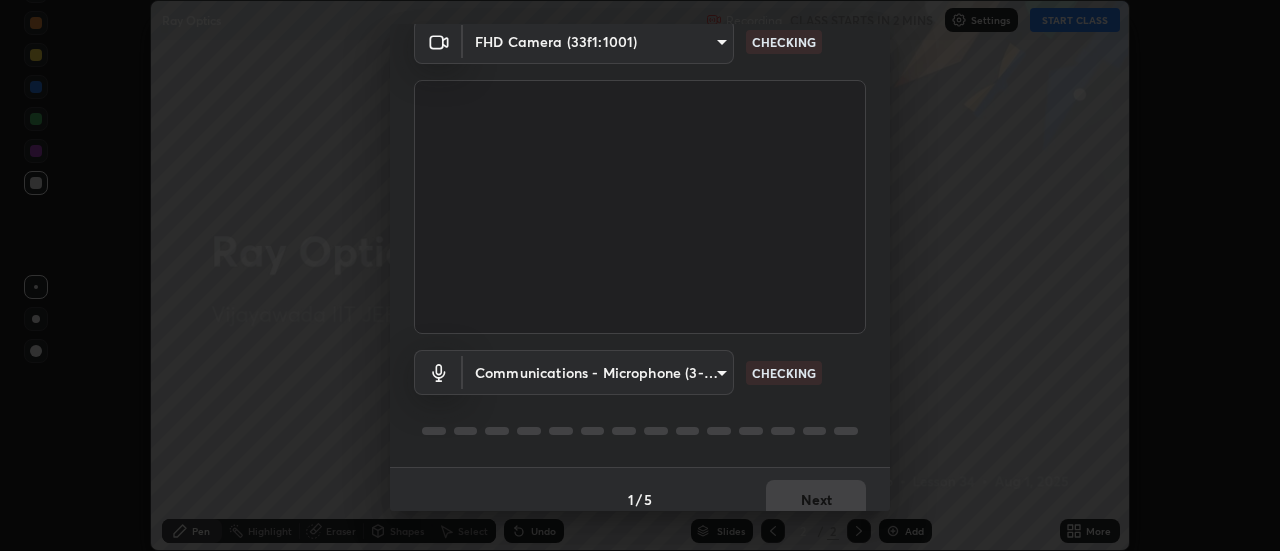 scroll, scrollTop: 105, scrollLeft: 0, axis: vertical 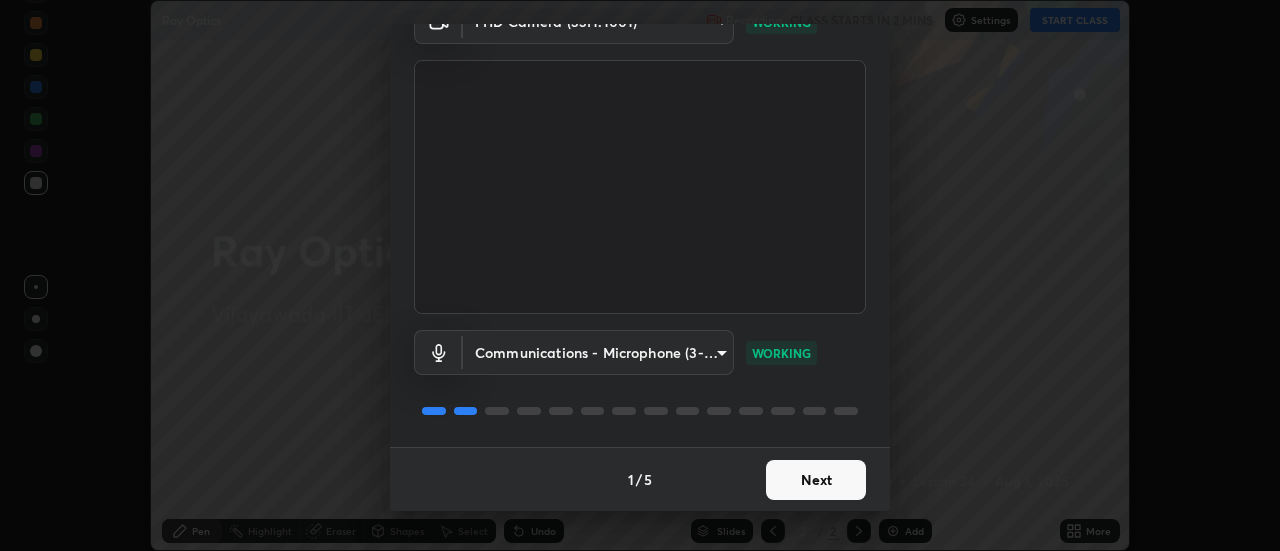 click on "Next" at bounding box center (816, 480) 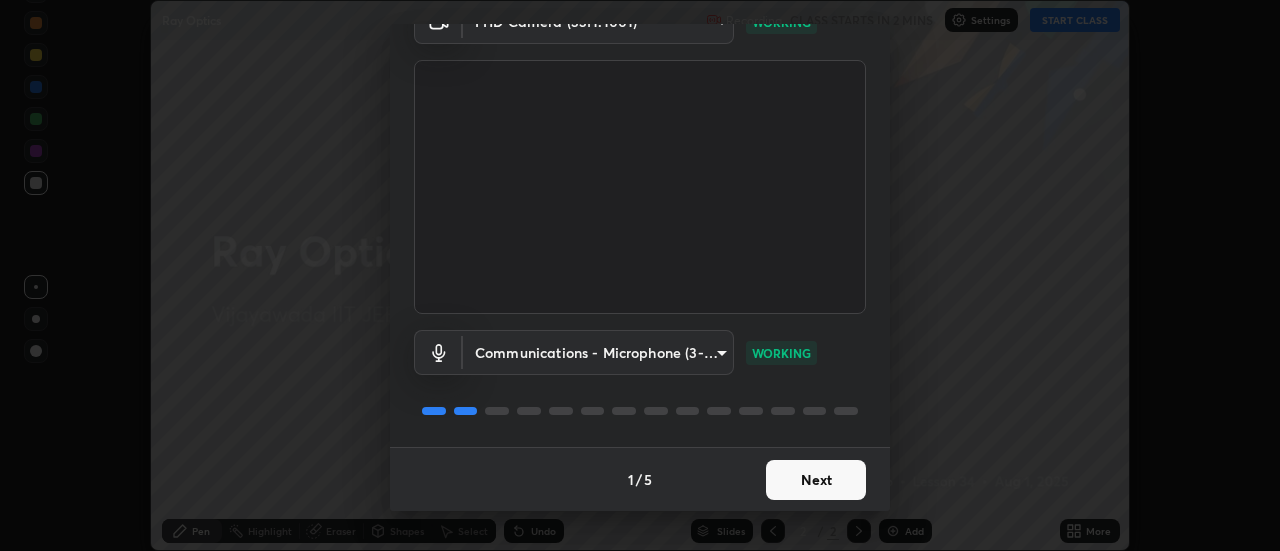 scroll, scrollTop: 0, scrollLeft: 0, axis: both 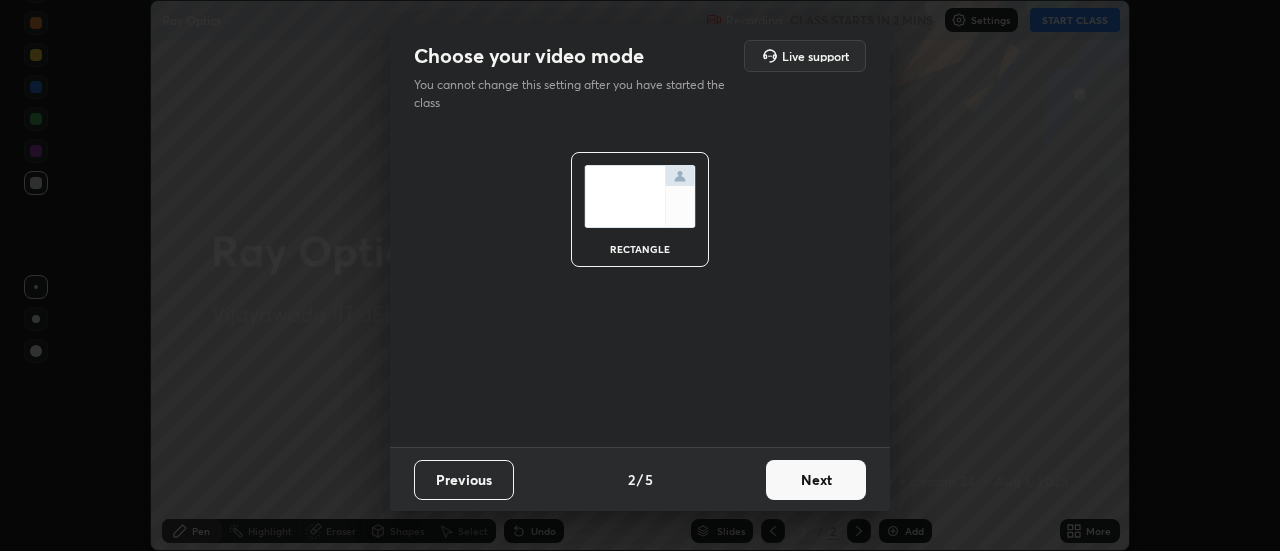 click on "Next" at bounding box center [816, 480] 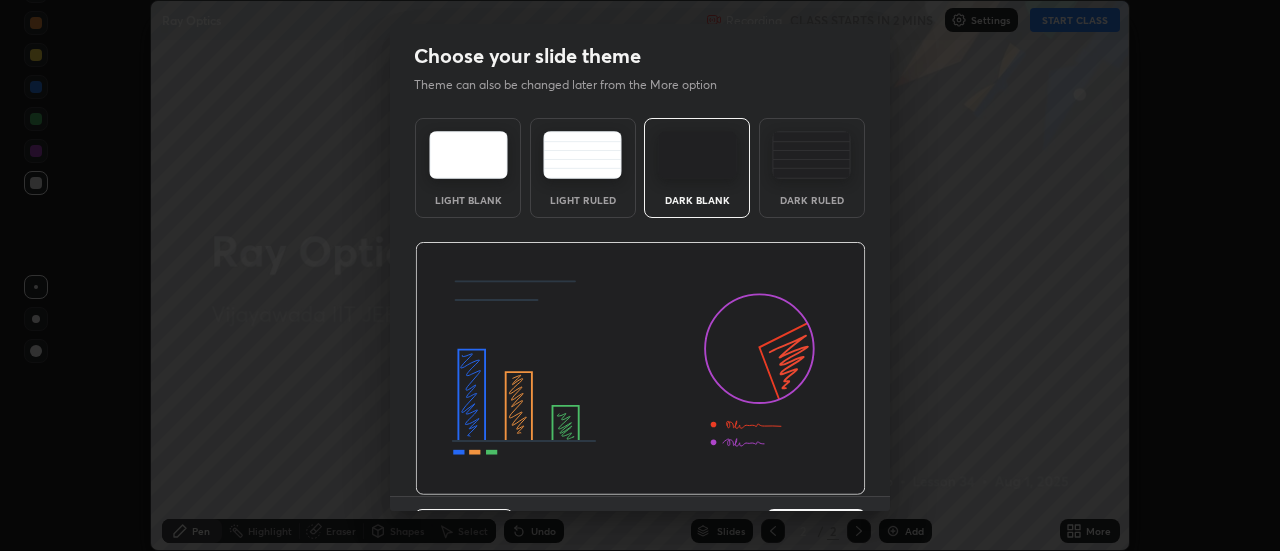scroll, scrollTop: 49, scrollLeft: 0, axis: vertical 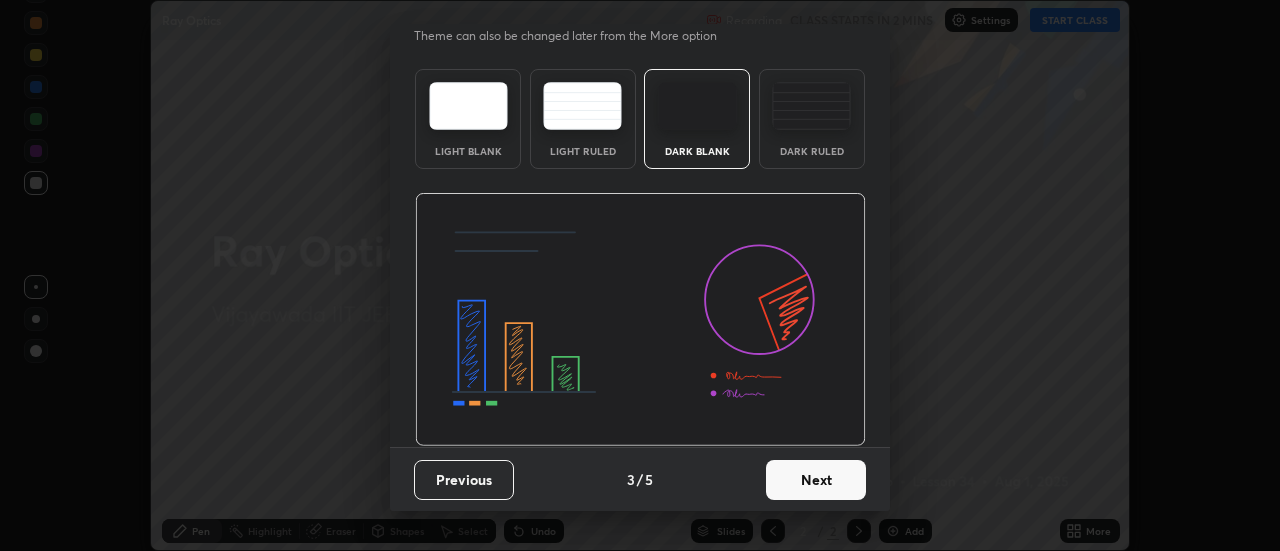 click on "Next" at bounding box center [816, 480] 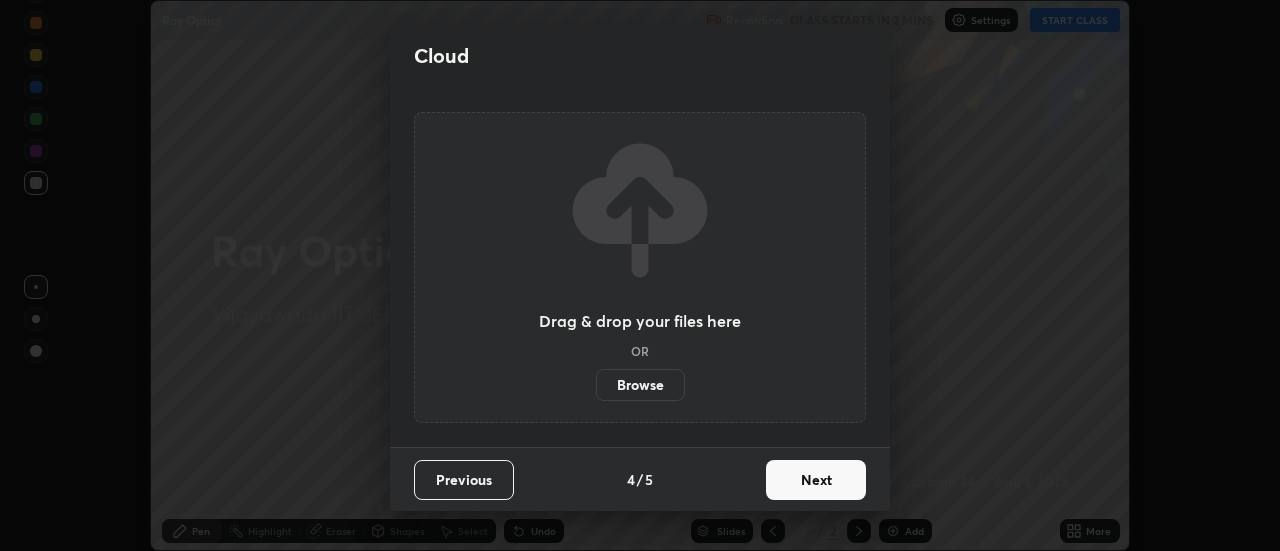click on "Next" at bounding box center (816, 480) 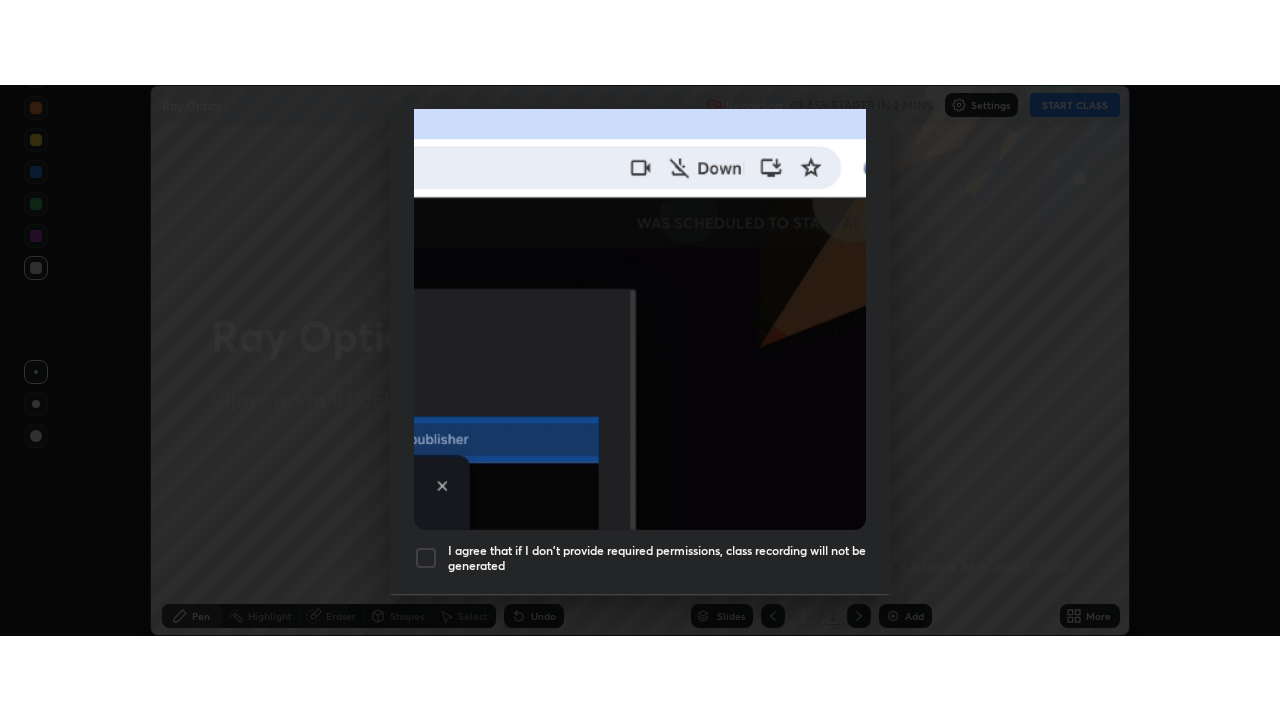 scroll, scrollTop: 513, scrollLeft: 0, axis: vertical 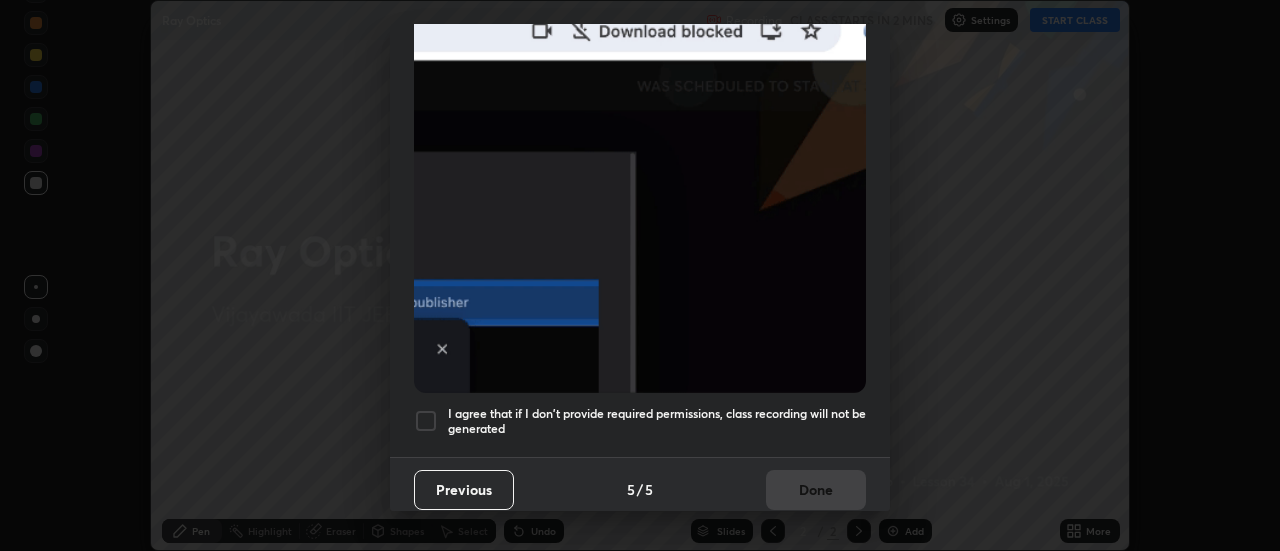 click at bounding box center (426, 421) 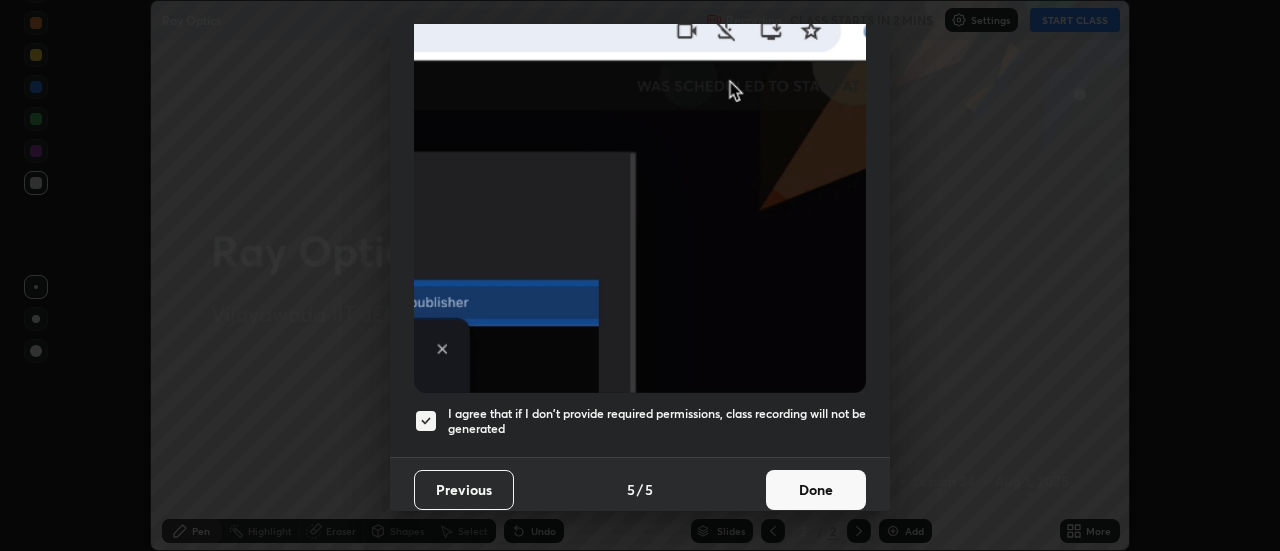click on "Done" at bounding box center [816, 490] 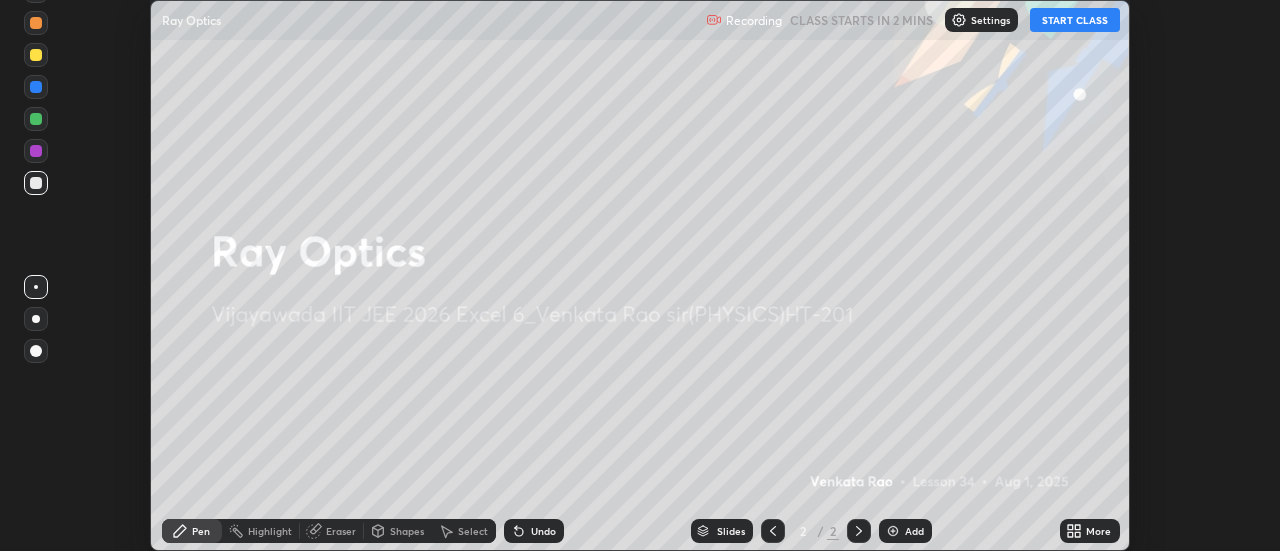 click on "START CLASS" at bounding box center [1075, 20] 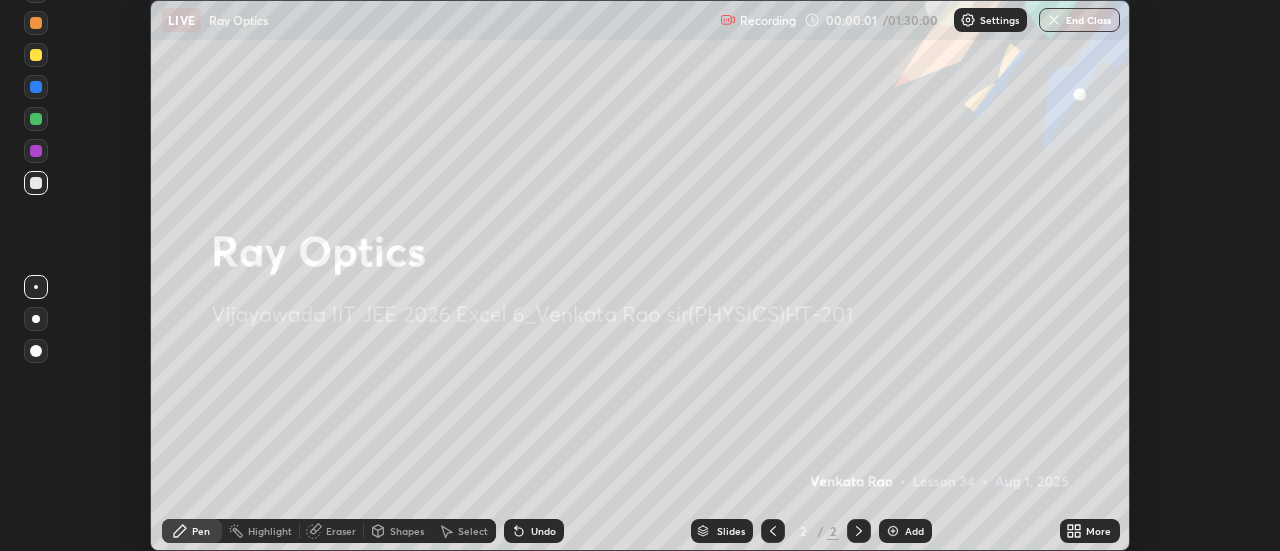 click 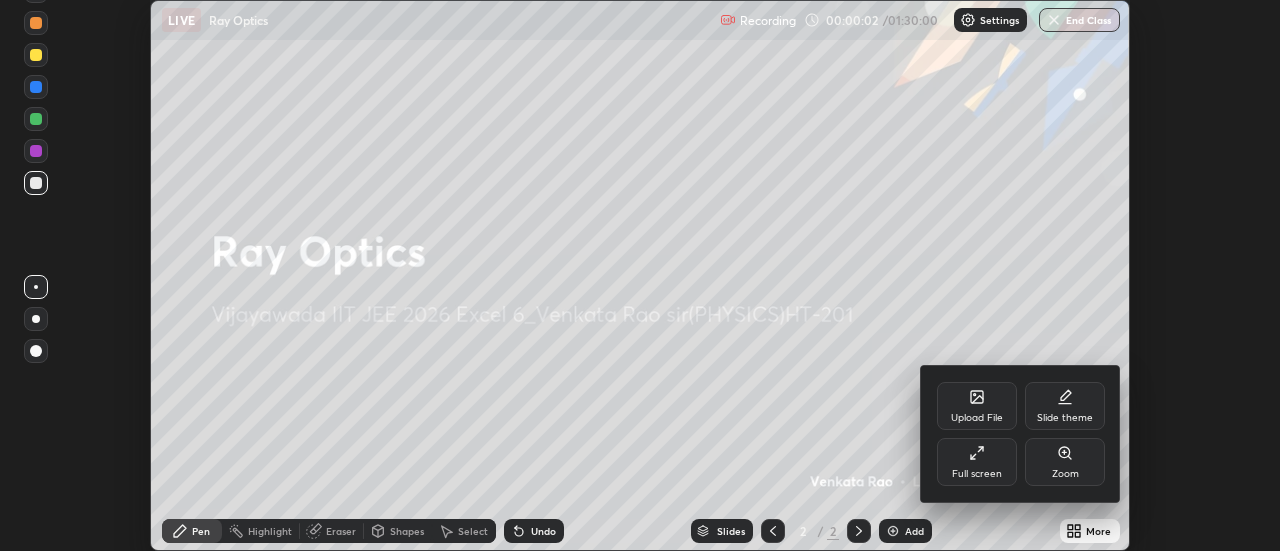 click on "Full screen" at bounding box center (977, 462) 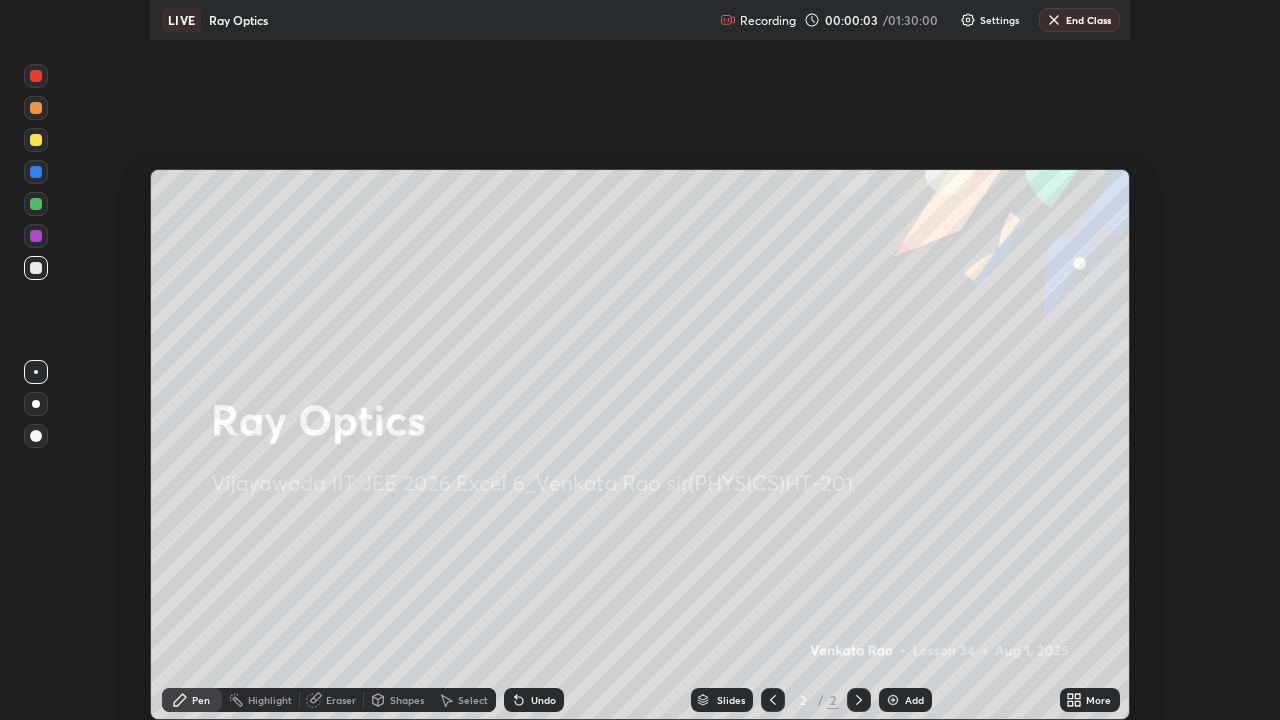 scroll, scrollTop: 99280, scrollLeft: 98720, axis: both 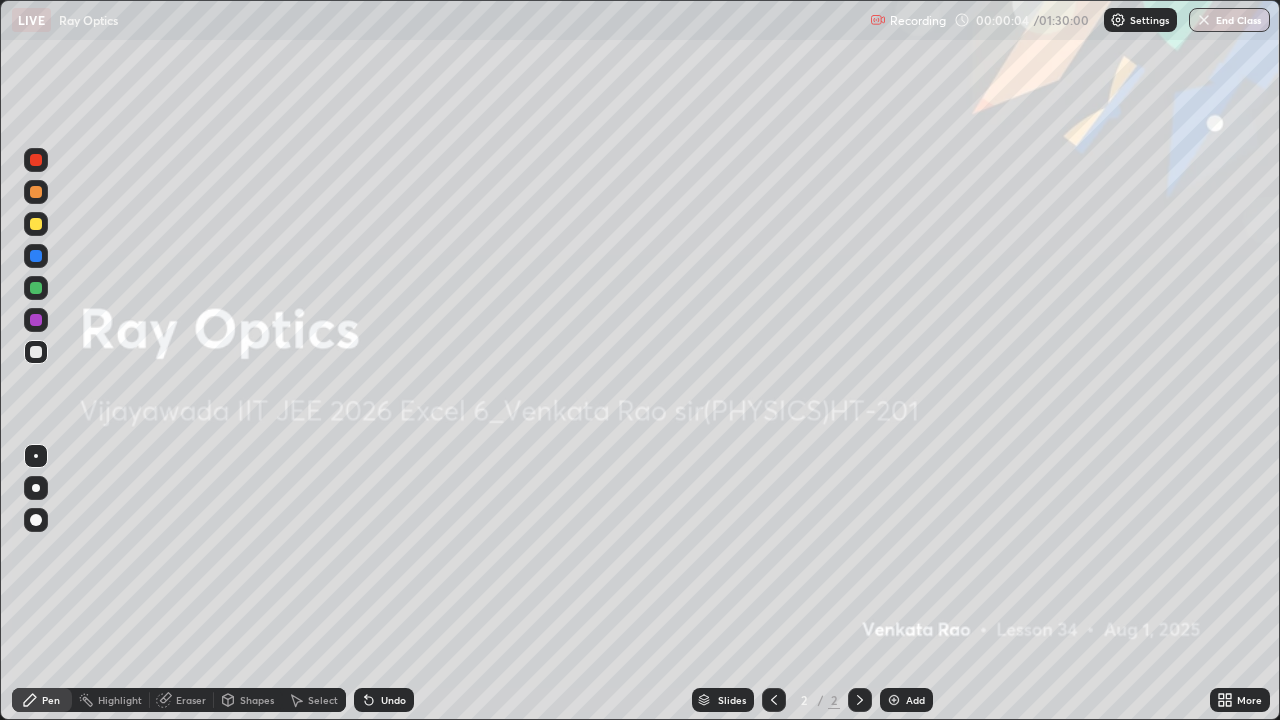 click at bounding box center (894, 700) 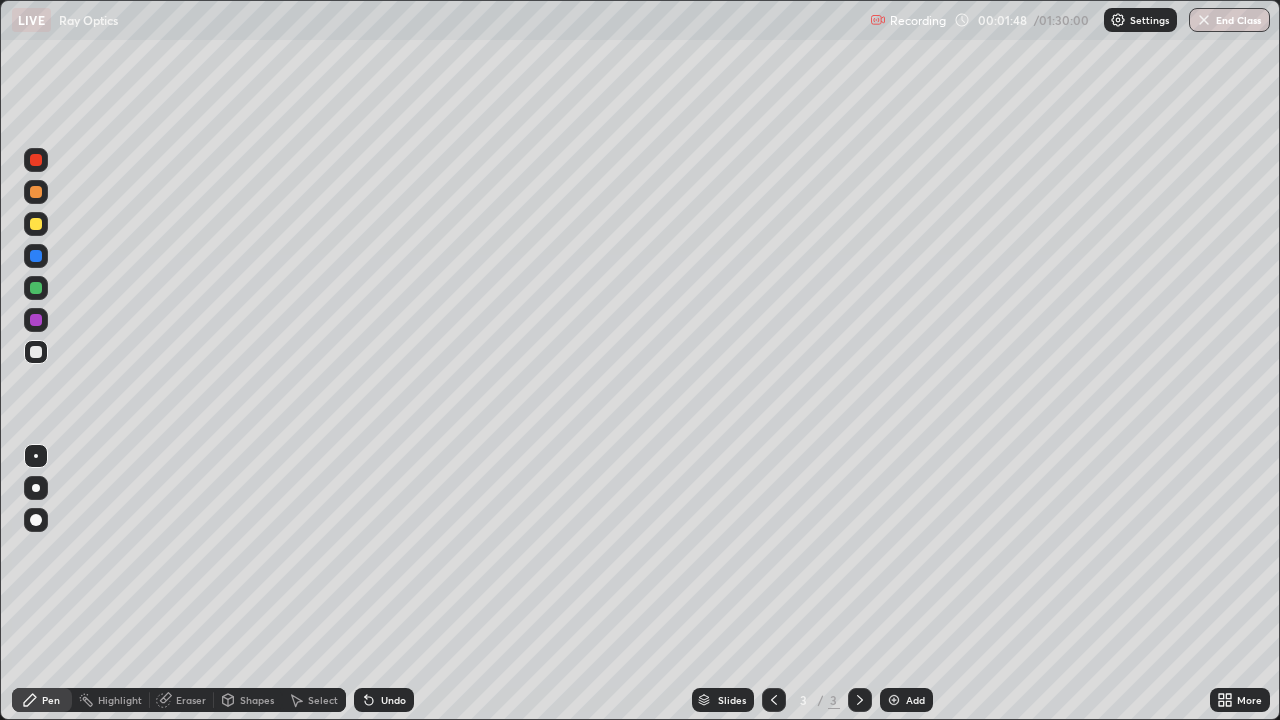 click at bounding box center (36, 288) 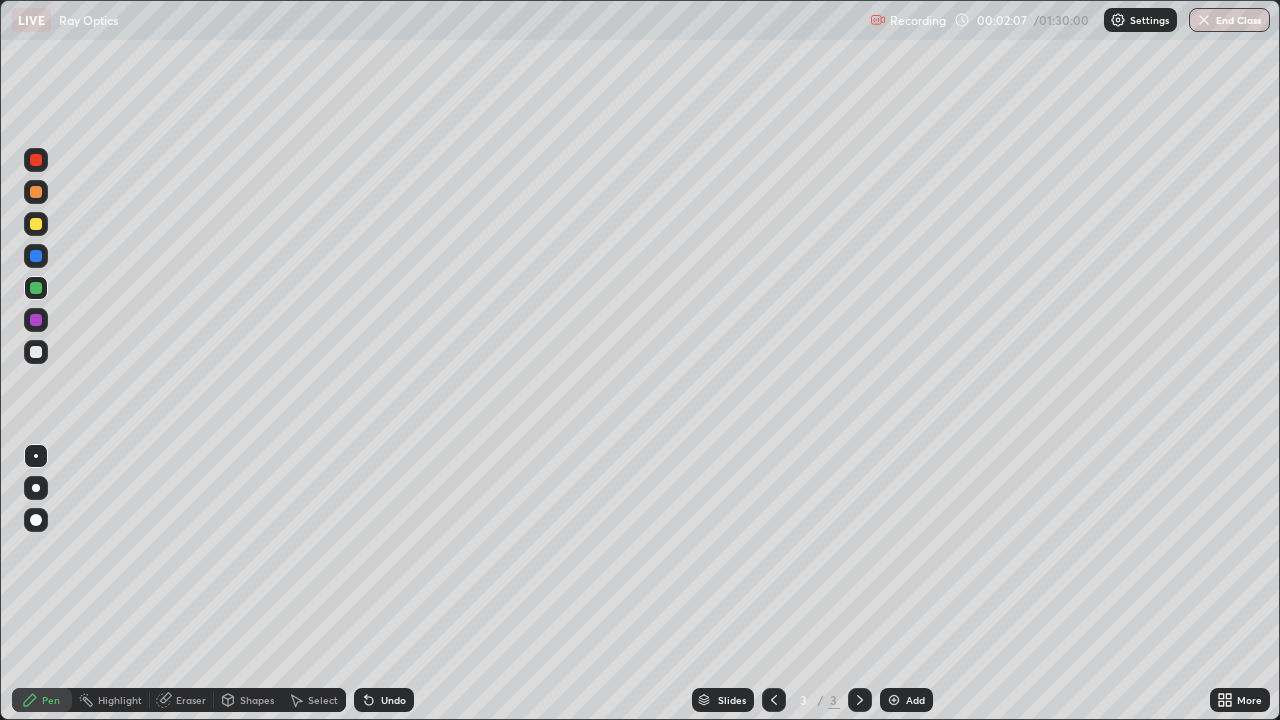 click at bounding box center (36, 352) 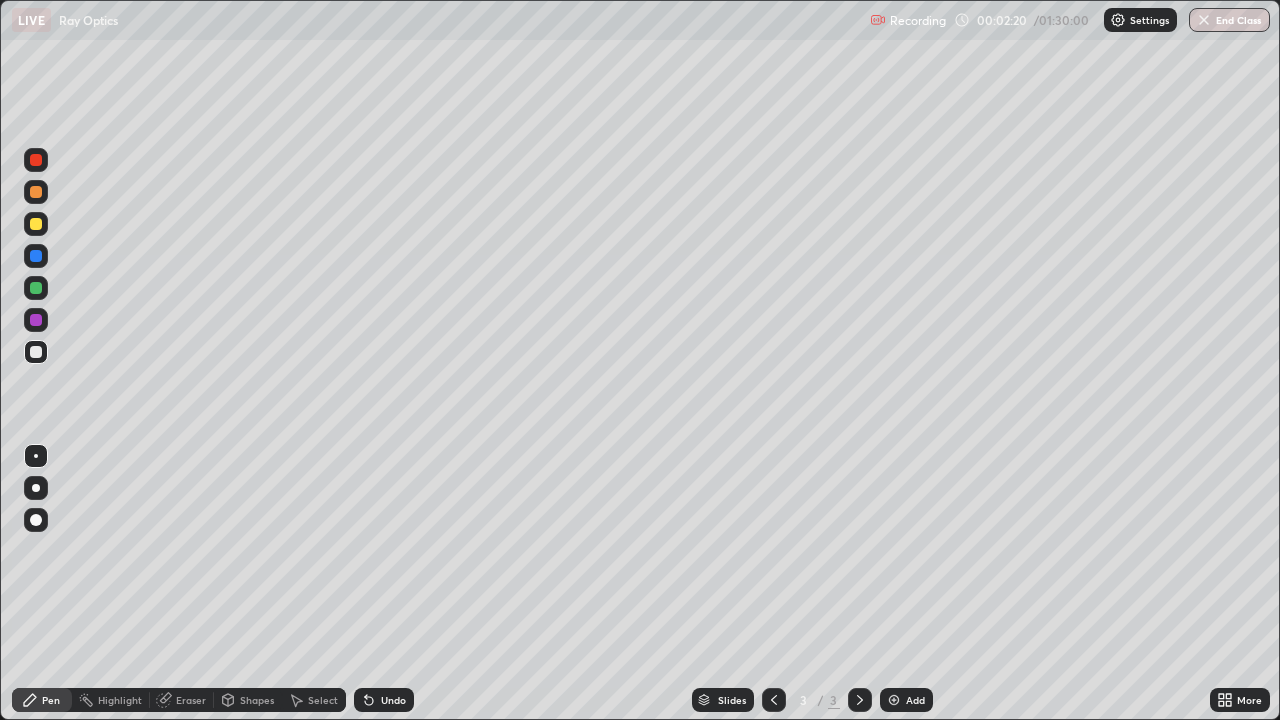 click on "Undo" at bounding box center [393, 700] 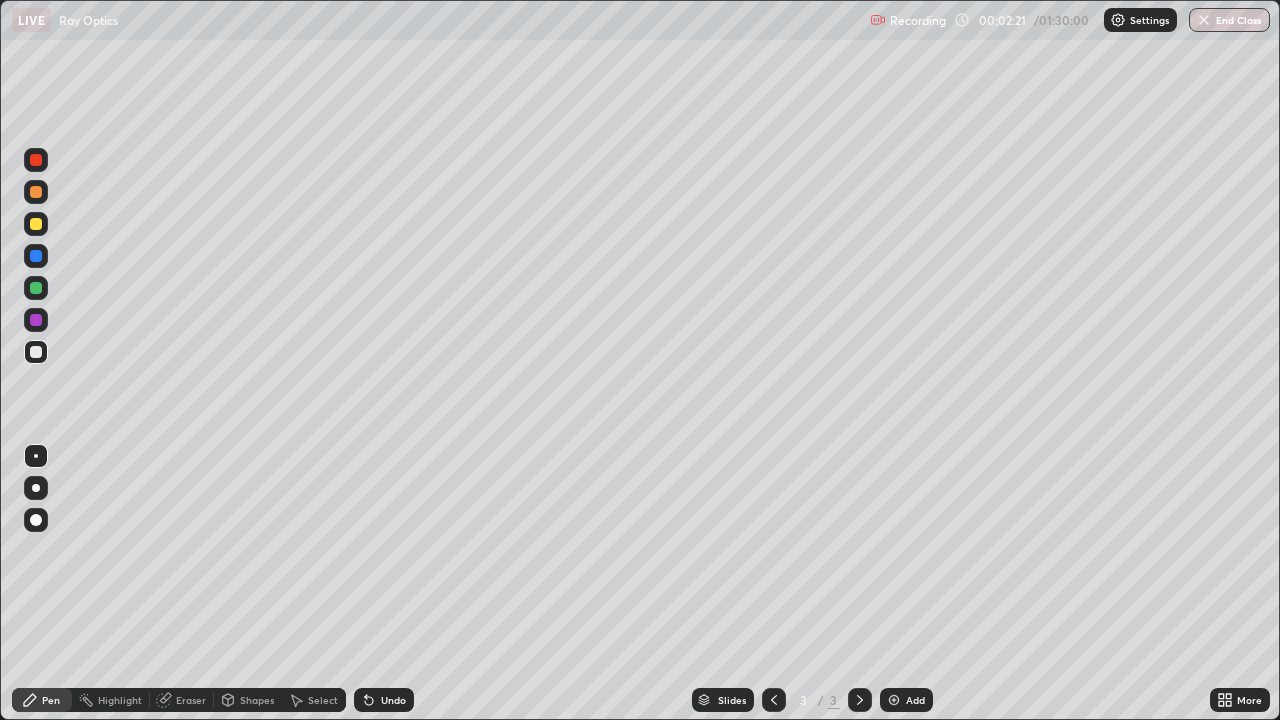 click on "Undo" at bounding box center (393, 700) 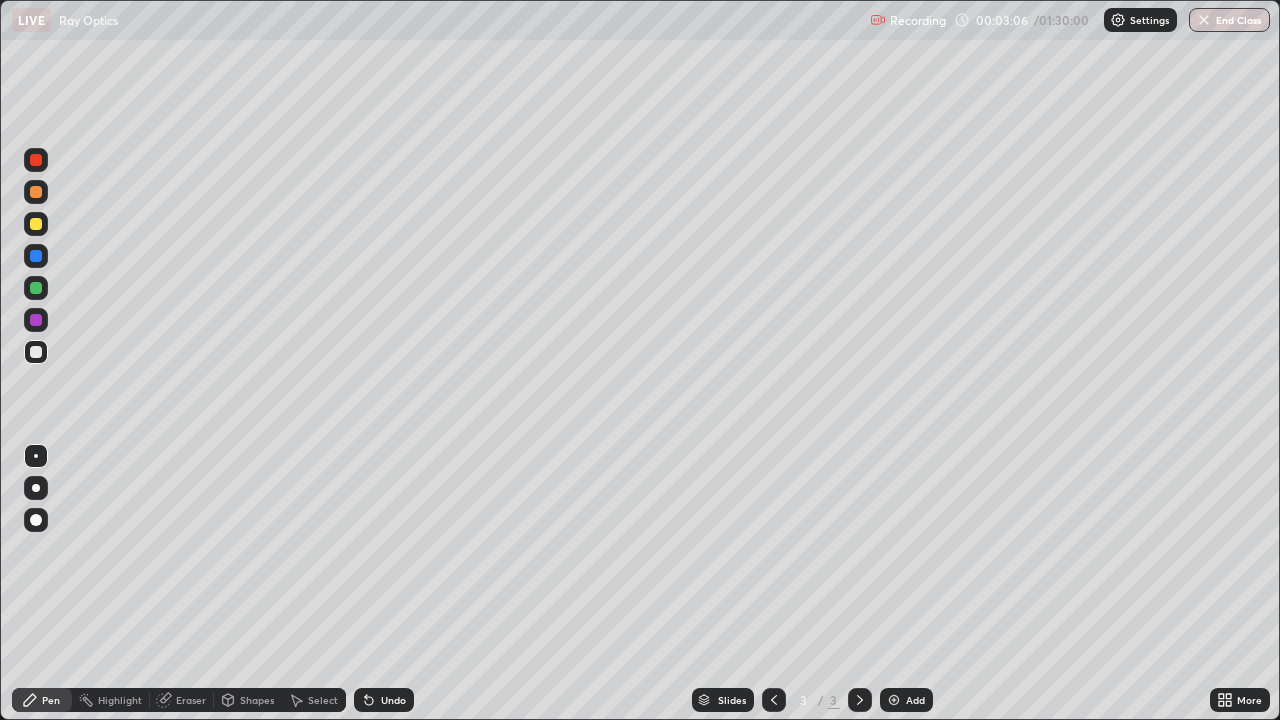 click at bounding box center (36, 288) 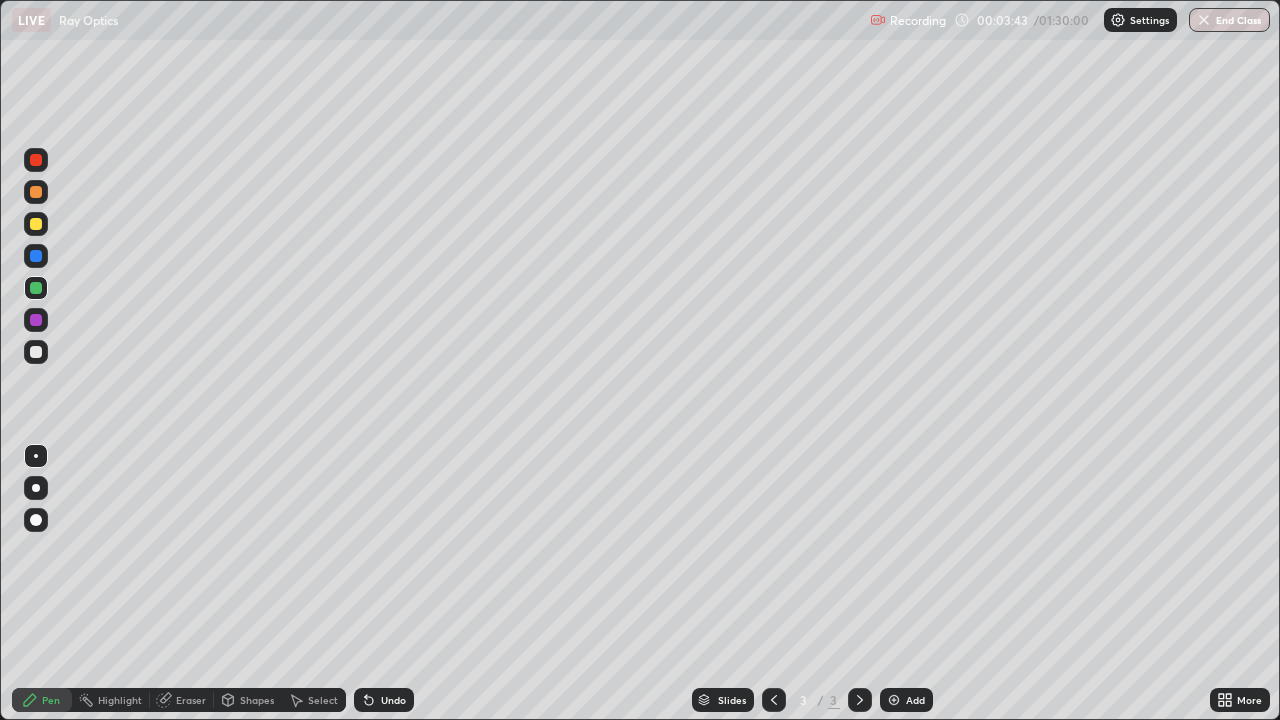 click at bounding box center (36, 192) 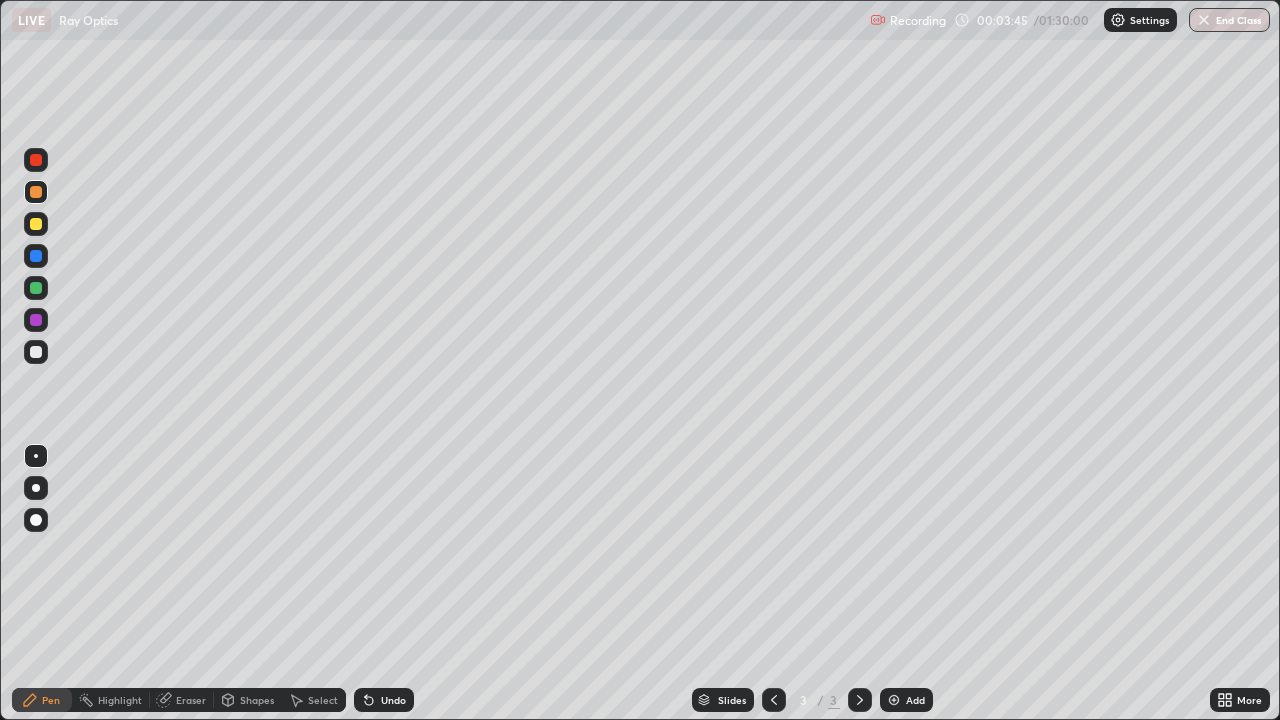 click on "Shapes" at bounding box center (257, 700) 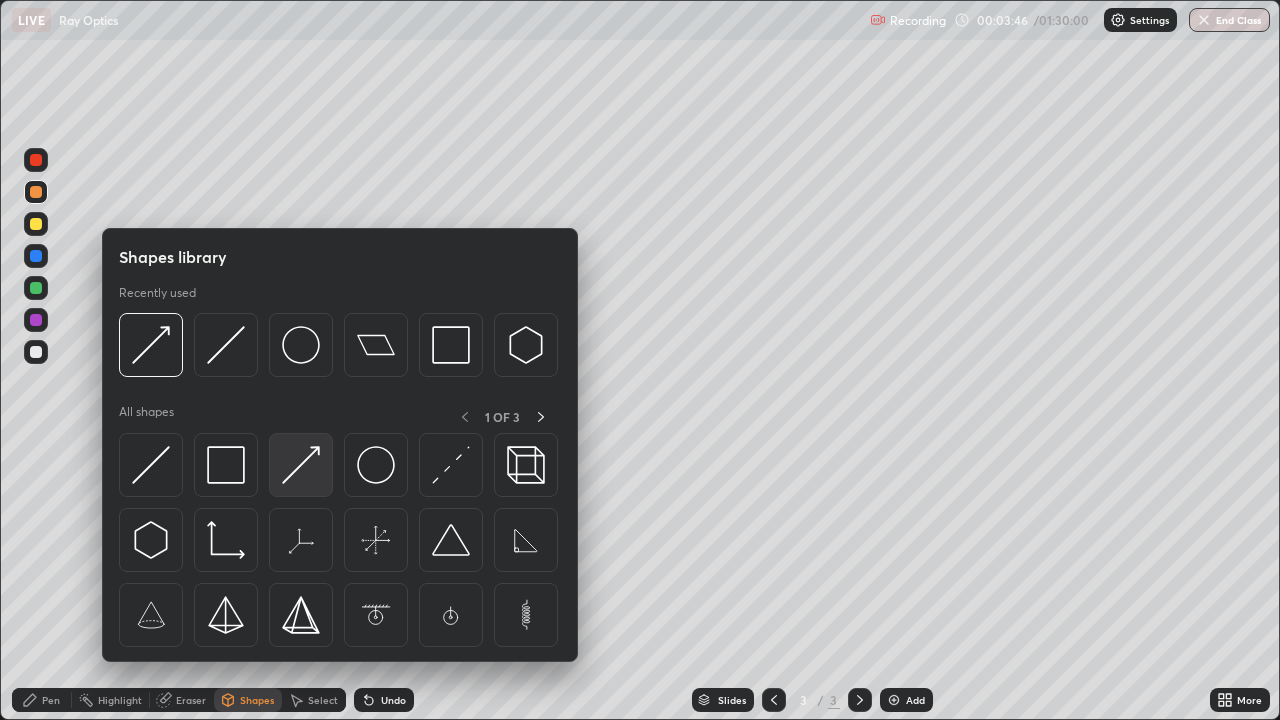 click at bounding box center [301, 465] 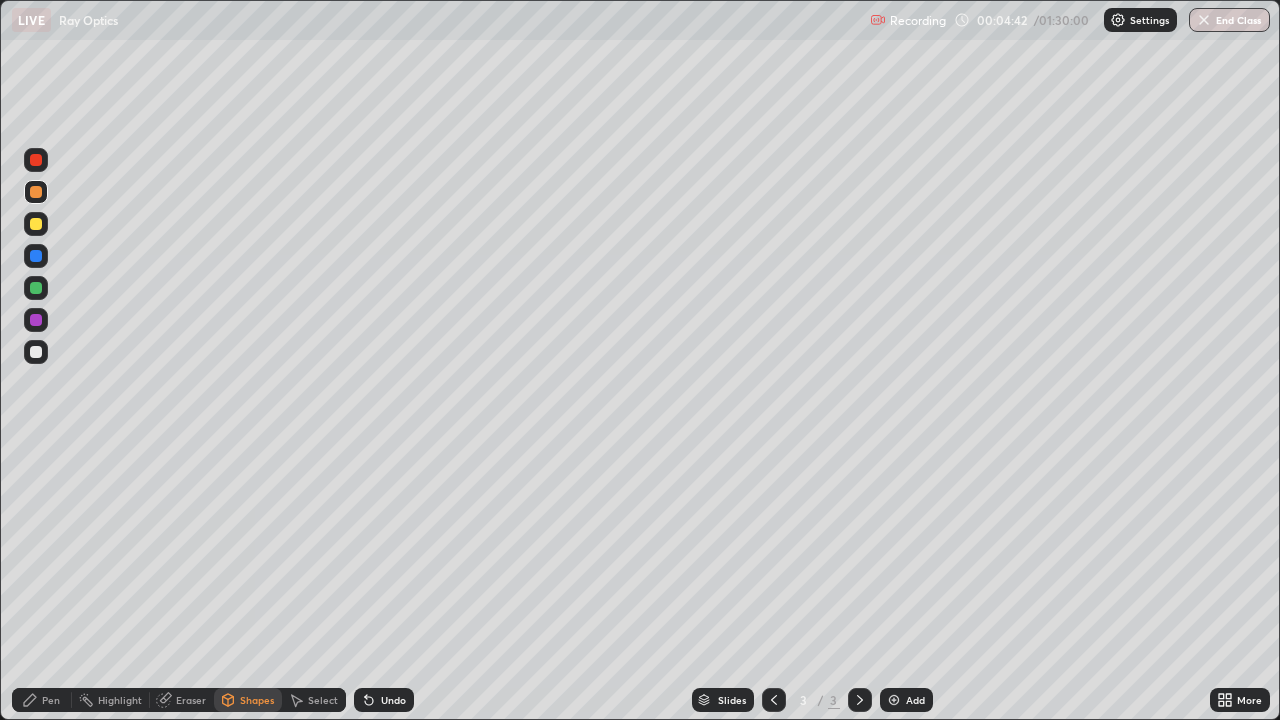 click at bounding box center [36, 352] 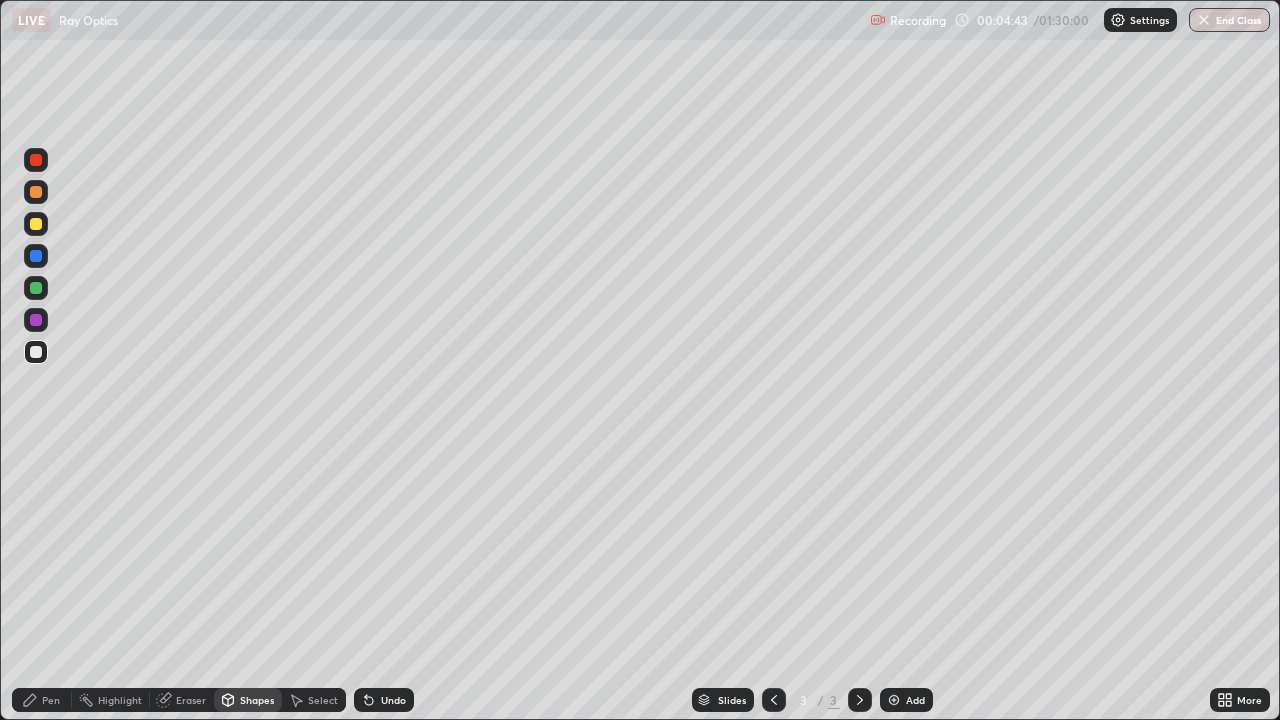 click on "Shapes" at bounding box center (257, 700) 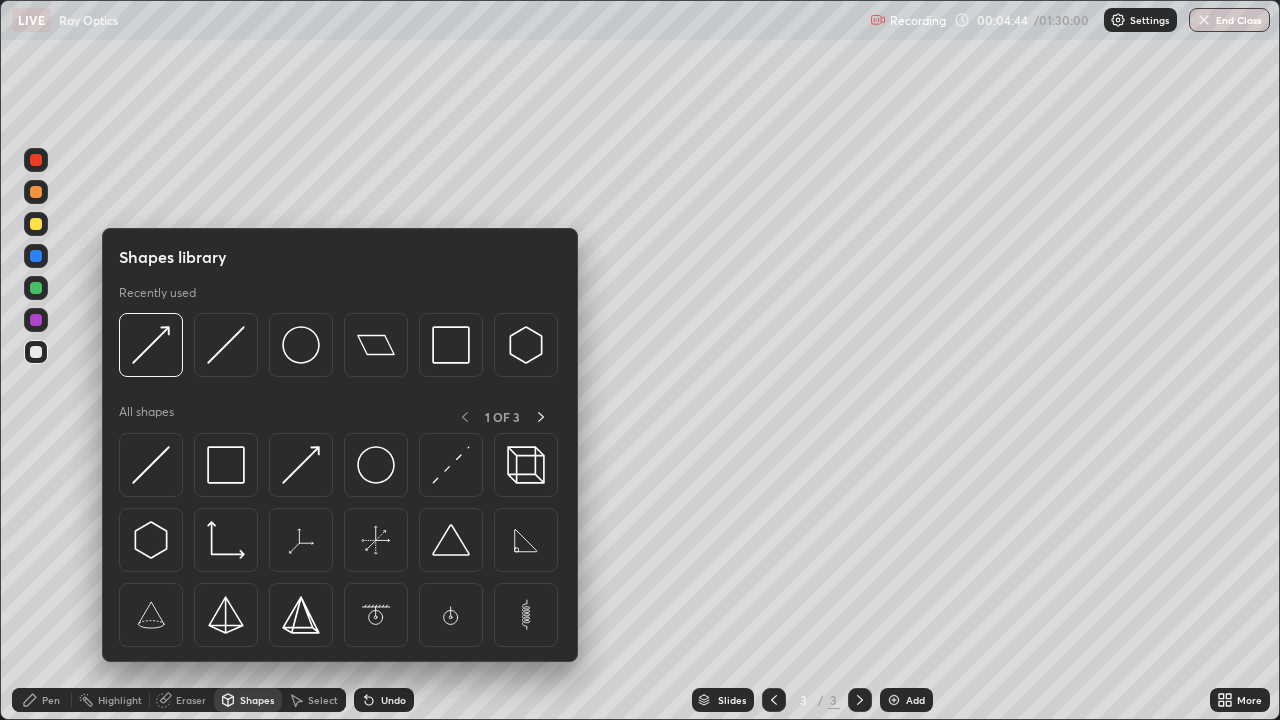 click on "Pen" at bounding box center [51, 700] 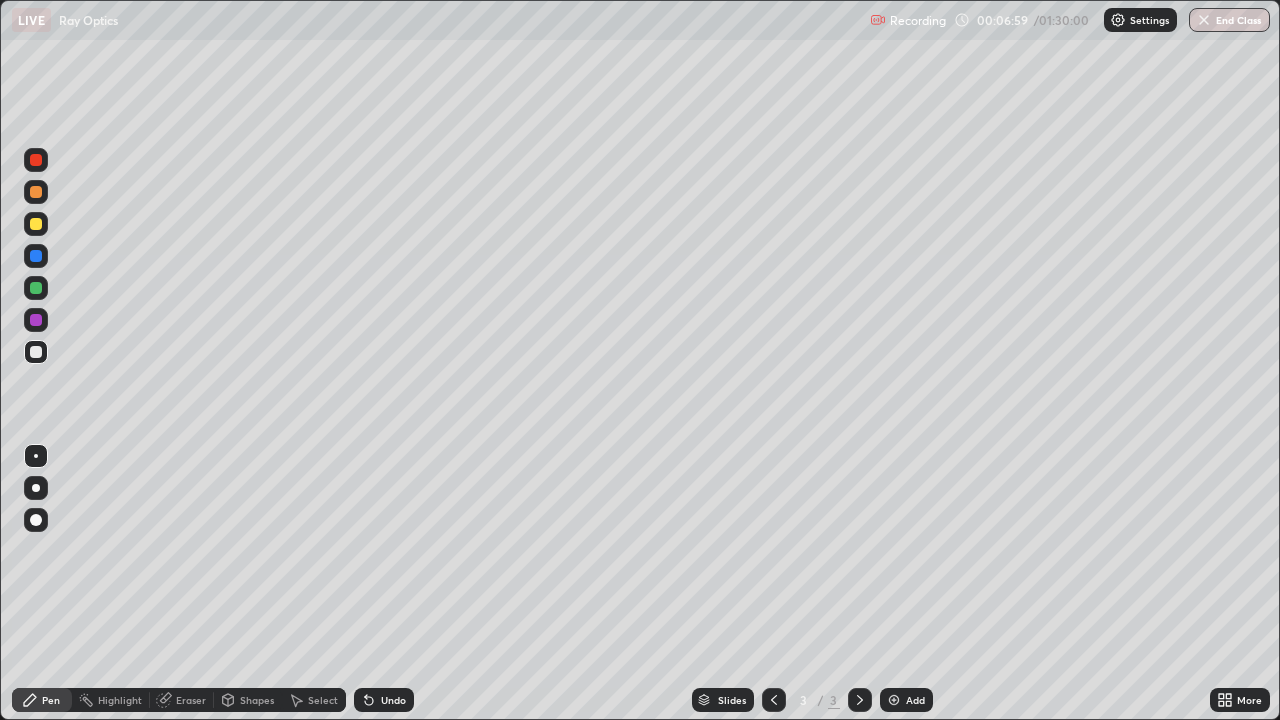 click at bounding box center [36, 192] 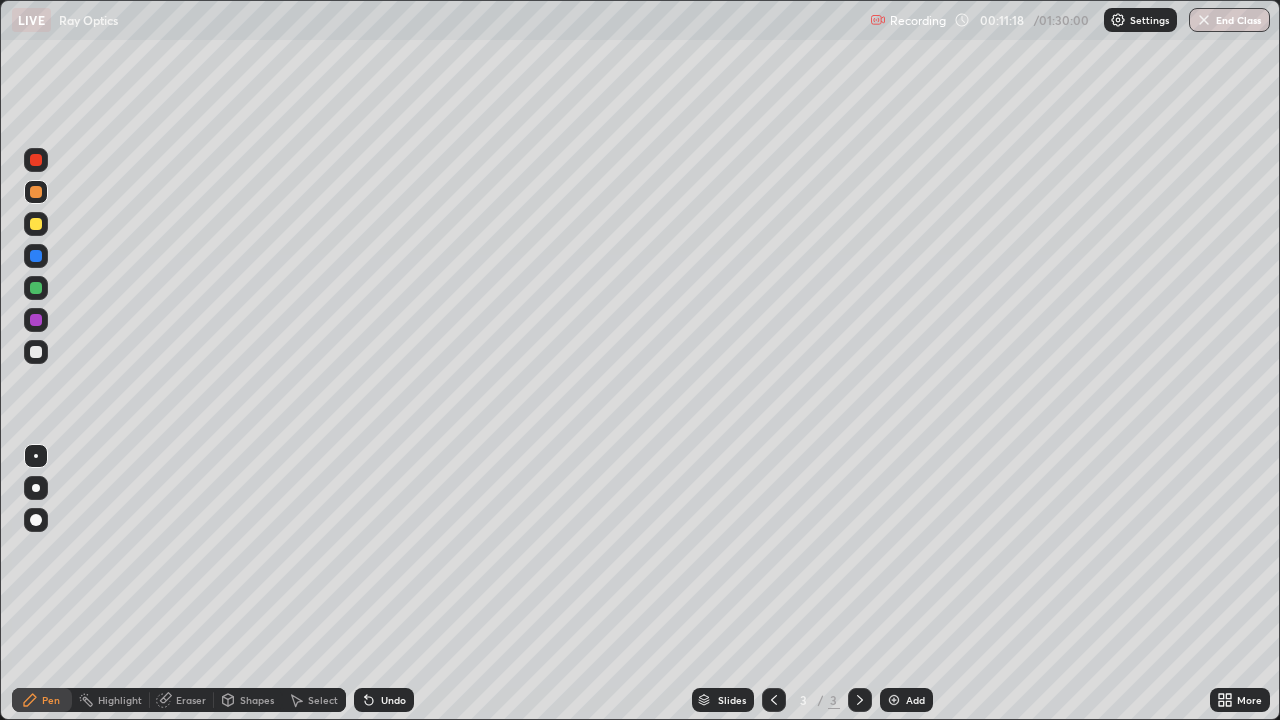 click at bounding box center (894, 700) 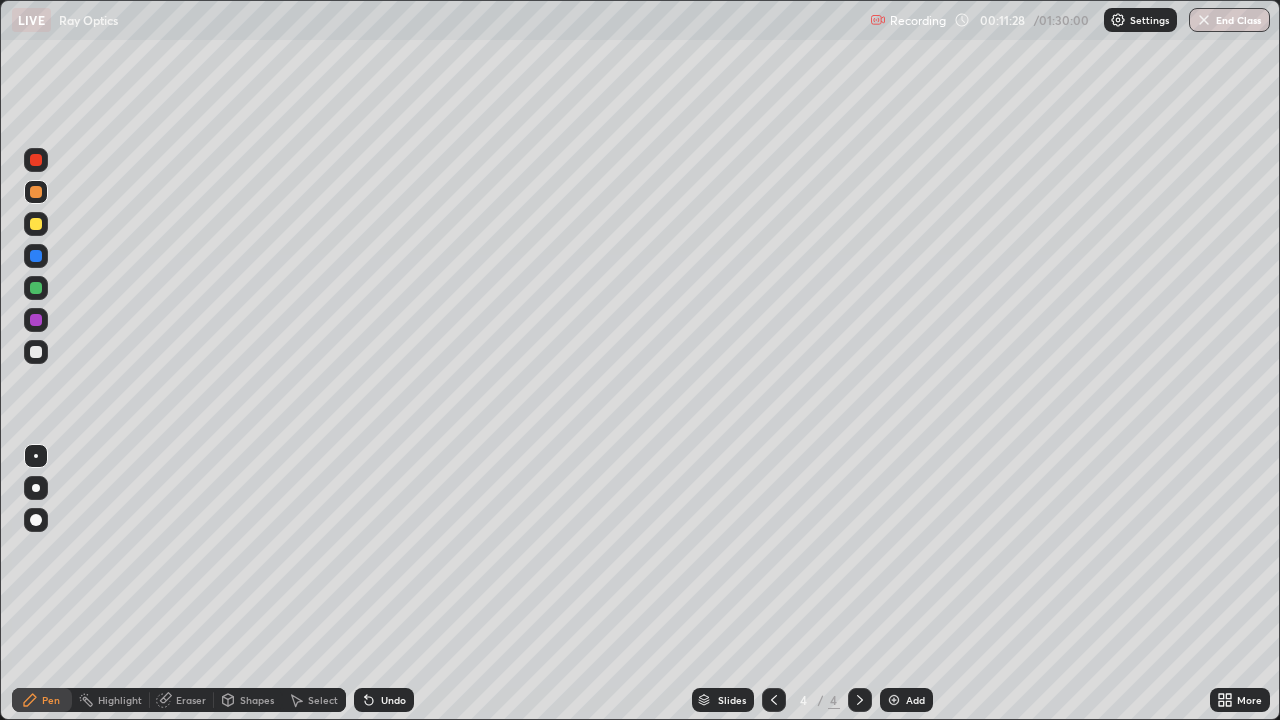 click at bounding box center [36, 352] 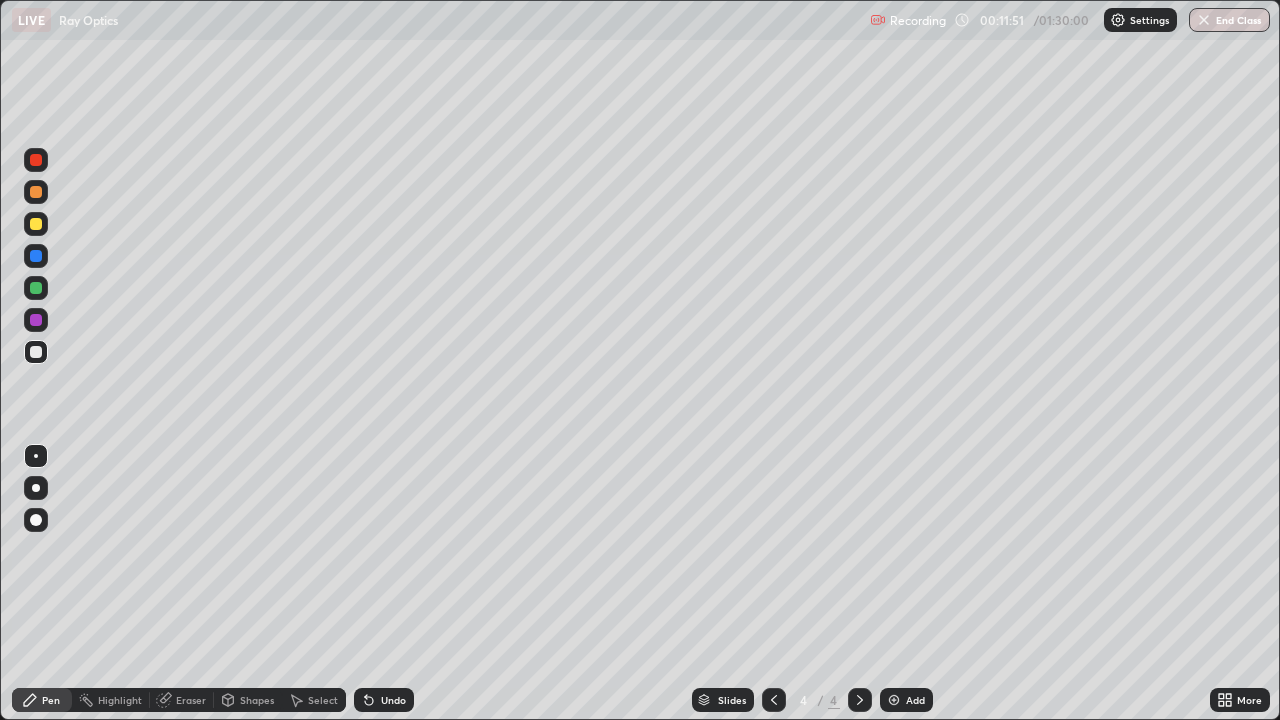 click on "Select" at bounding box center [323, 700] 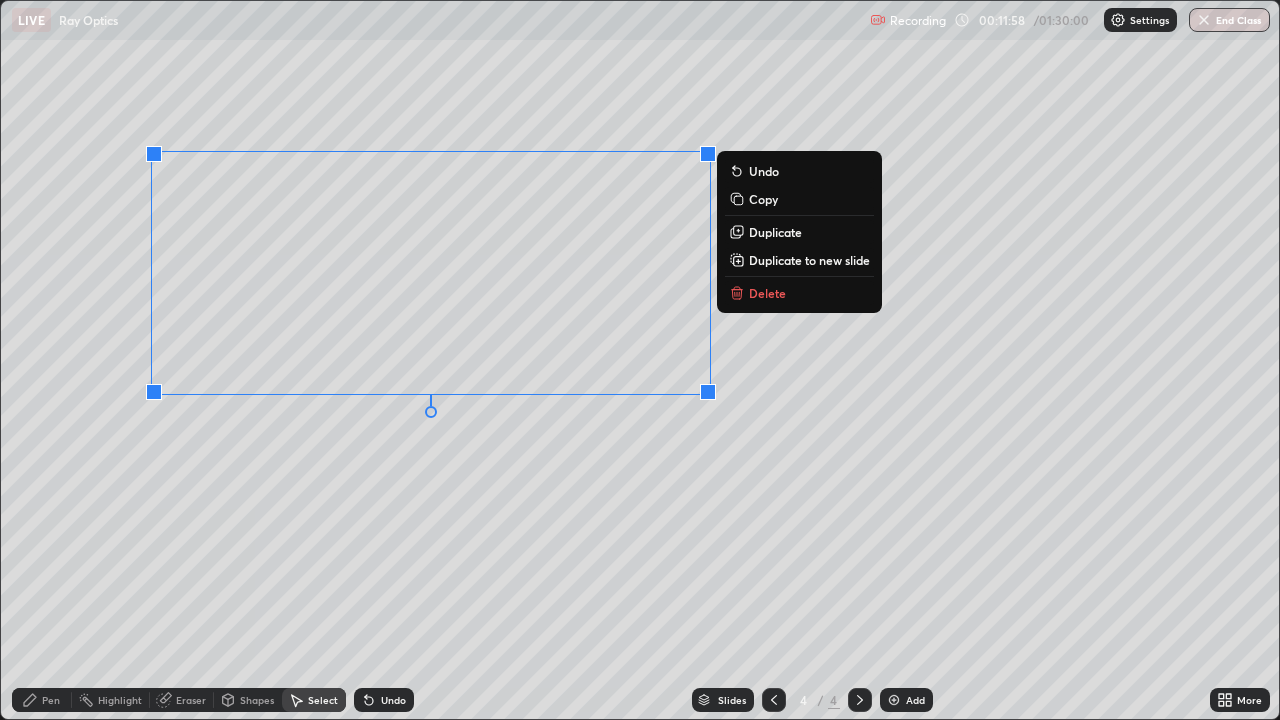 click on "Copy" at bounding box center (763, 199) 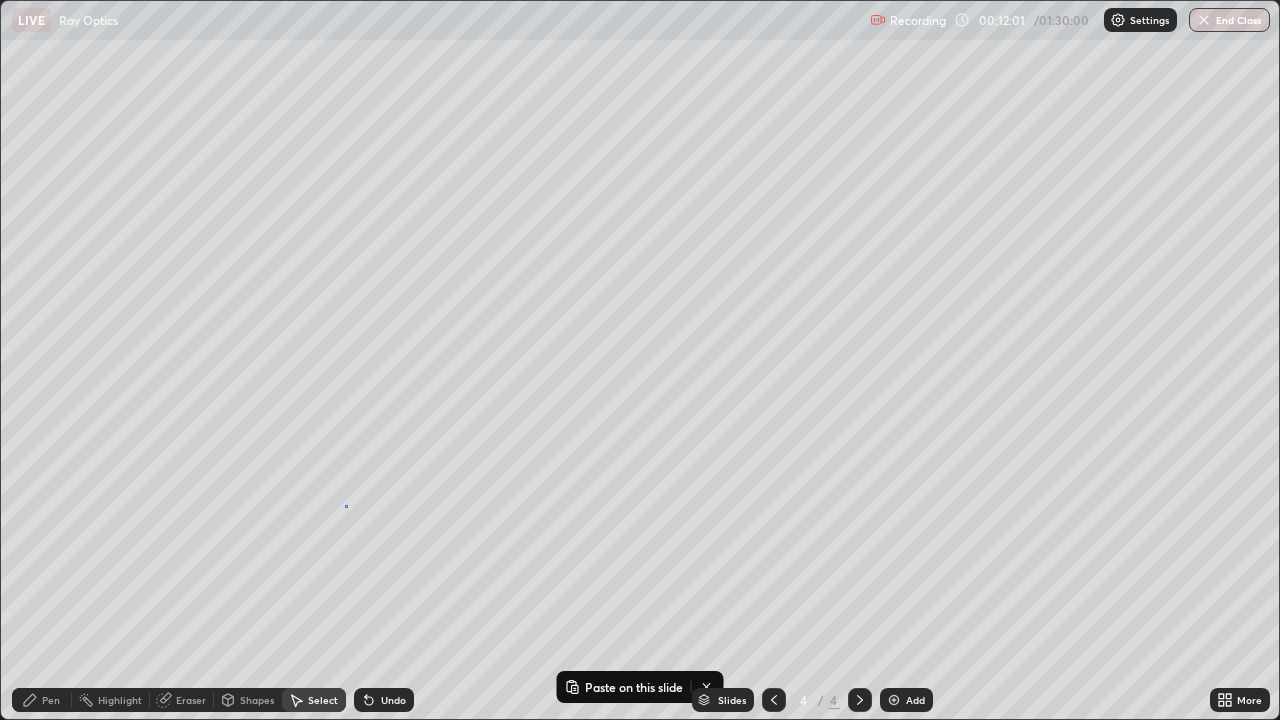 click on "0 ° Undo Copy Paste here Duplicate Duplicate to new slide Delete" at bounding box center [640, 360] 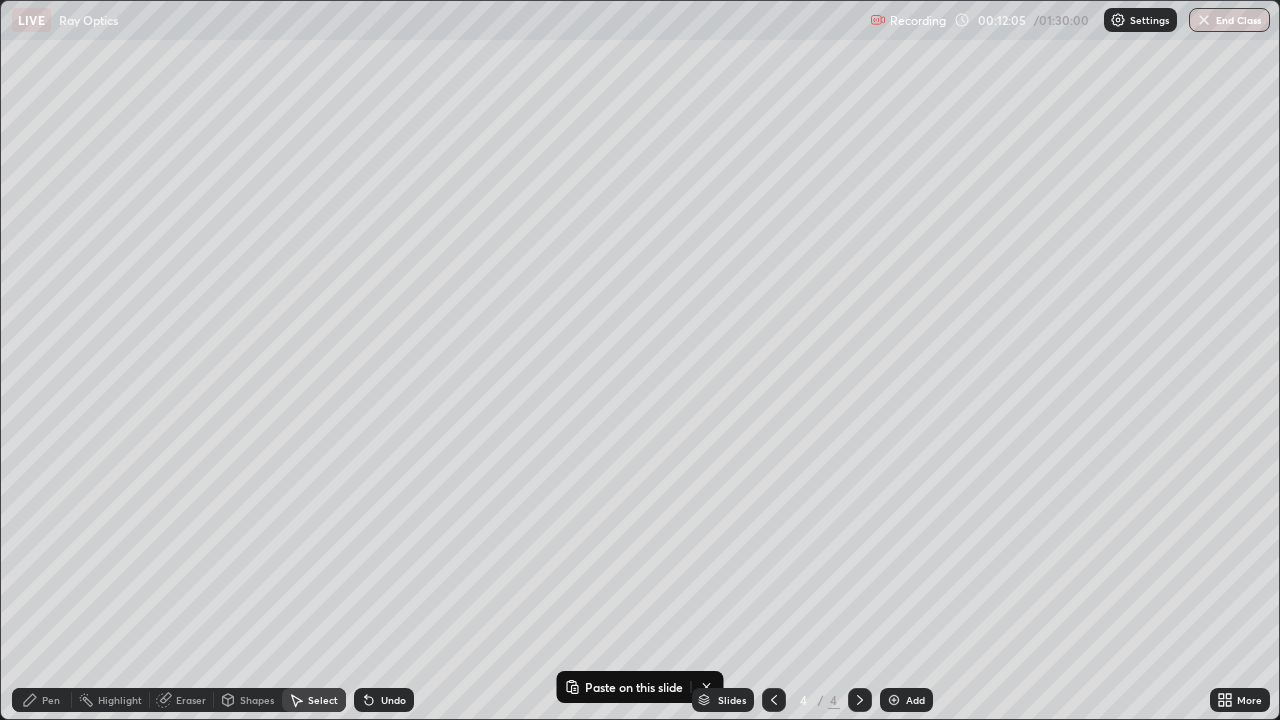 click on "Slides 4 / 4 Add" at bounding box center [812, 700] 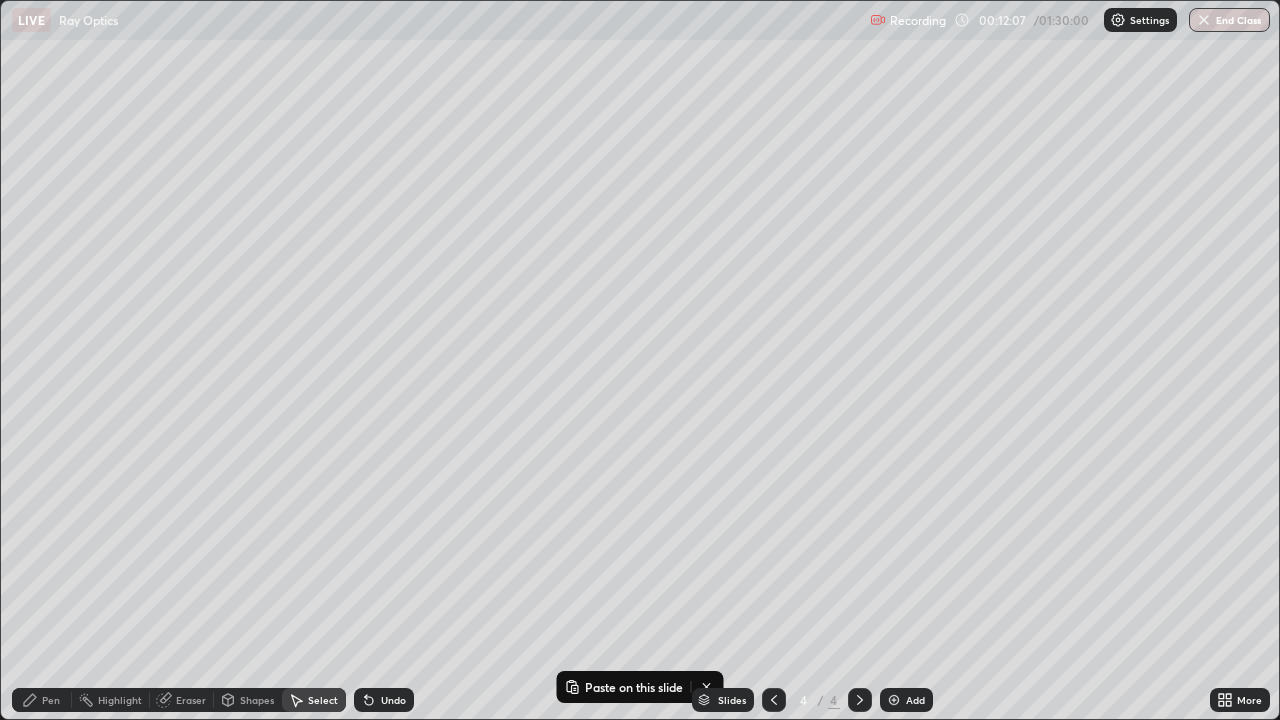 click on "Slides 4 / 4 Add" at bounding box center (812, 700) 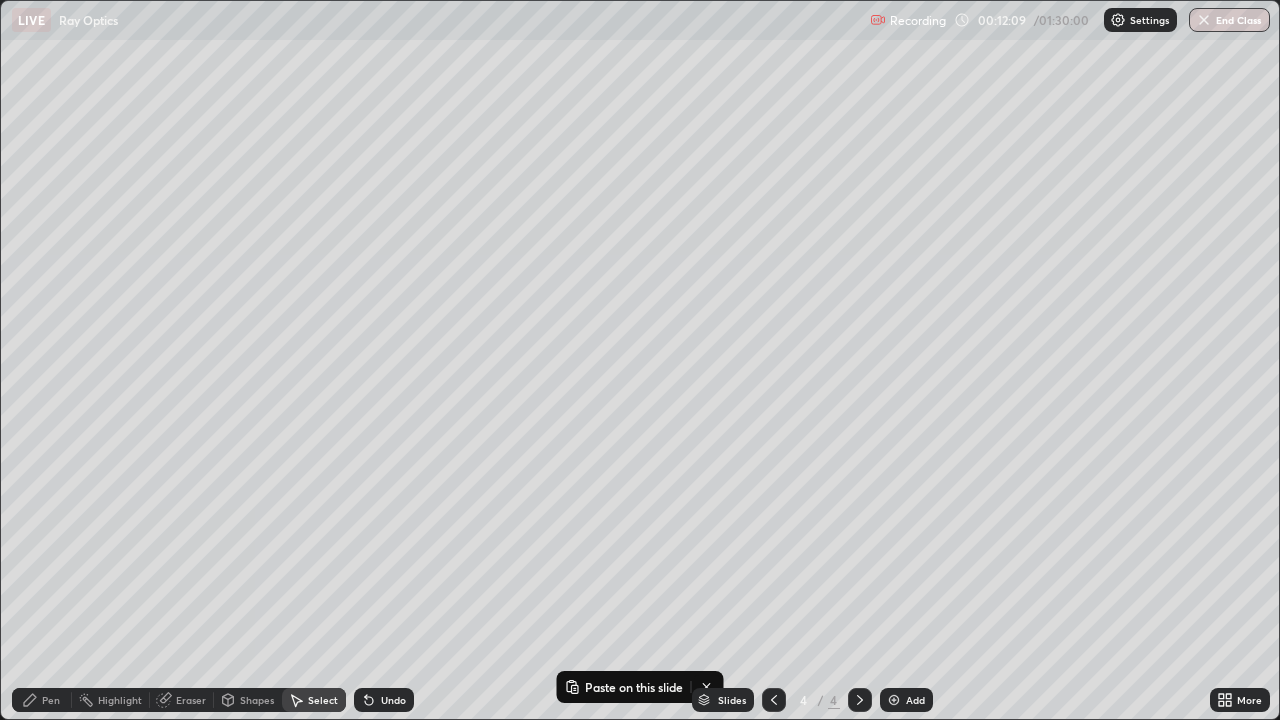 click on "Slides 4 / 4 Add" at bounding box center (812, 700) 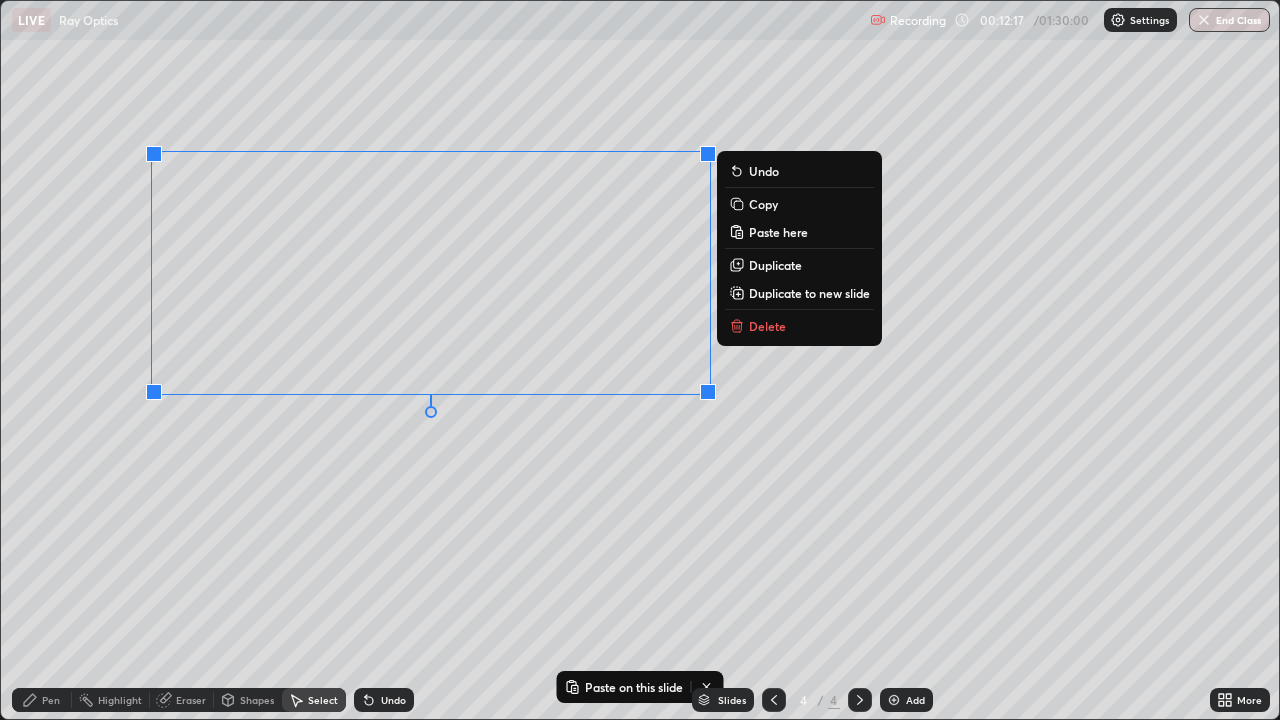 click on "Duplicate" at bounding box center (775, 265) 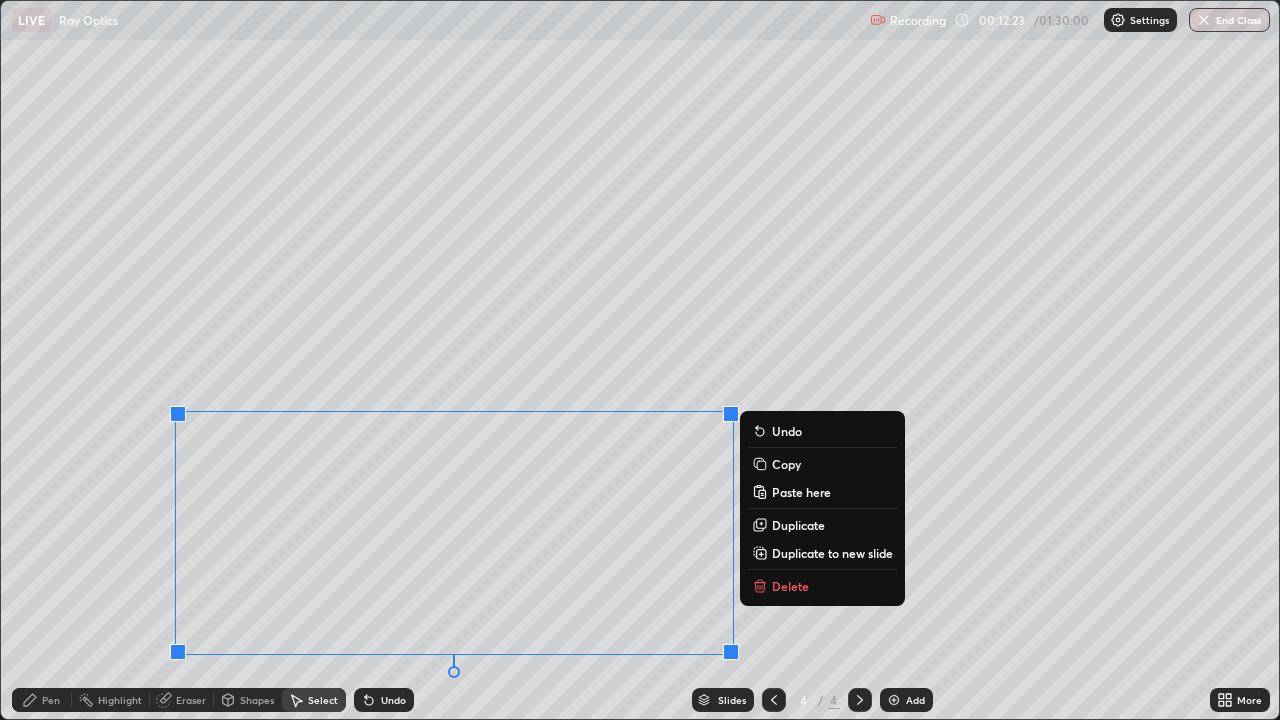 click on "Duplicate" at bounding box center (798, 525) 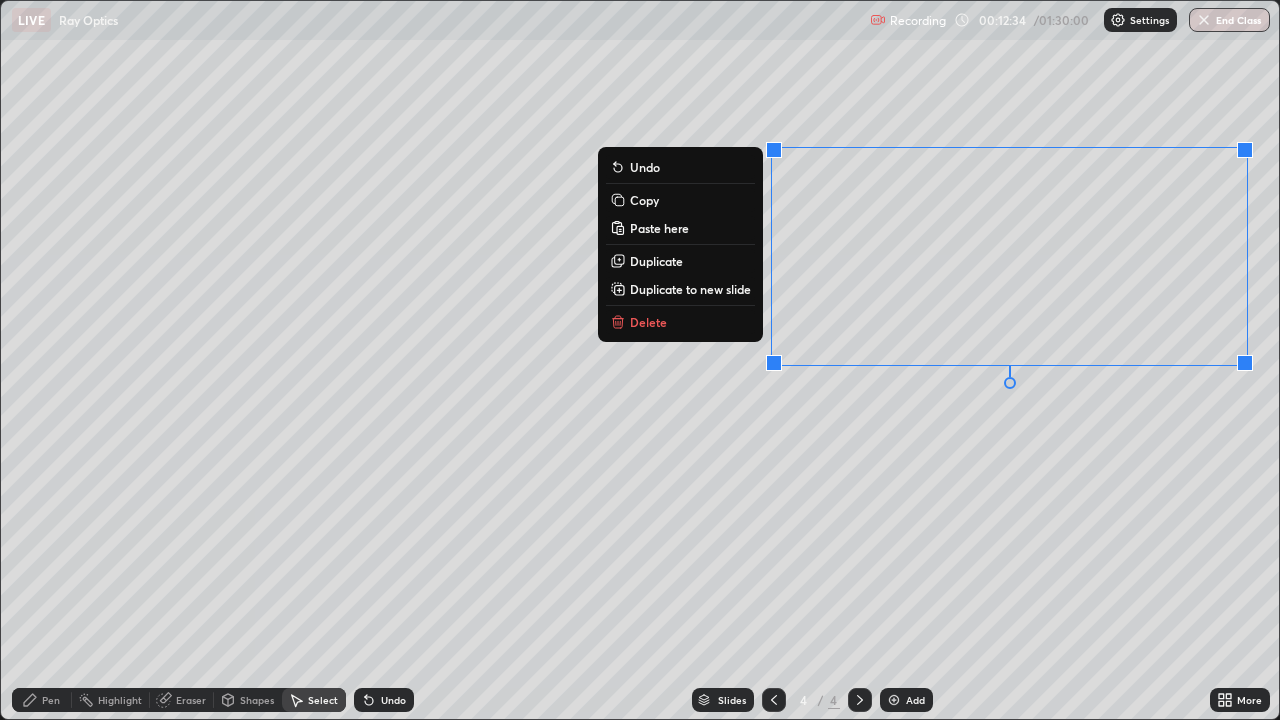 click on "Duplicate" at bounding box center (680, 261) 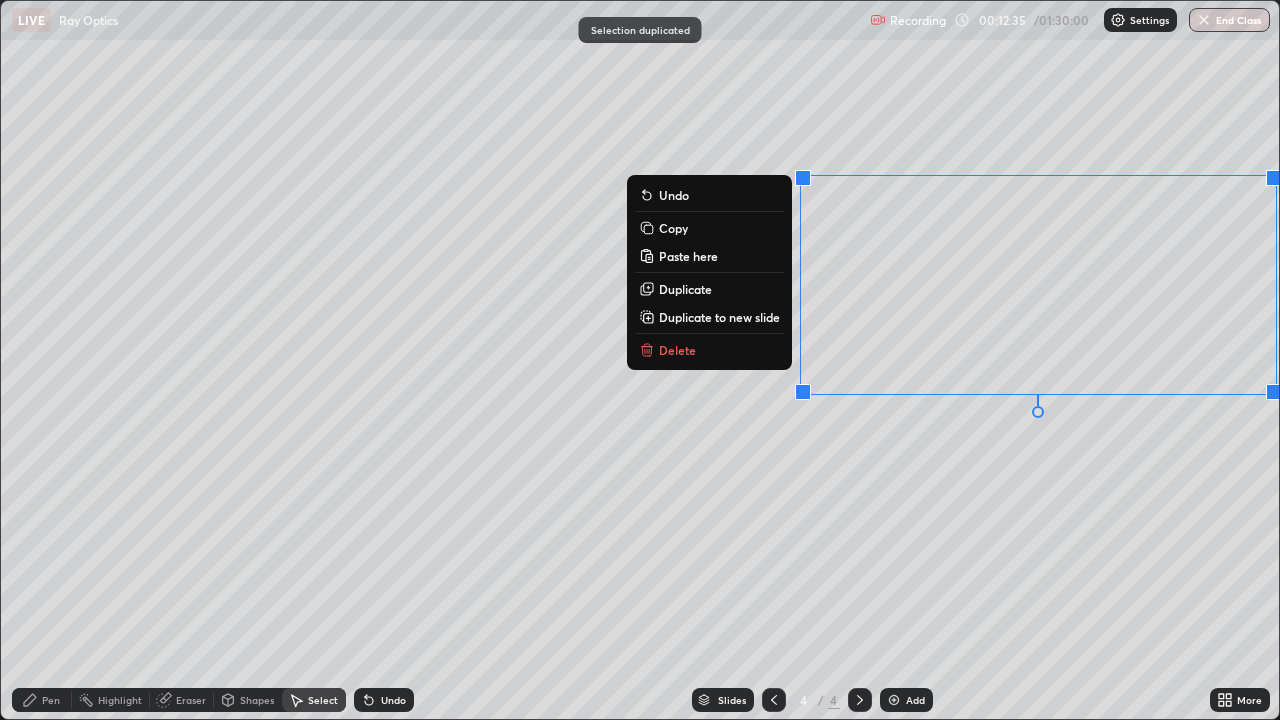 click on "Duplicate" at bounding box center (709, 289) 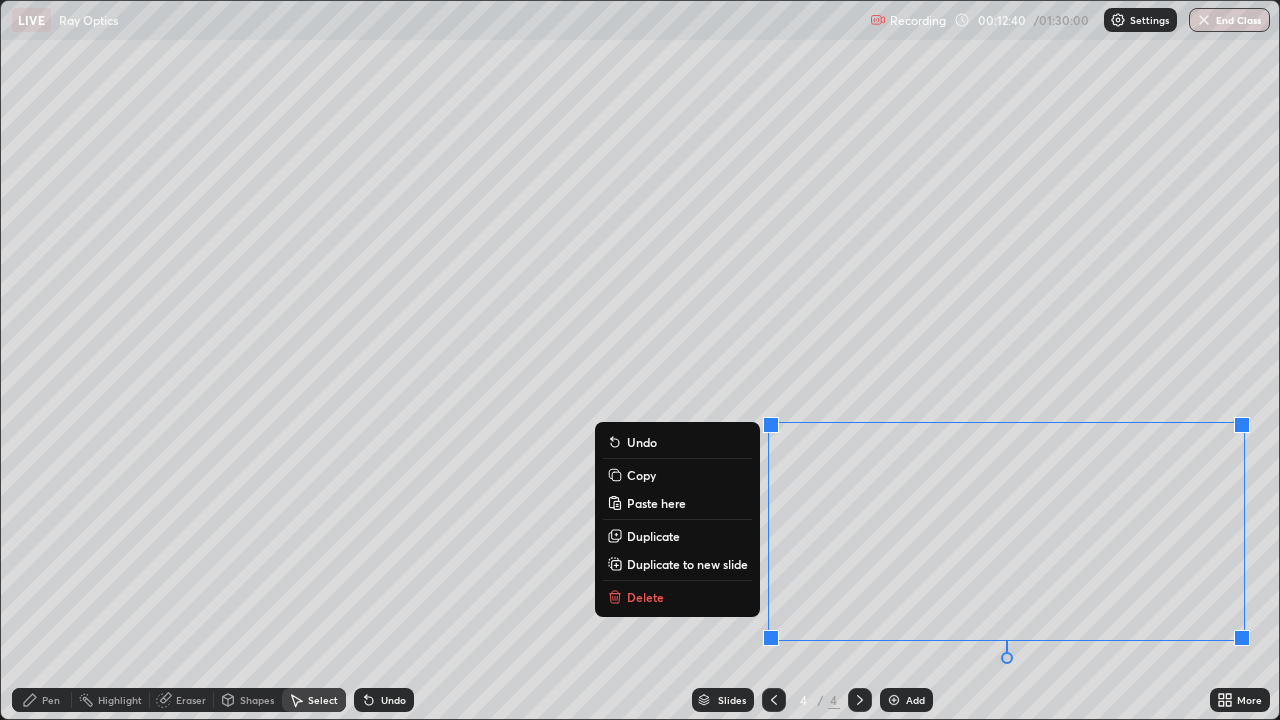 click on "0 ° Undo Copy Paste here Duplicate Duplicate to new slide Delete" at bounding box center (640, 360) 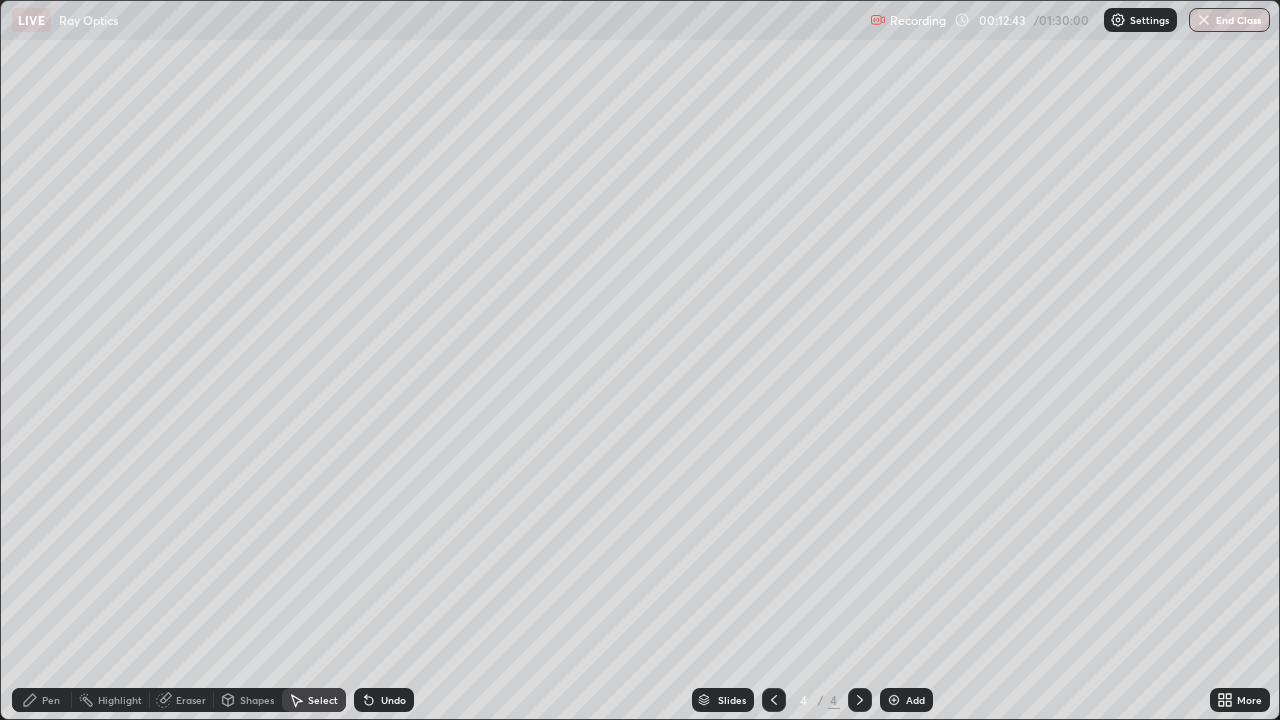 click on "Pen" at bounding box center [51, 700] 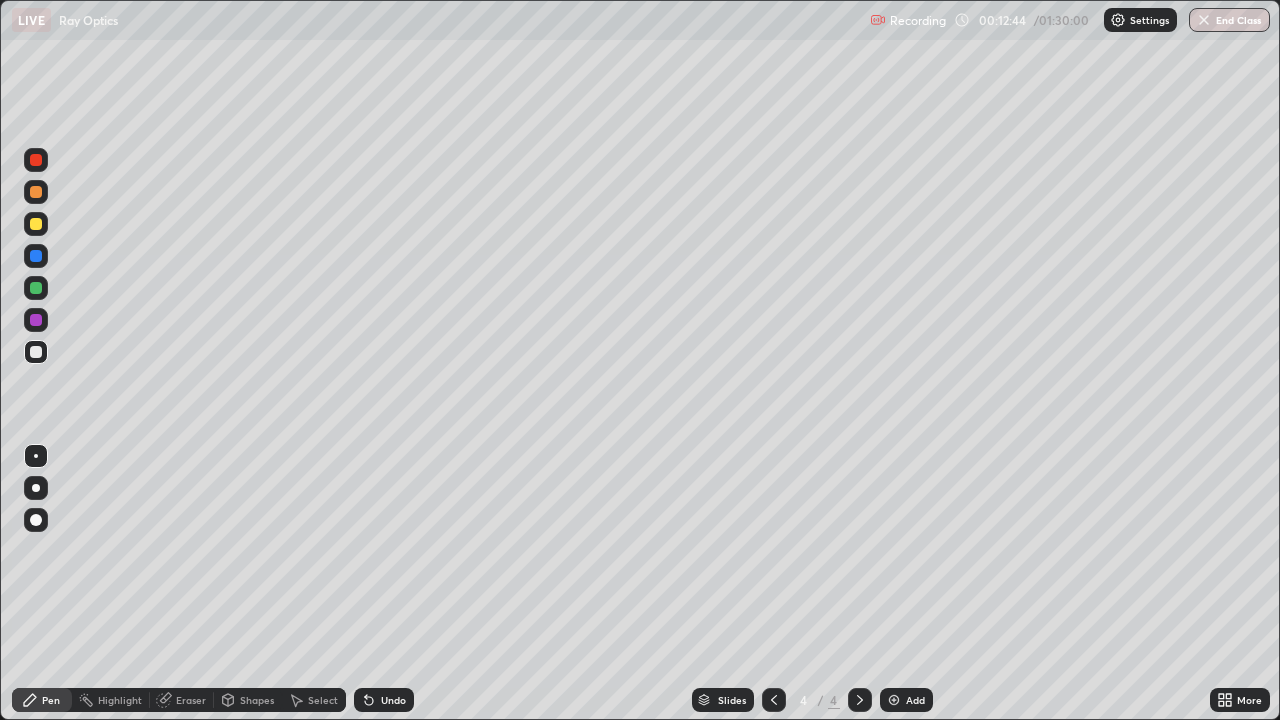 click at bounding box center [36, 352] 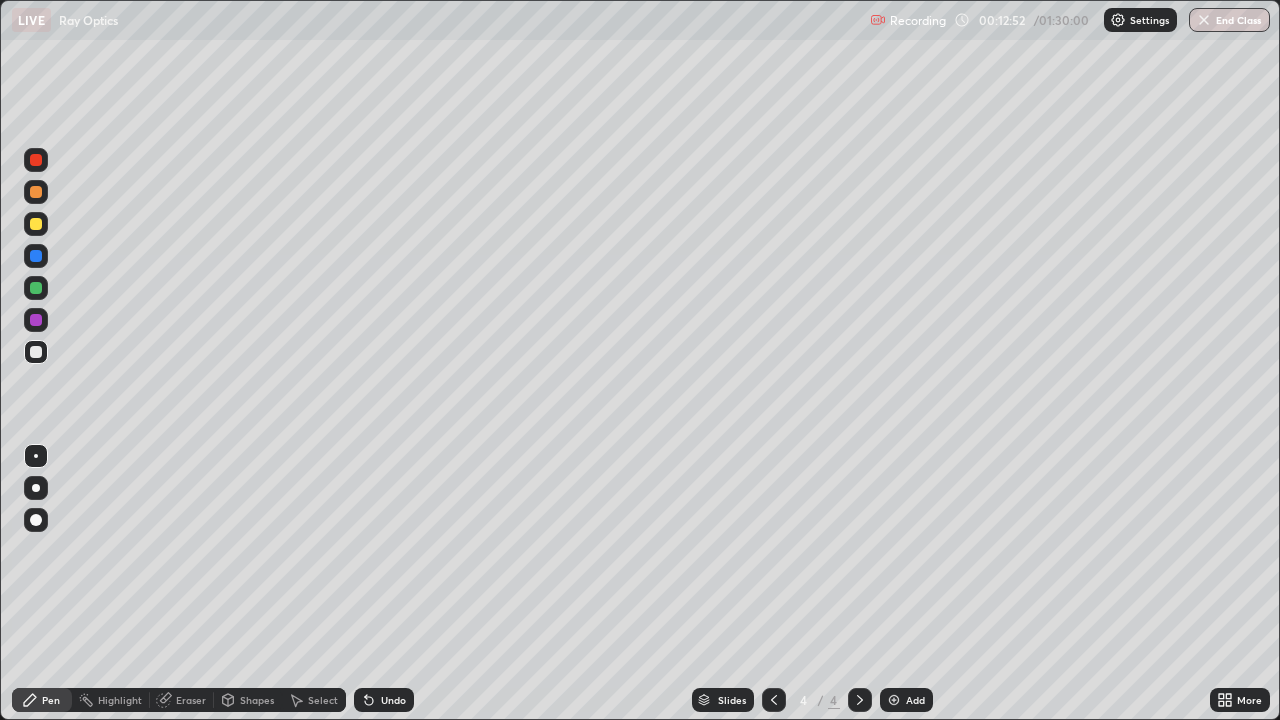 click on "Undo" at bounding box center (384, 700) 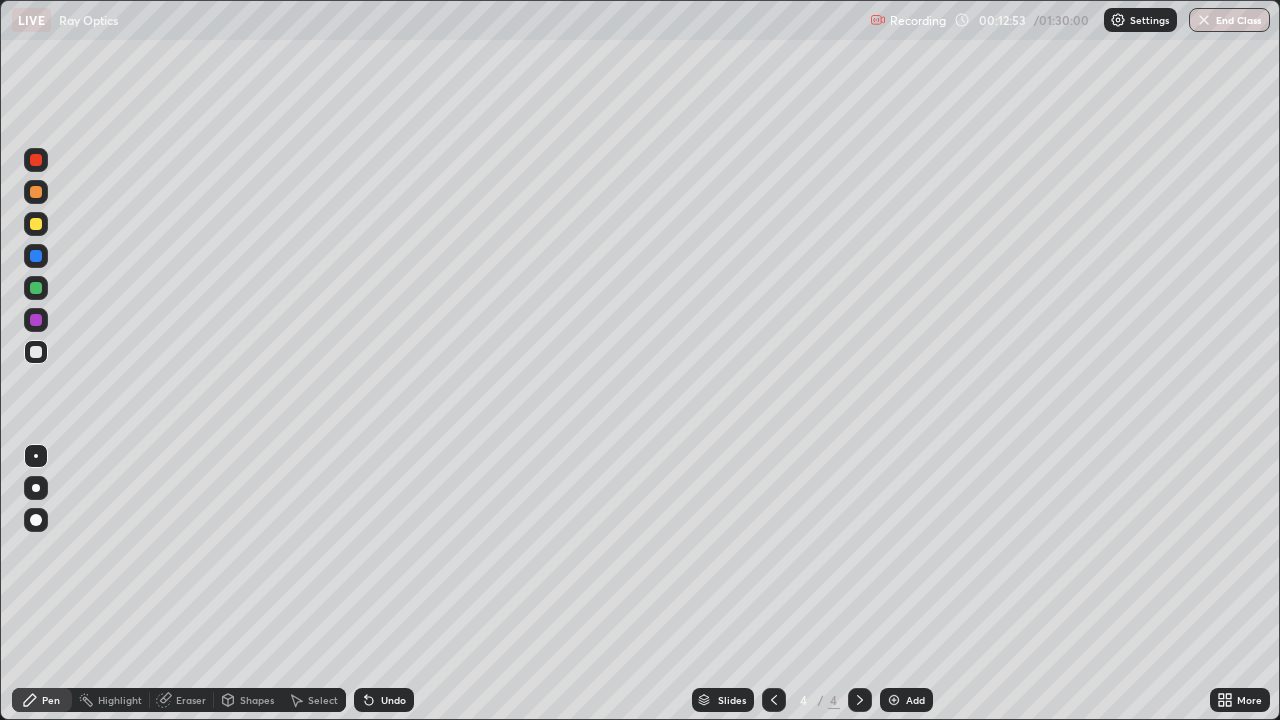 click on "Undo" at bounding box center (384, 700) 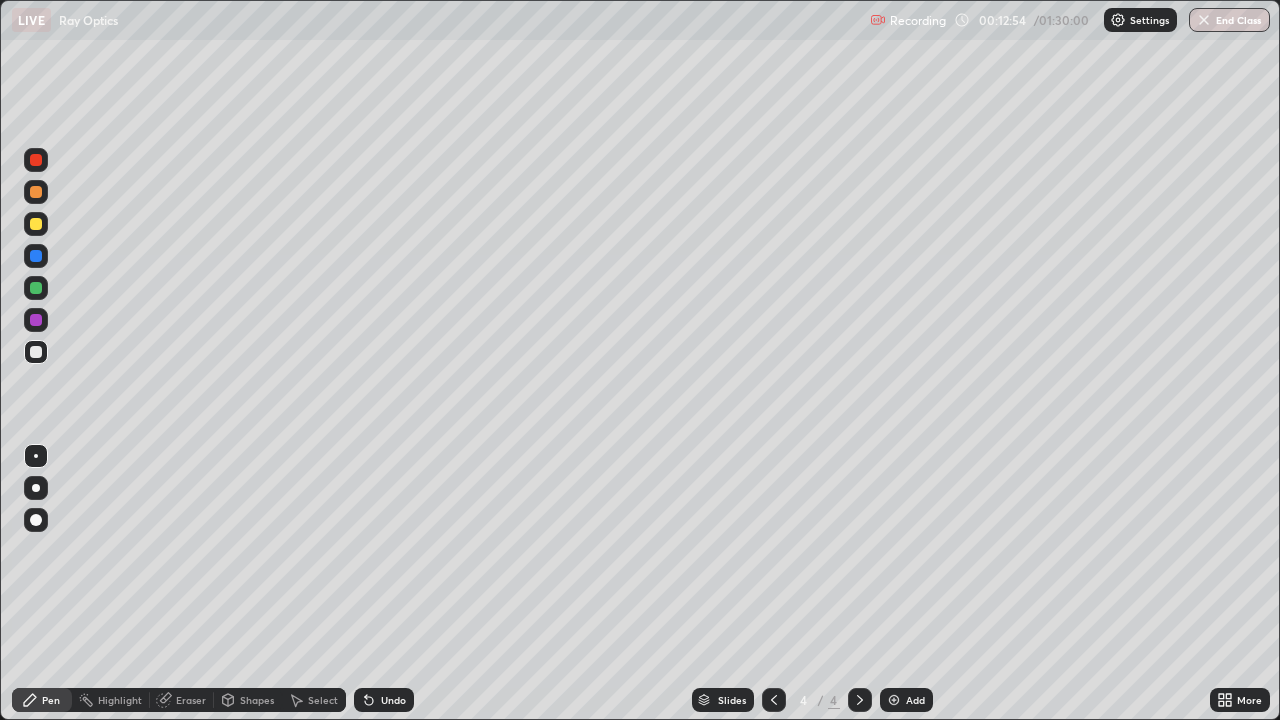 click on "Undo" at bounding box center (393, 700) 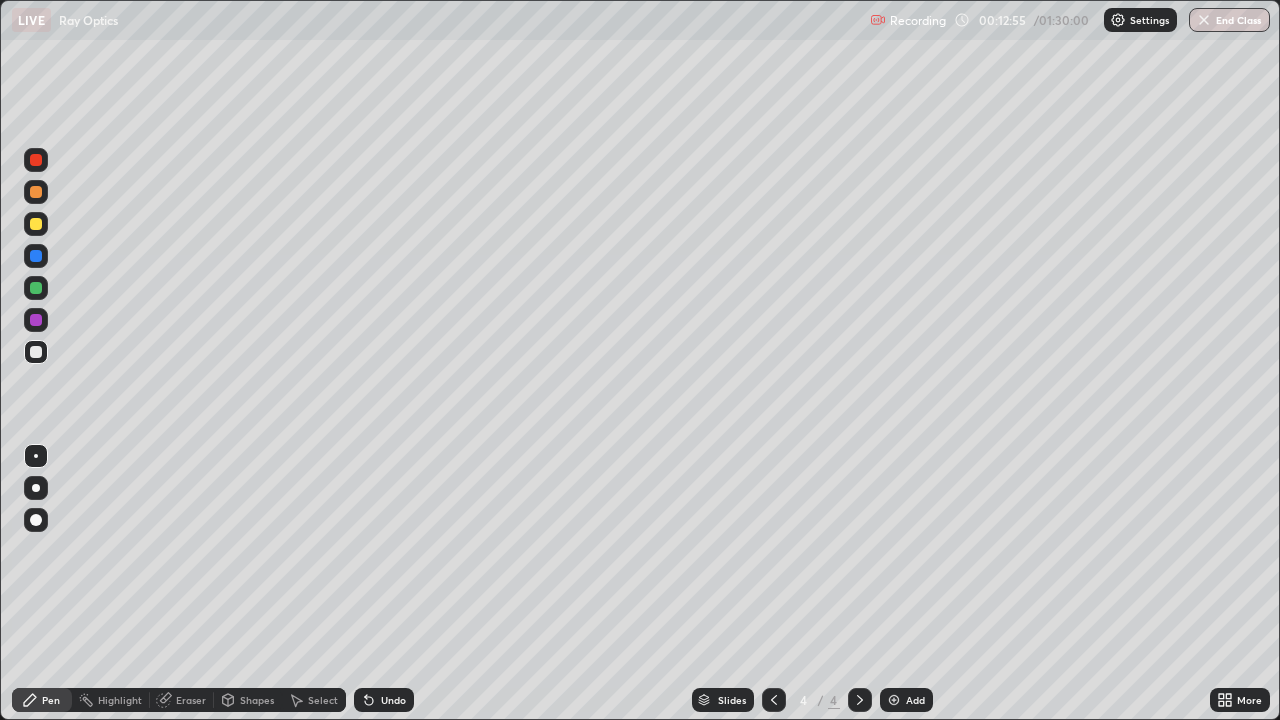 click on "Undo" at bounding box center (393, 700) 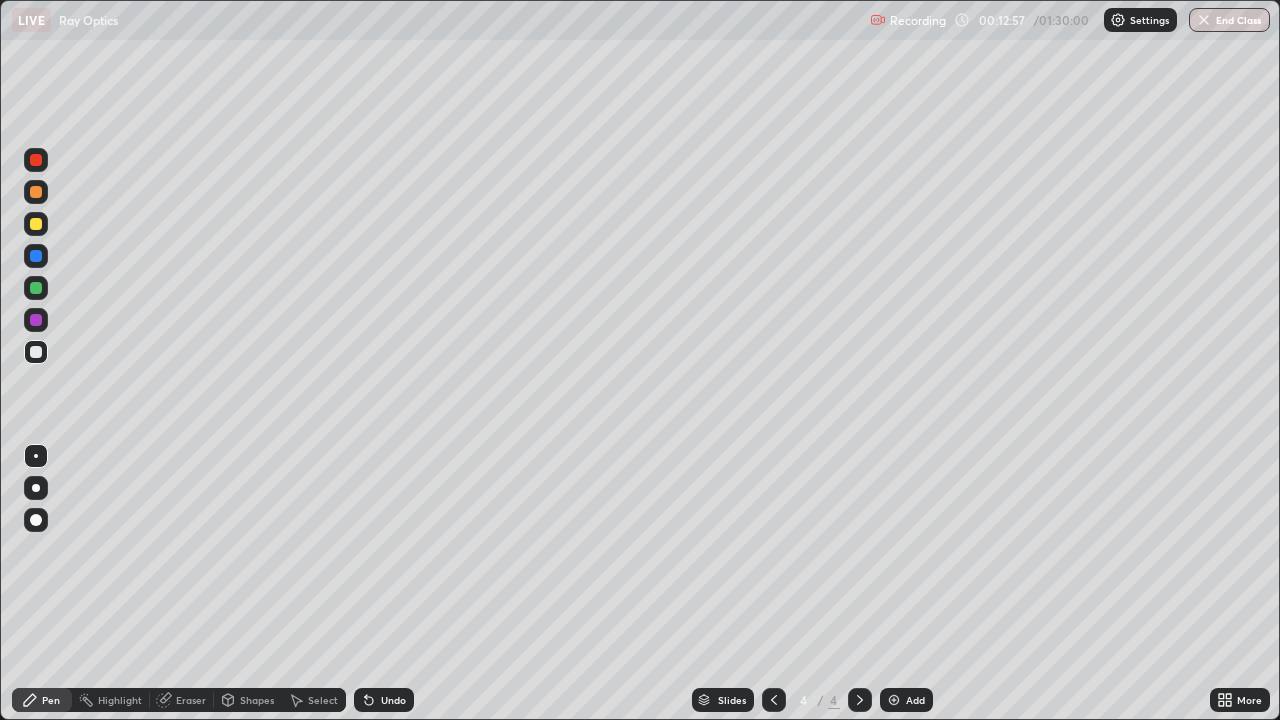 click on "Undo" at bounding box center (384, 700) 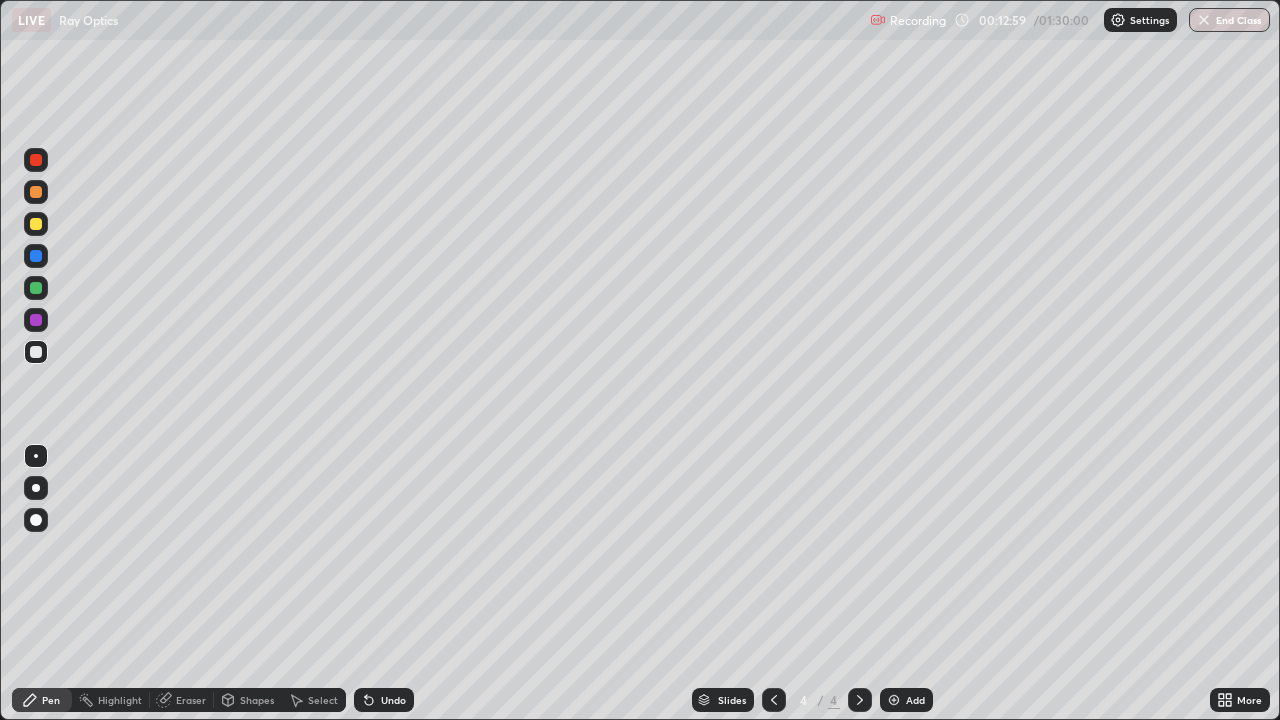 click on "Shapes" at bounding box center (257, 700) 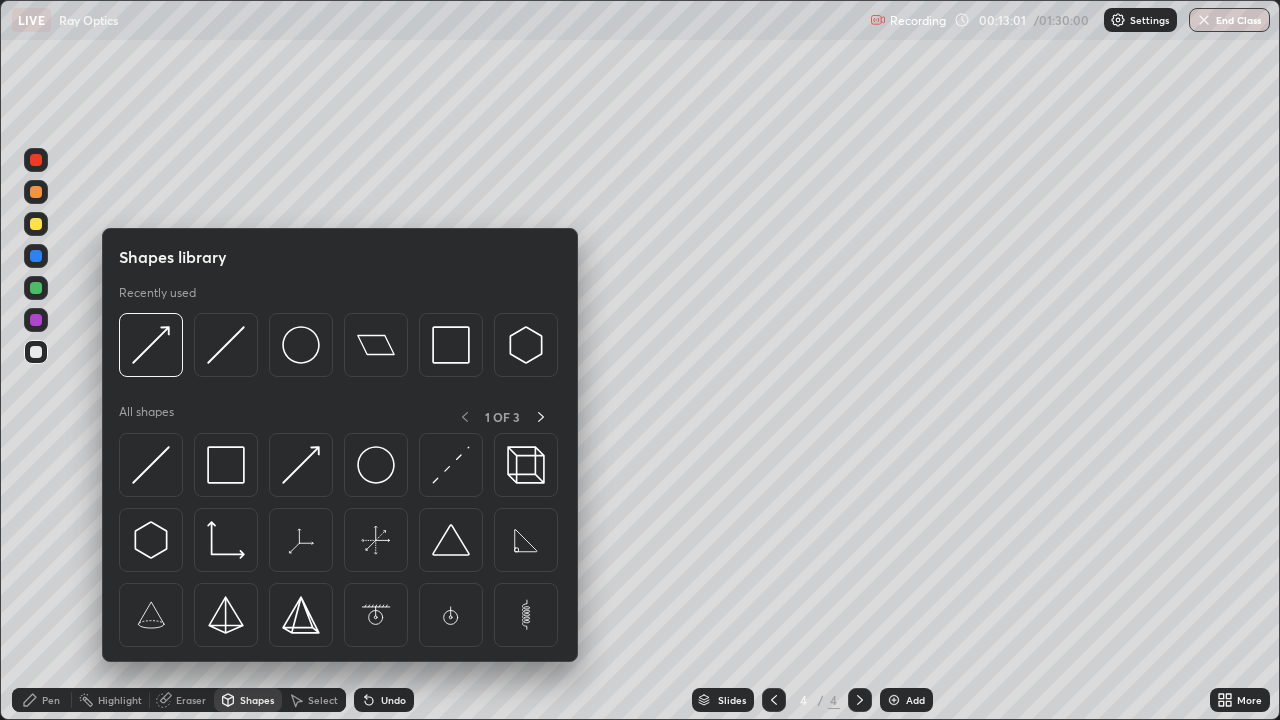 click on "Select" at bounding box center (323, 700) 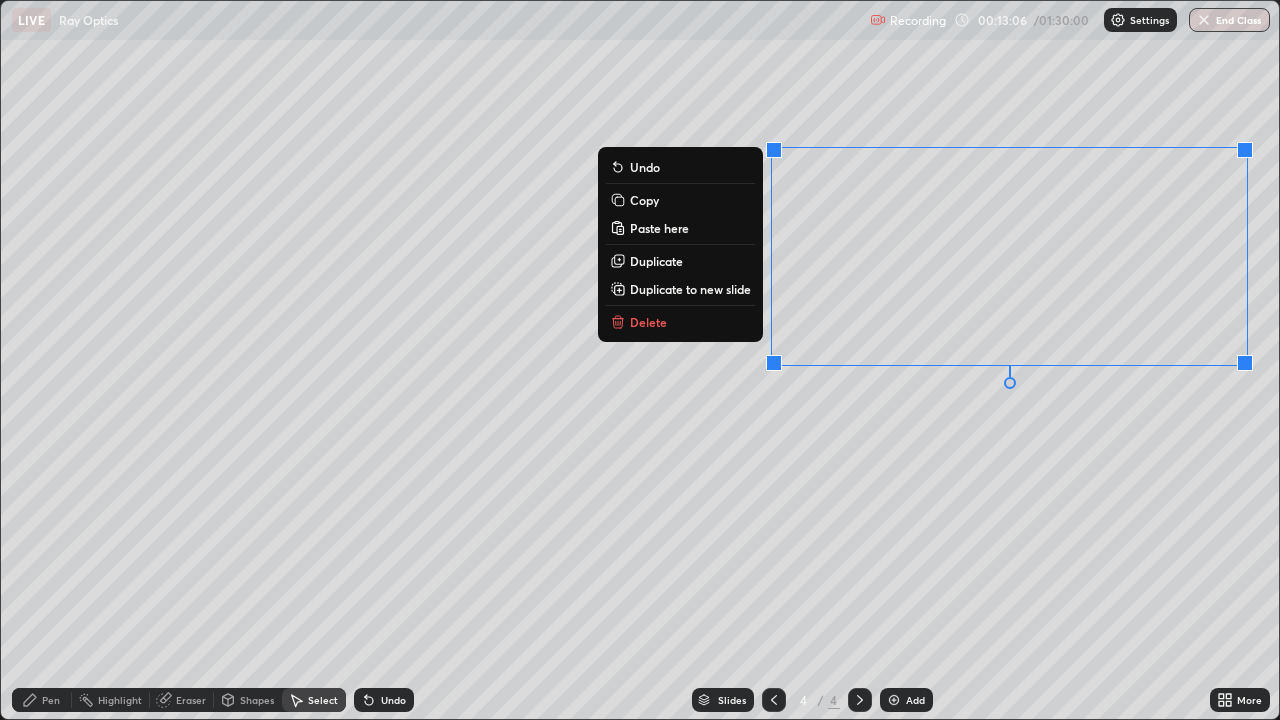 click on "Duplicate" at bounding box center [656, 261] 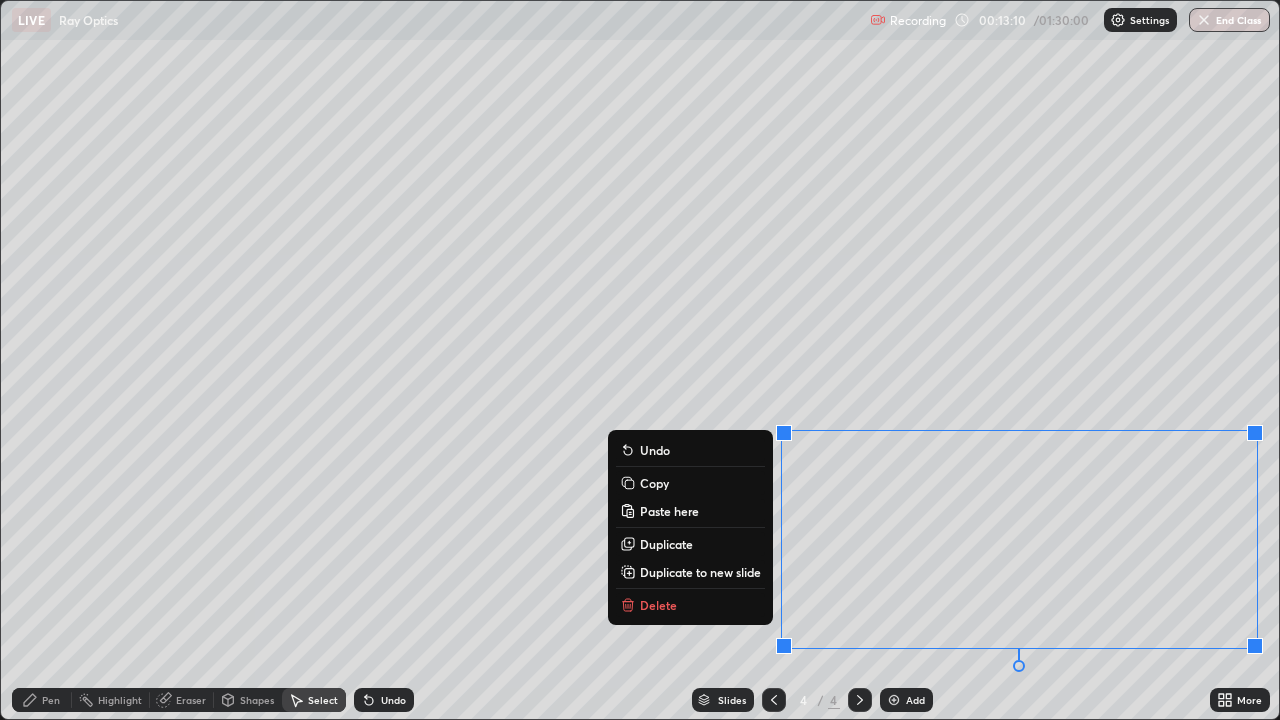 click on "0 ° Undo Copy Paste here Duplicate Duplicate to new slide Delete" at bounding box center (640, 360) 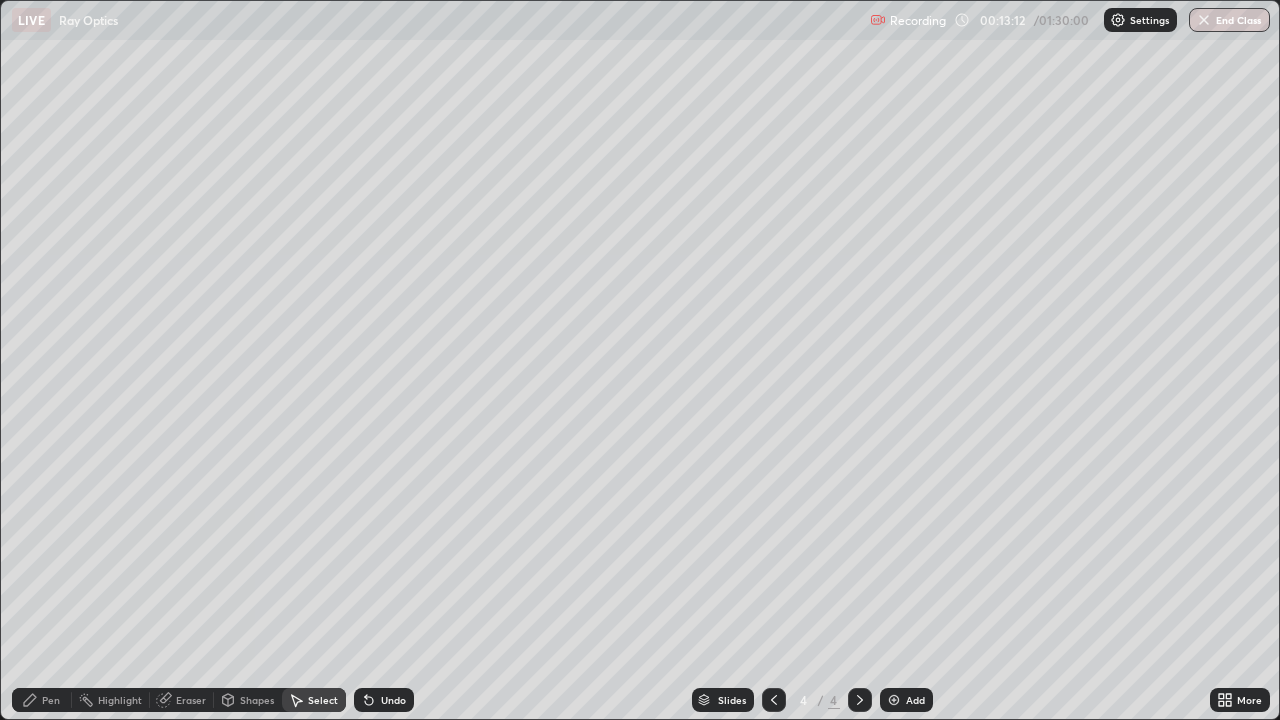 click on "Pen" at bounding box center (51, 700) 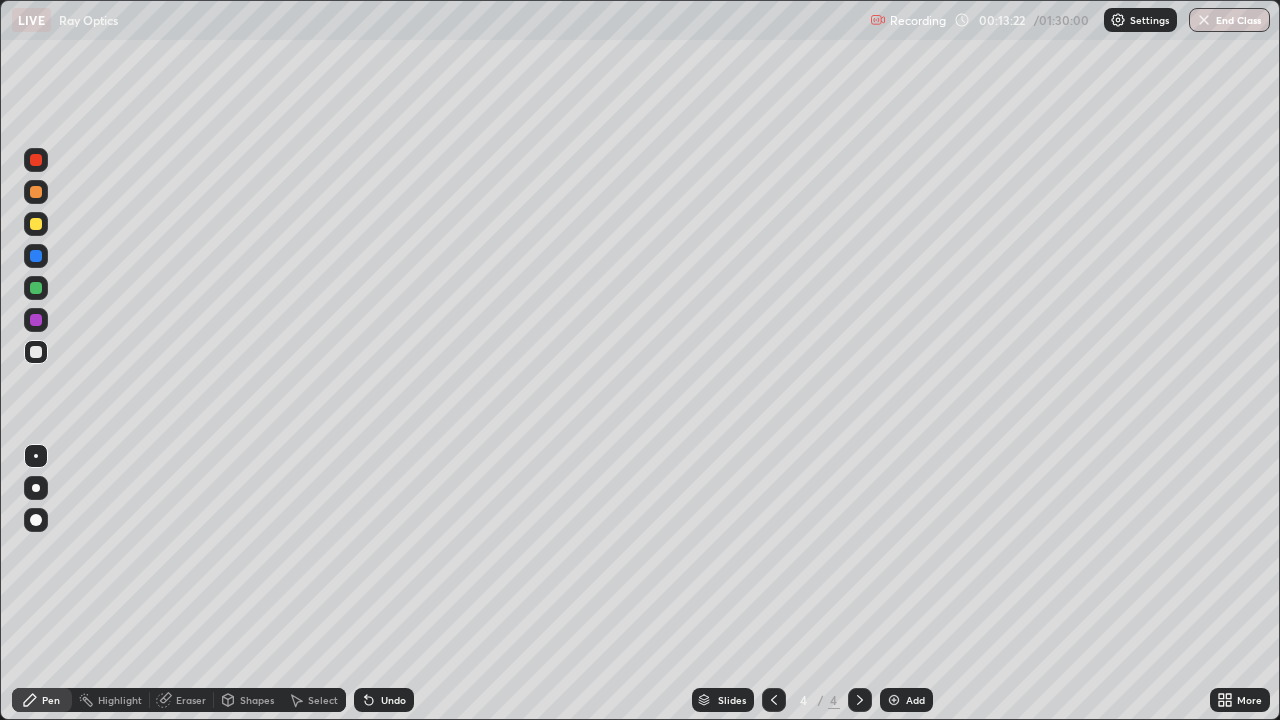 click at bounding box center (36, 192) 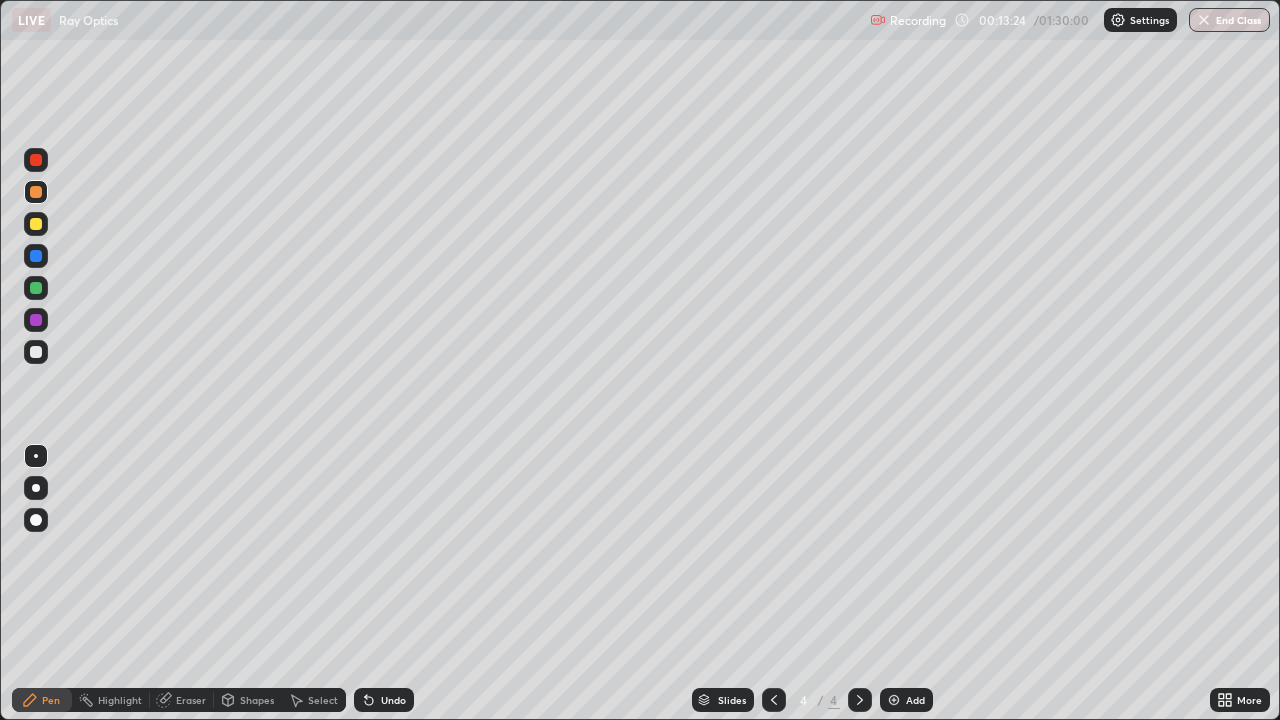 click on "Shapes" at bounding box center [257, 700] 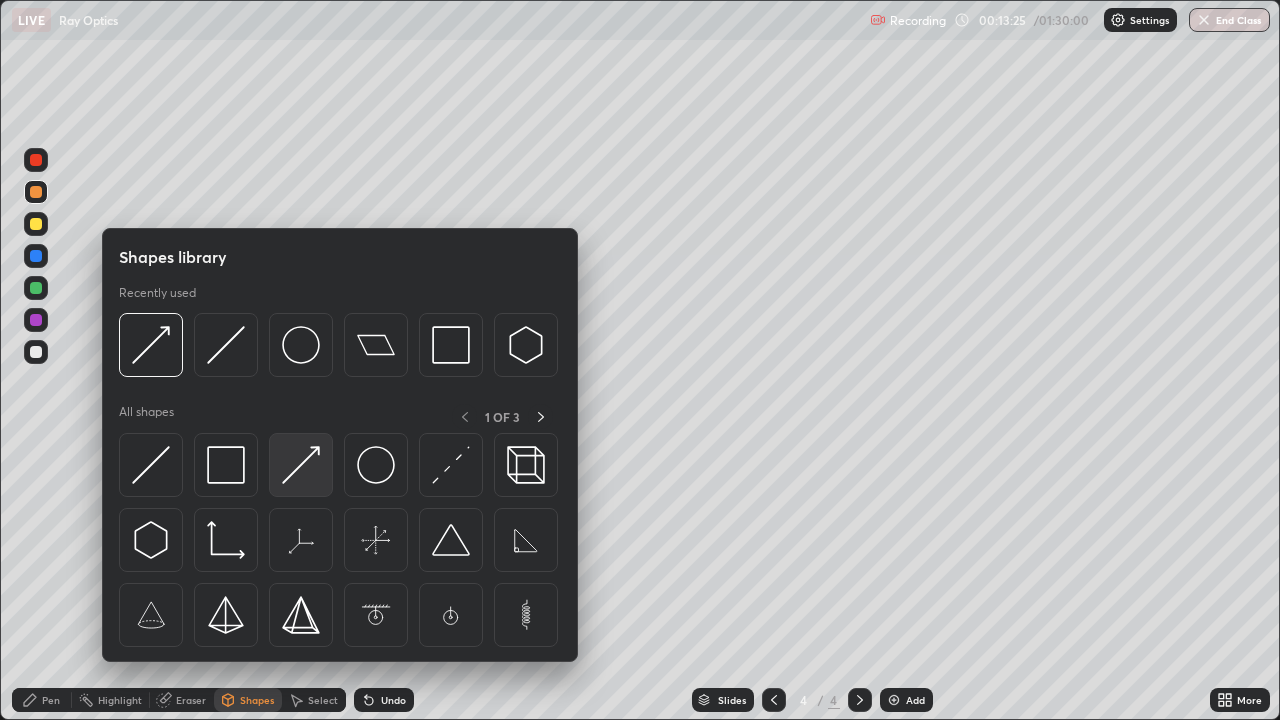 click at bounding box center (301, 465) 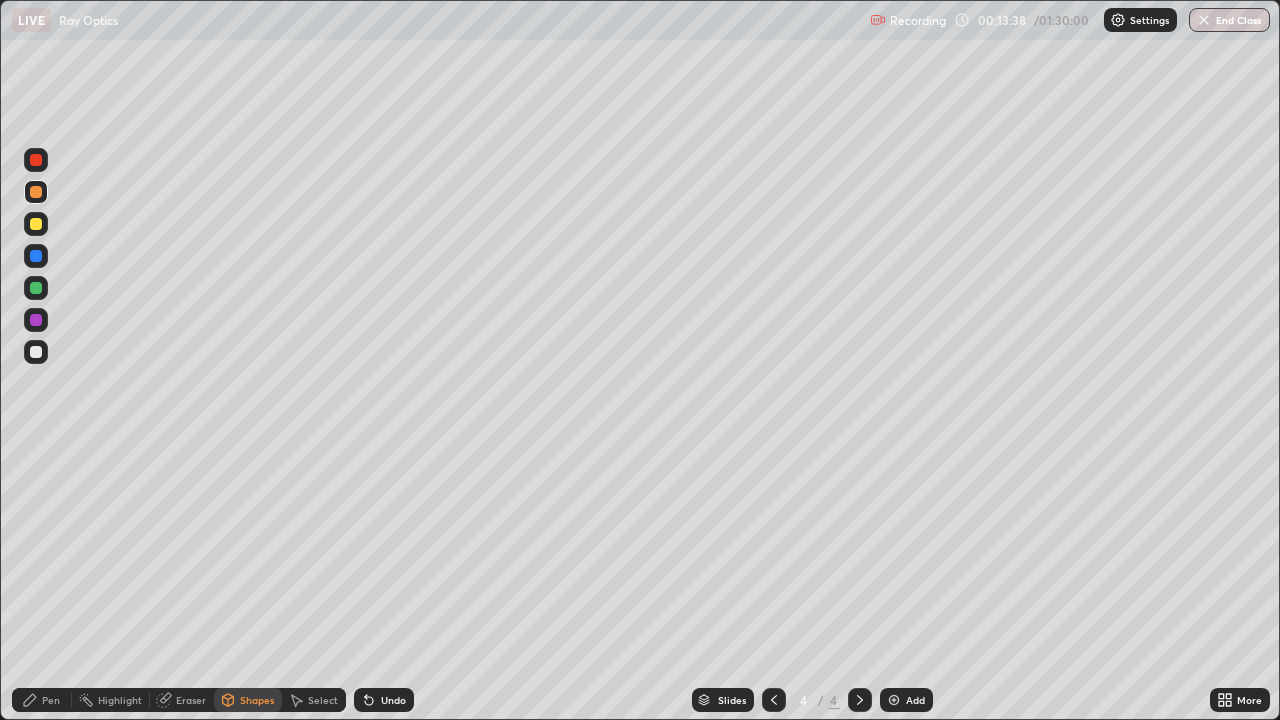 click at bounding box center [36, 224] 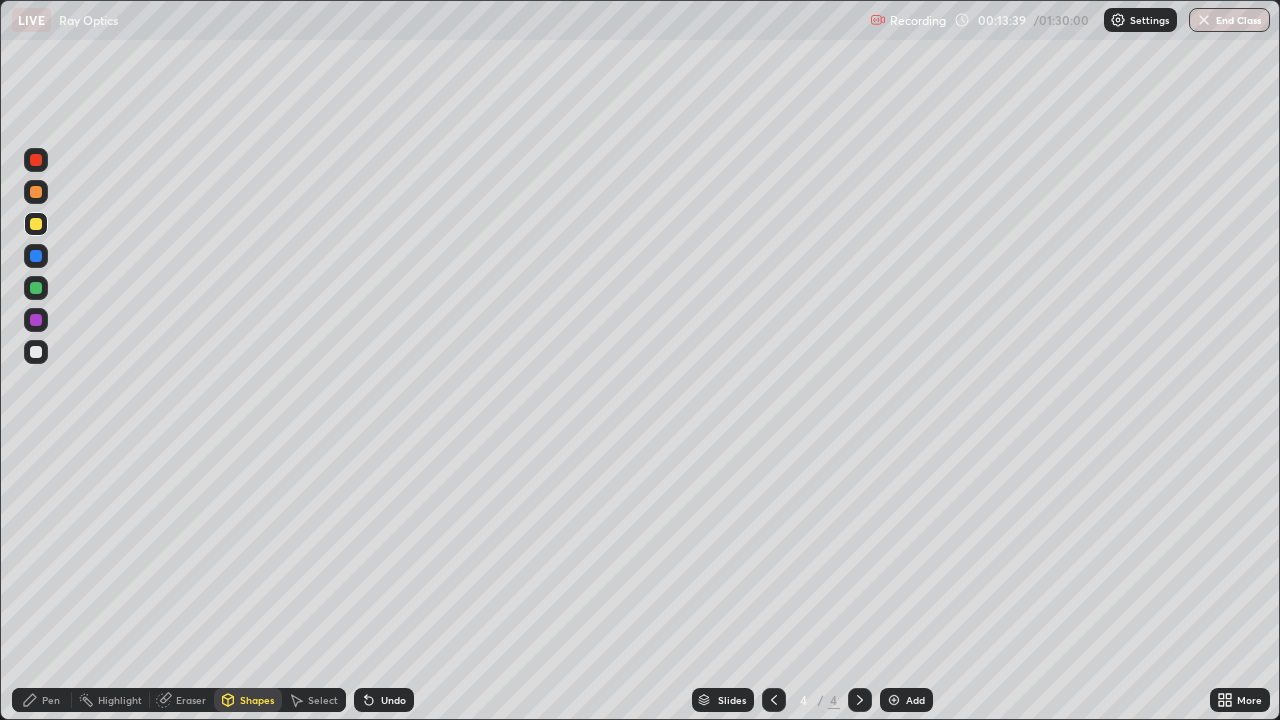click at bounding box center (36, 192) 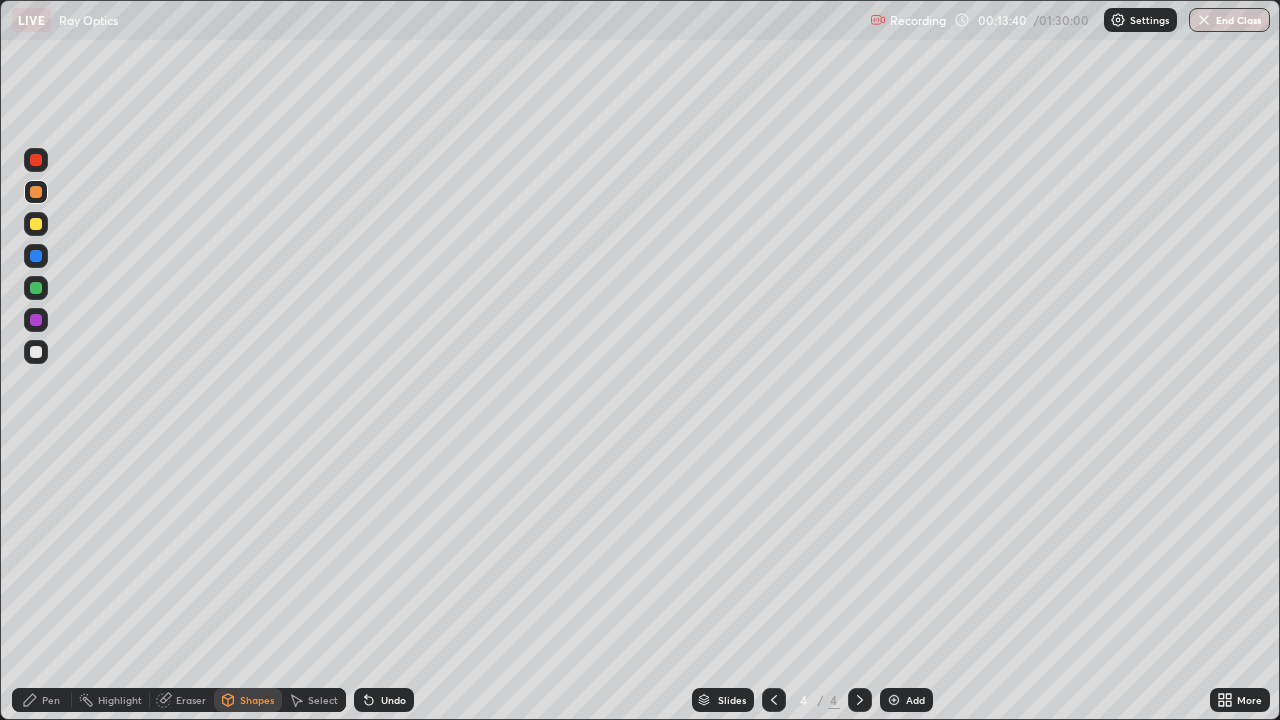 click on "Pen" at bounding box center (51, 700) 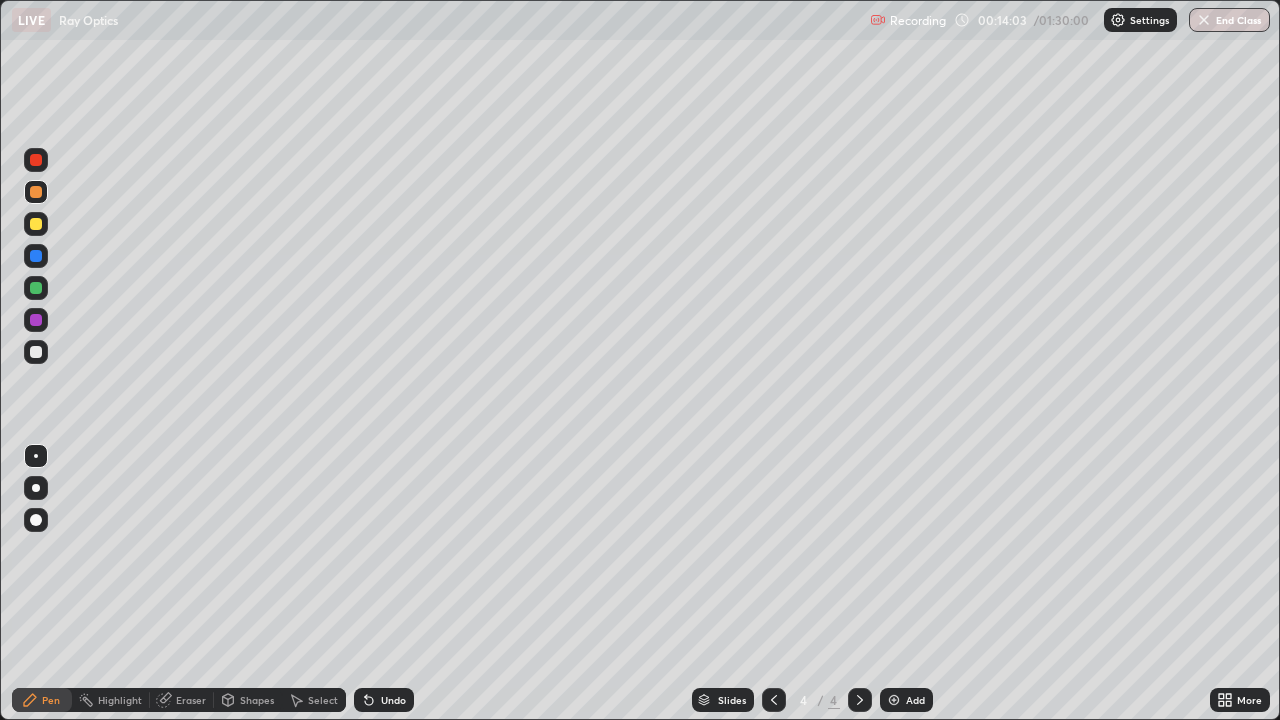 click at bounding box center (36, 192) 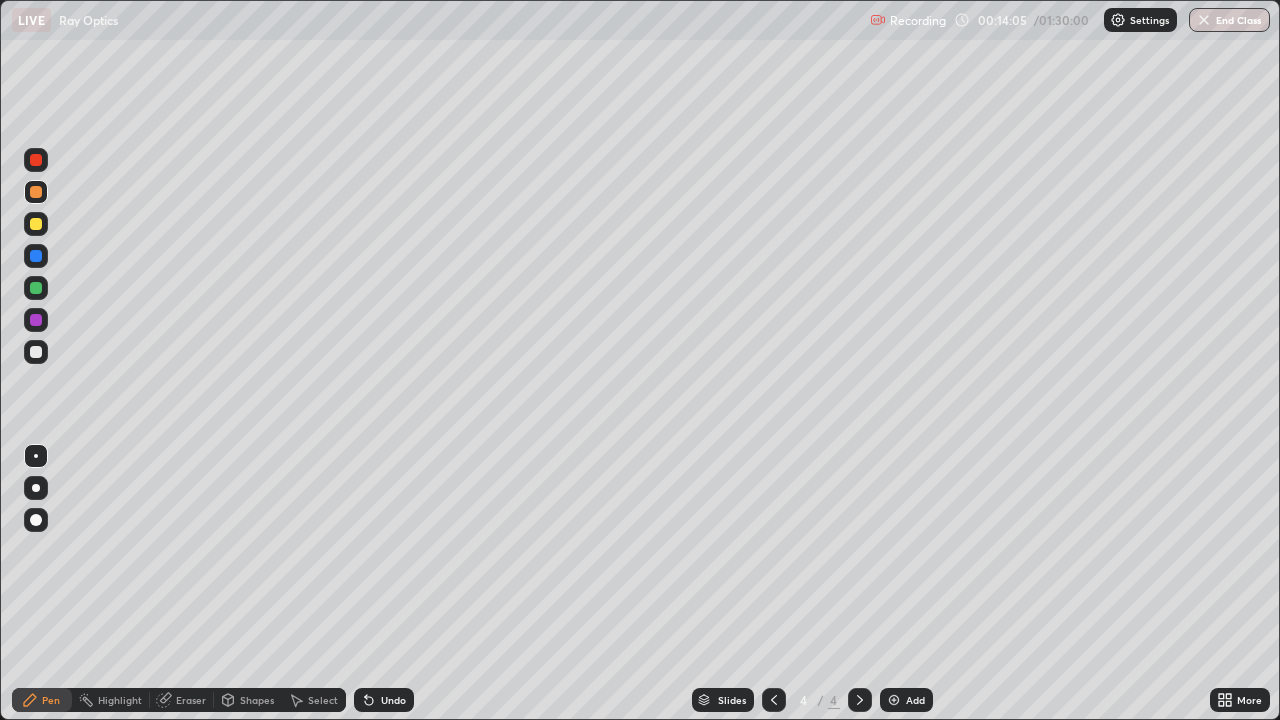 click on "Eraser" at bounding box center (191, 700) 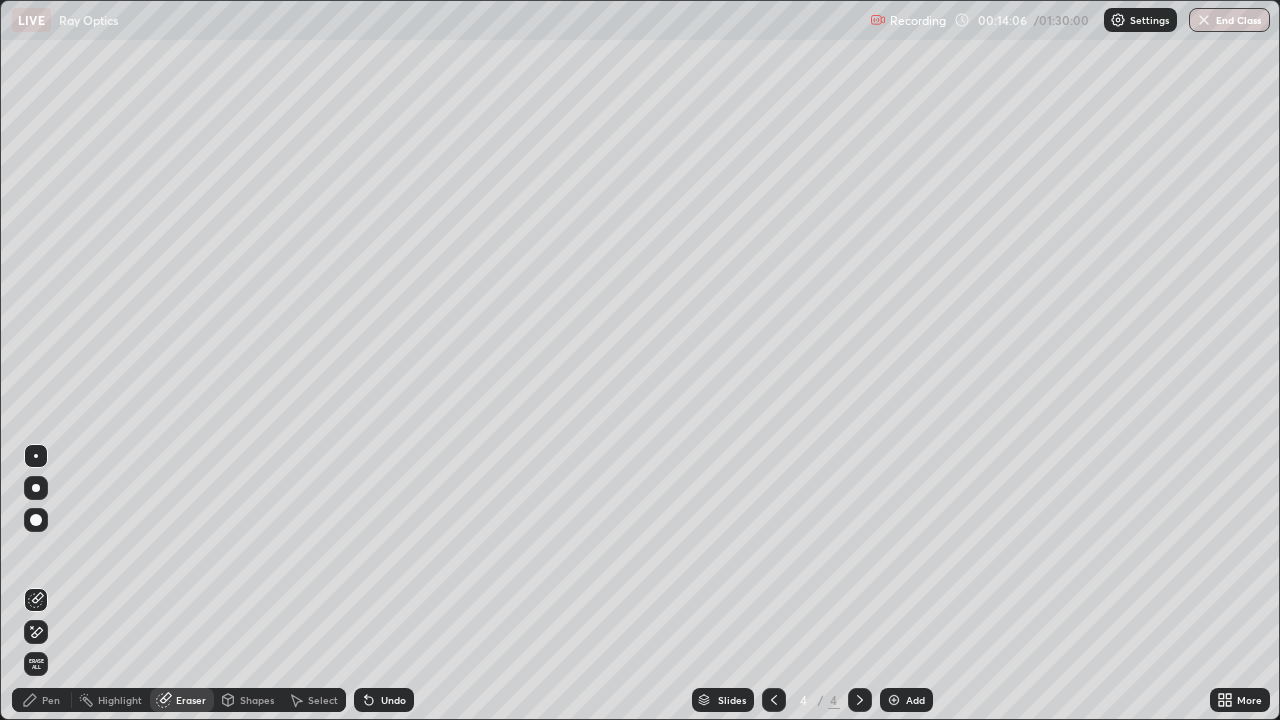click on "Shapes" at bounding box center [257, 700] 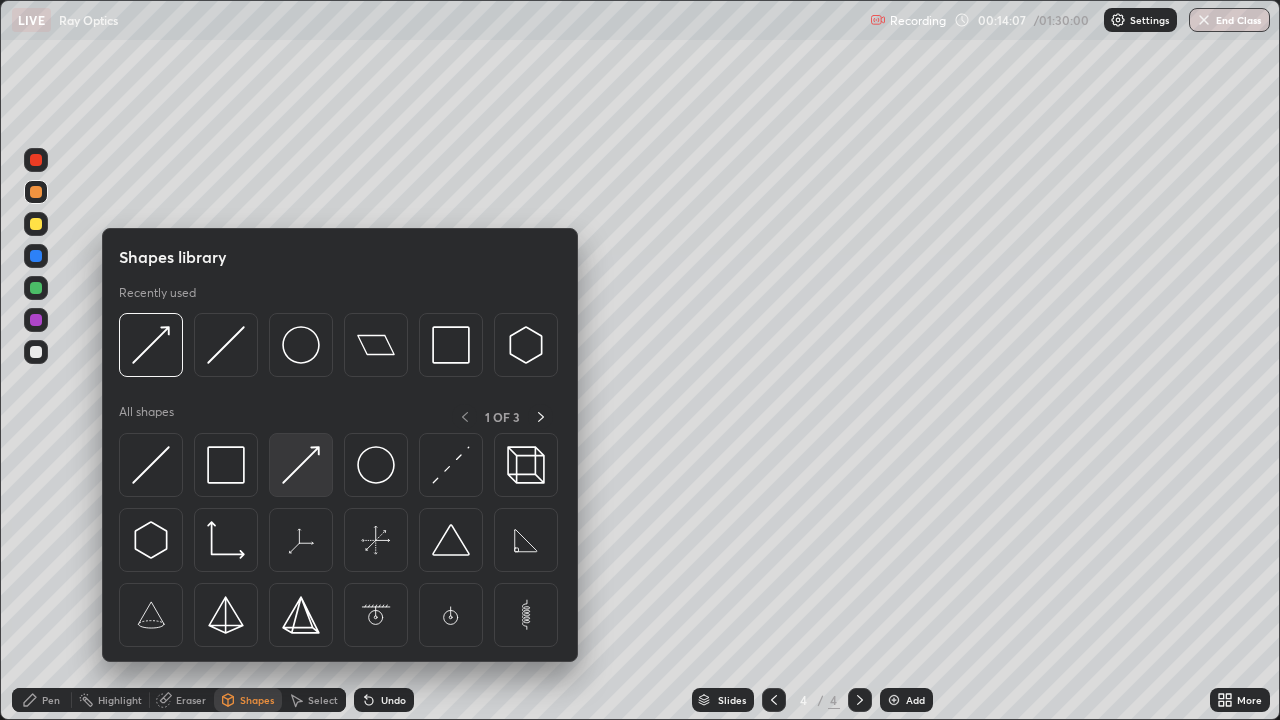 click at bounding box center [301, 465] 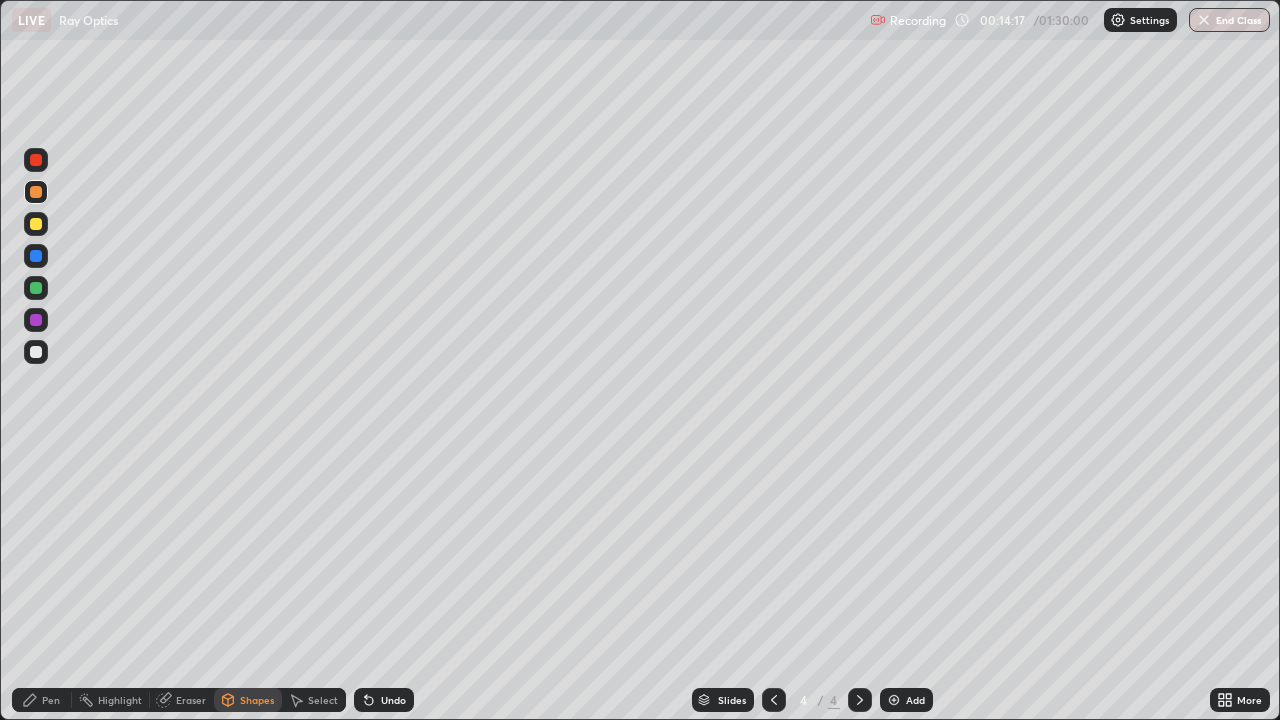 click on "Pen" at bounding box center (42, 700) 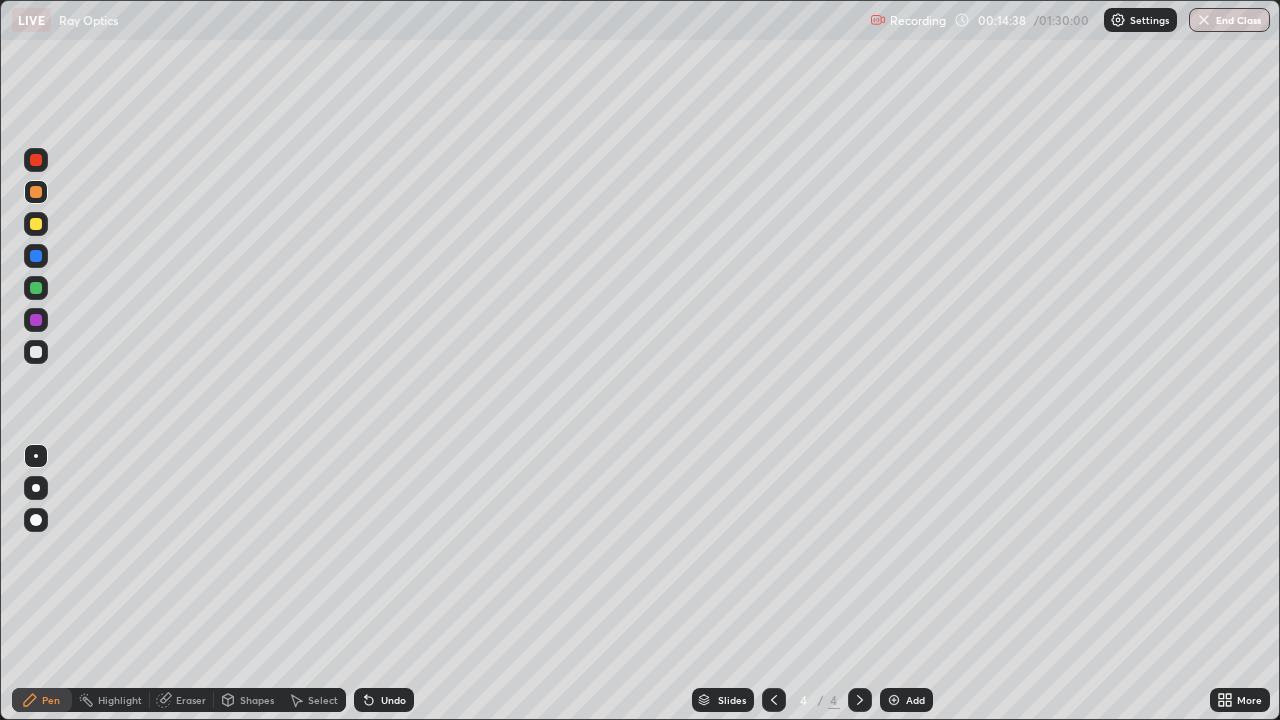 click on "Shapes" at bounding box center [257, 700] 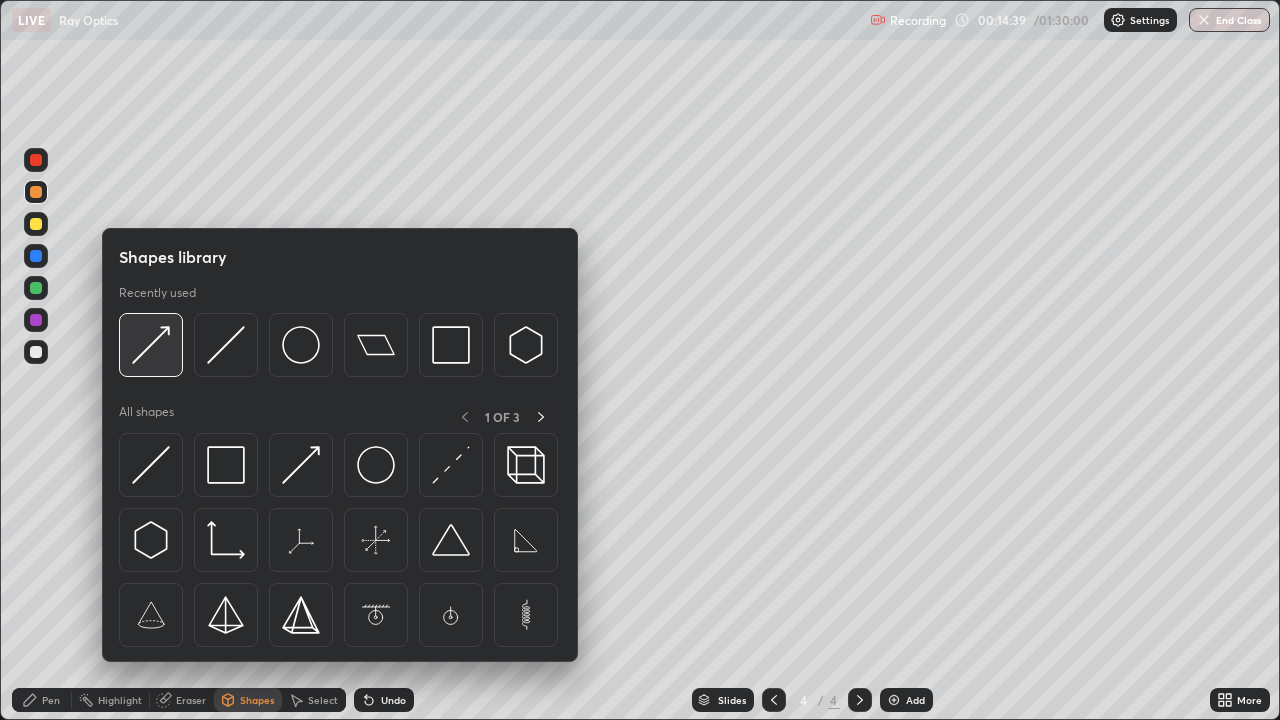click at bounding box center (151, 345) 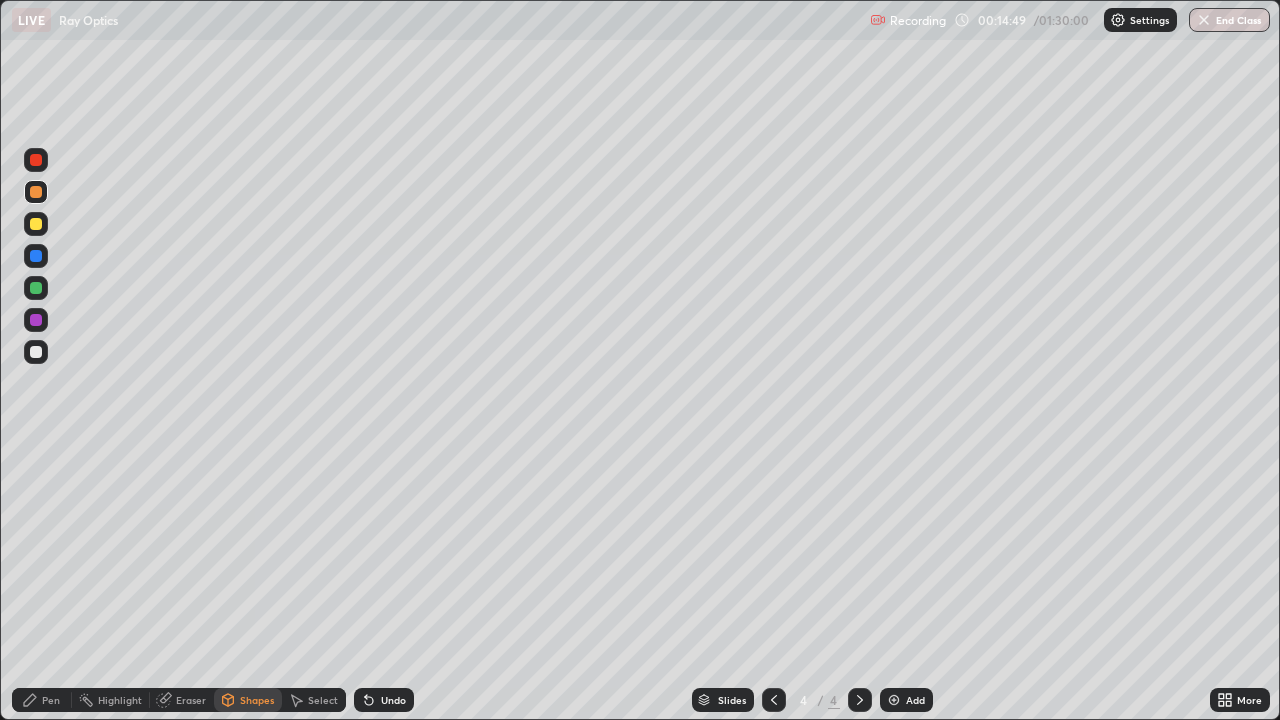 click on "Pen" at bounding box center (51, 700) 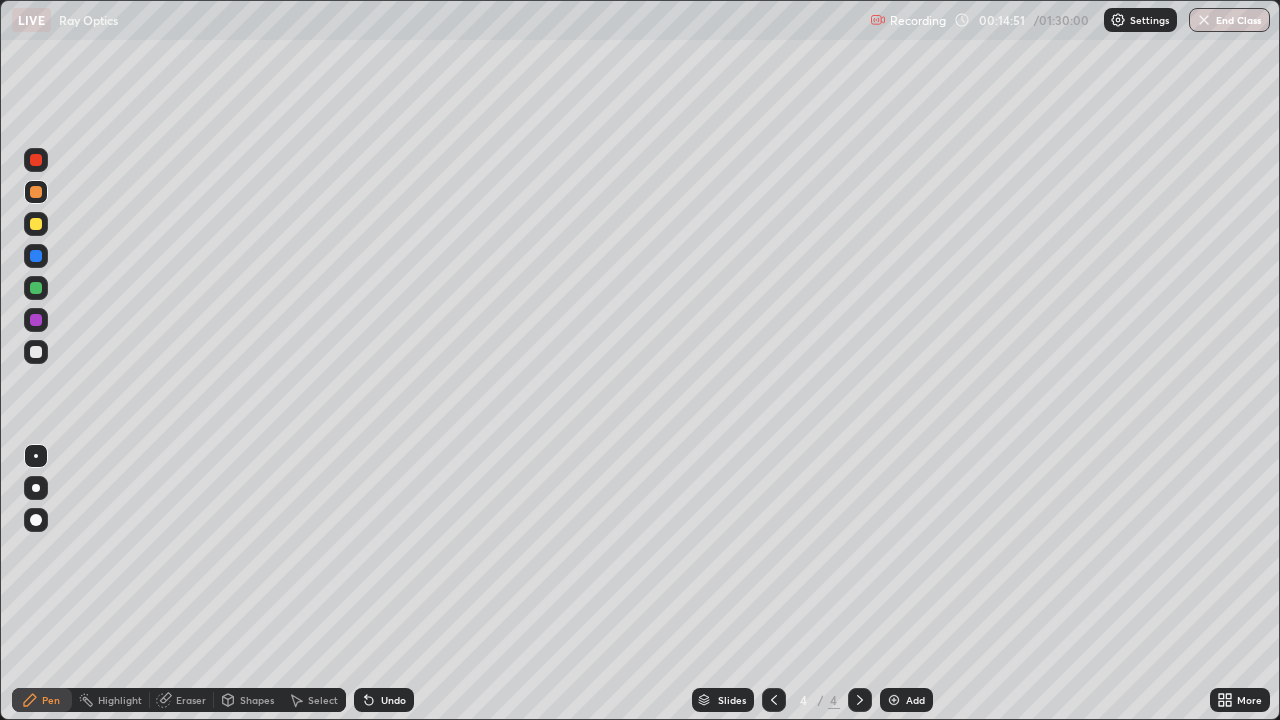 click at bounding box center [36, 288] 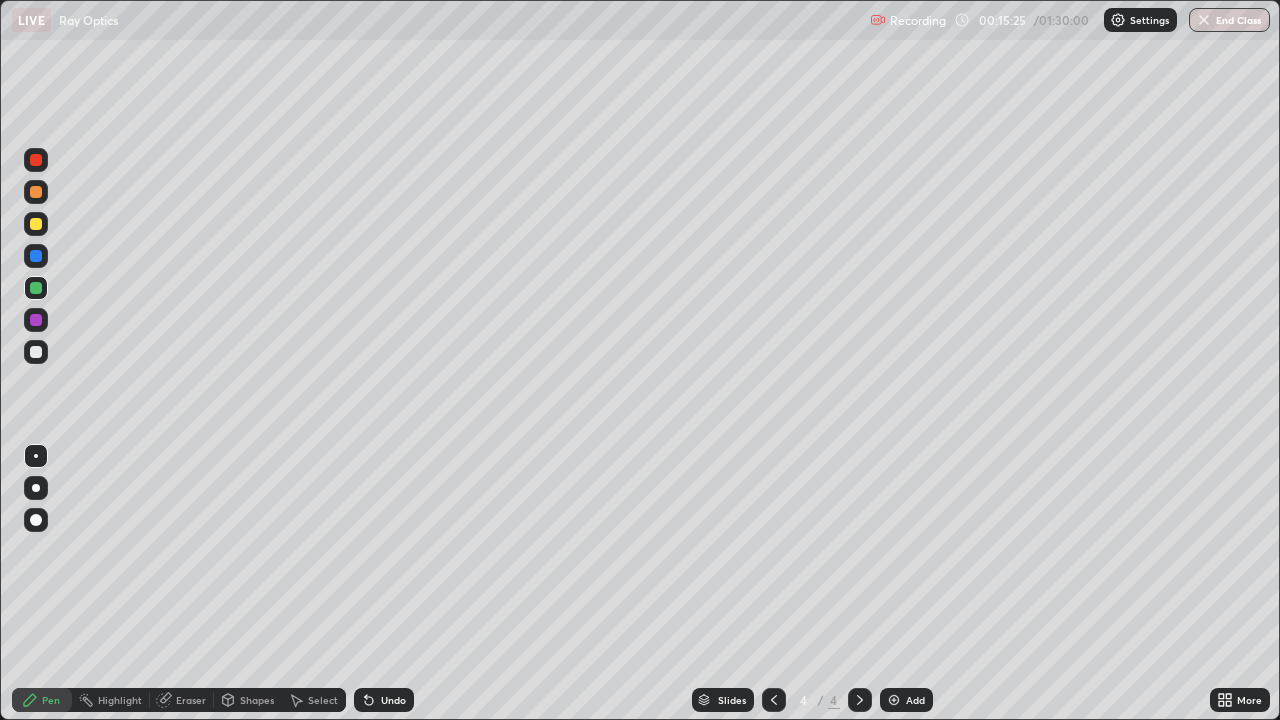 click on "Undo" at bounding box center (393, 700) 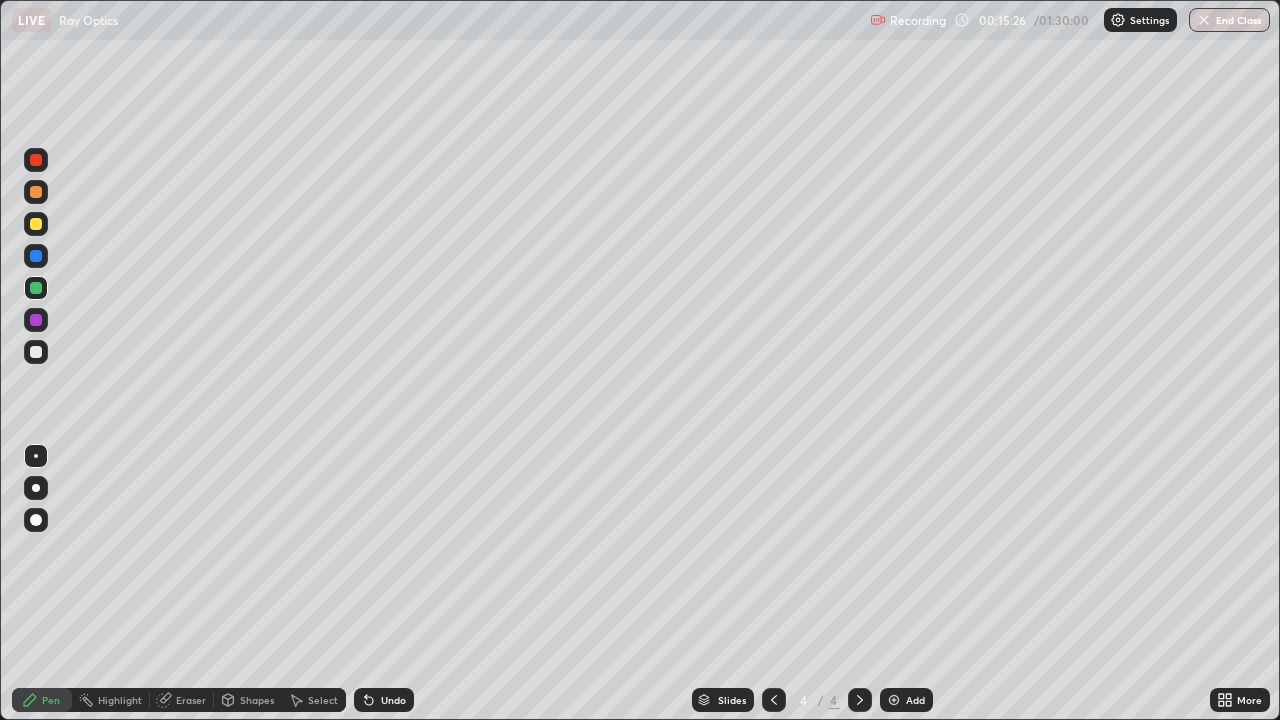 click on "Undo" at bounding box center (393, 700) 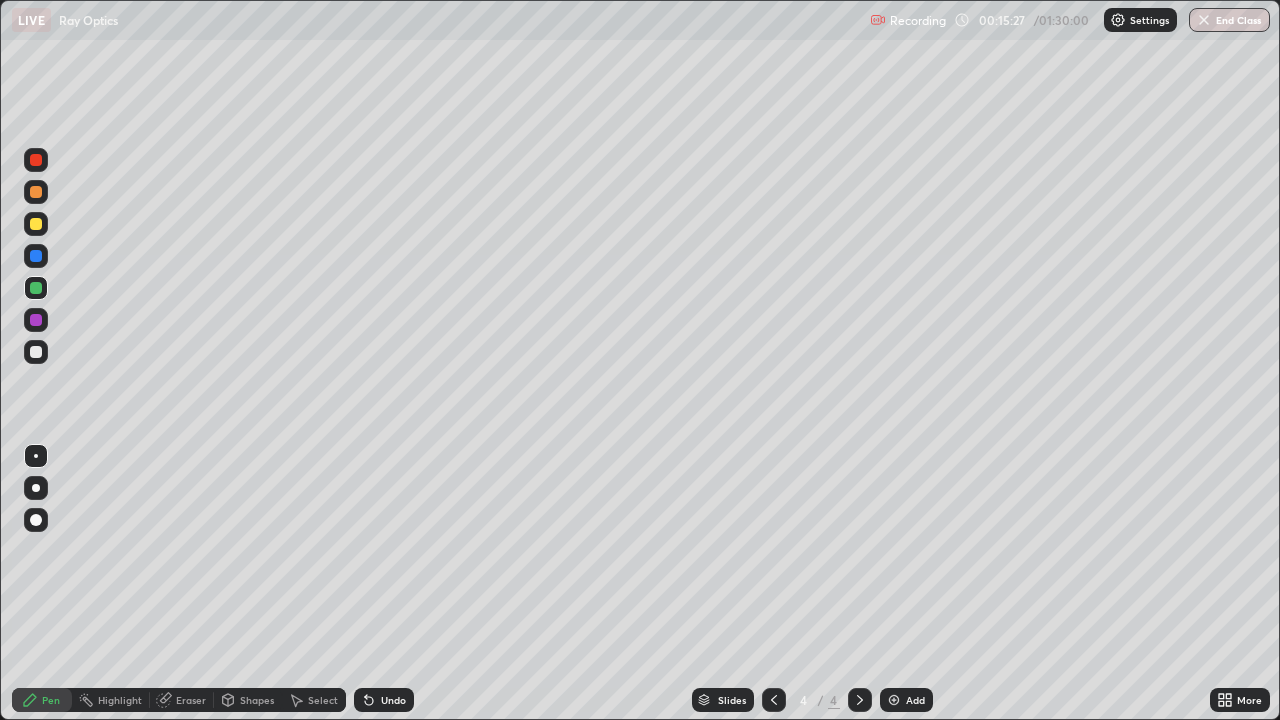 click on "Undo" at bounding box center [384, 700] 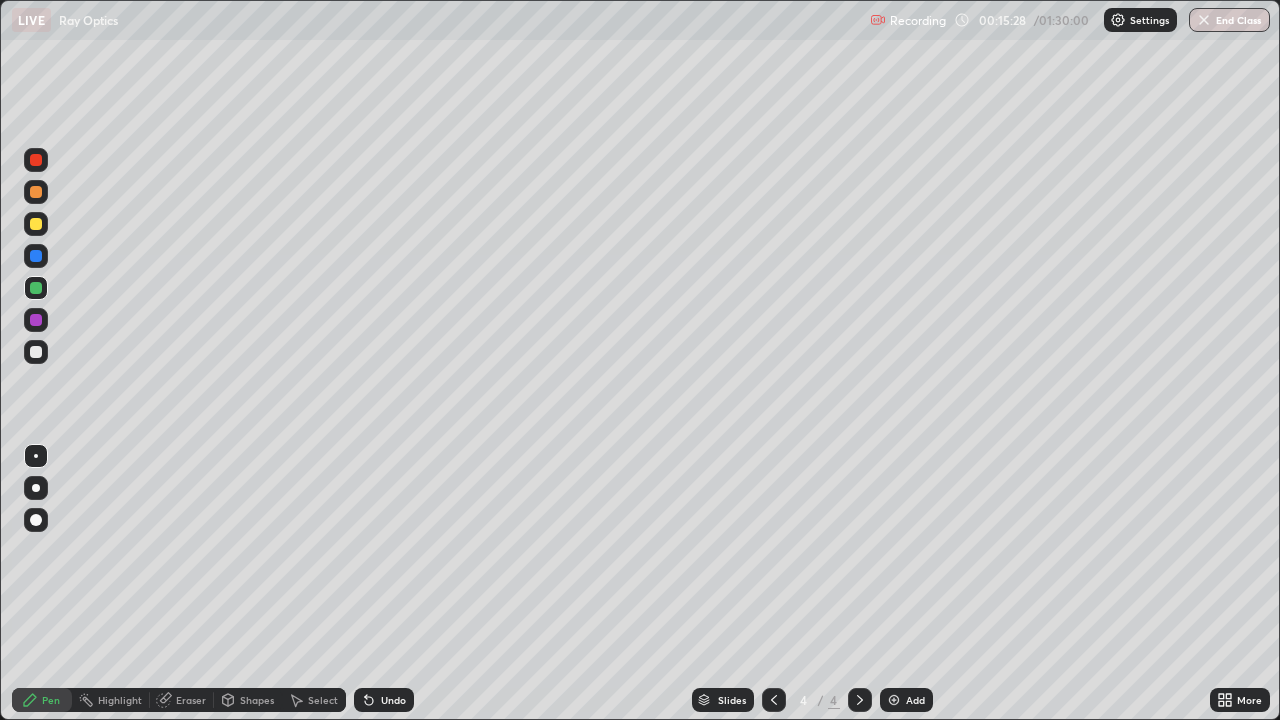 click on "Undo" at bounding box center (393, 700) 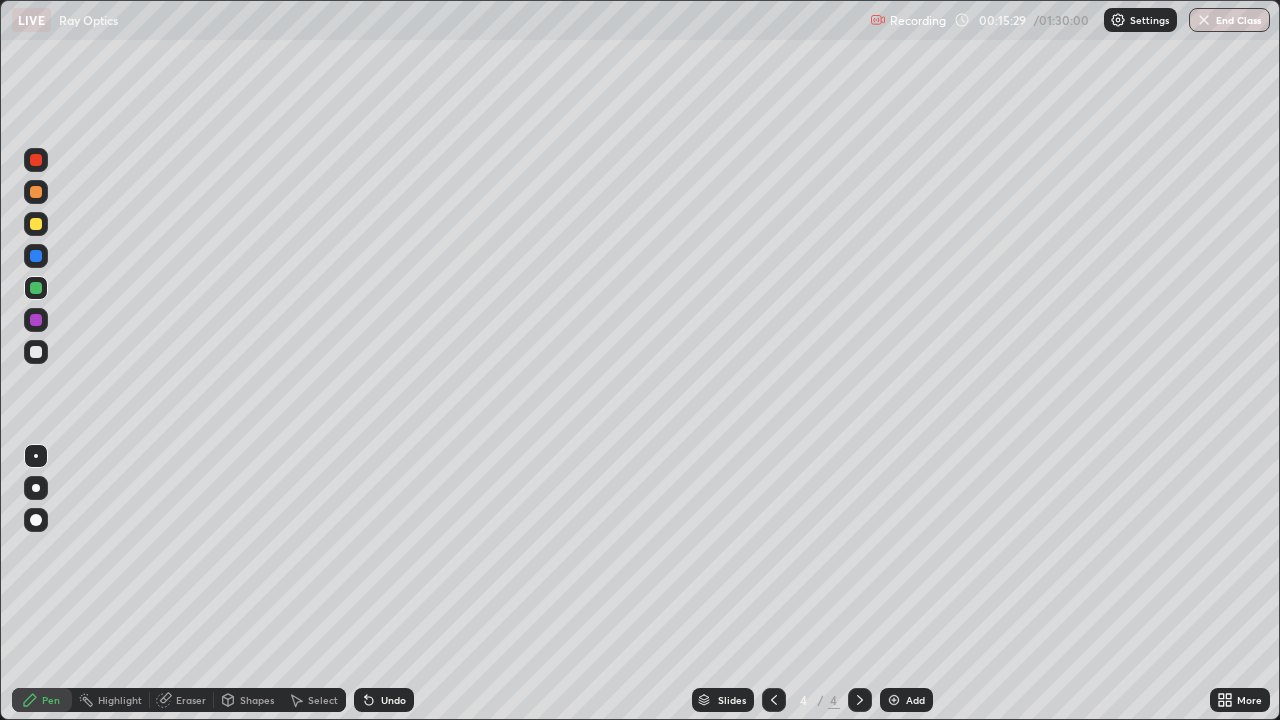 click on "Undo" at bounding box center [384, 700] 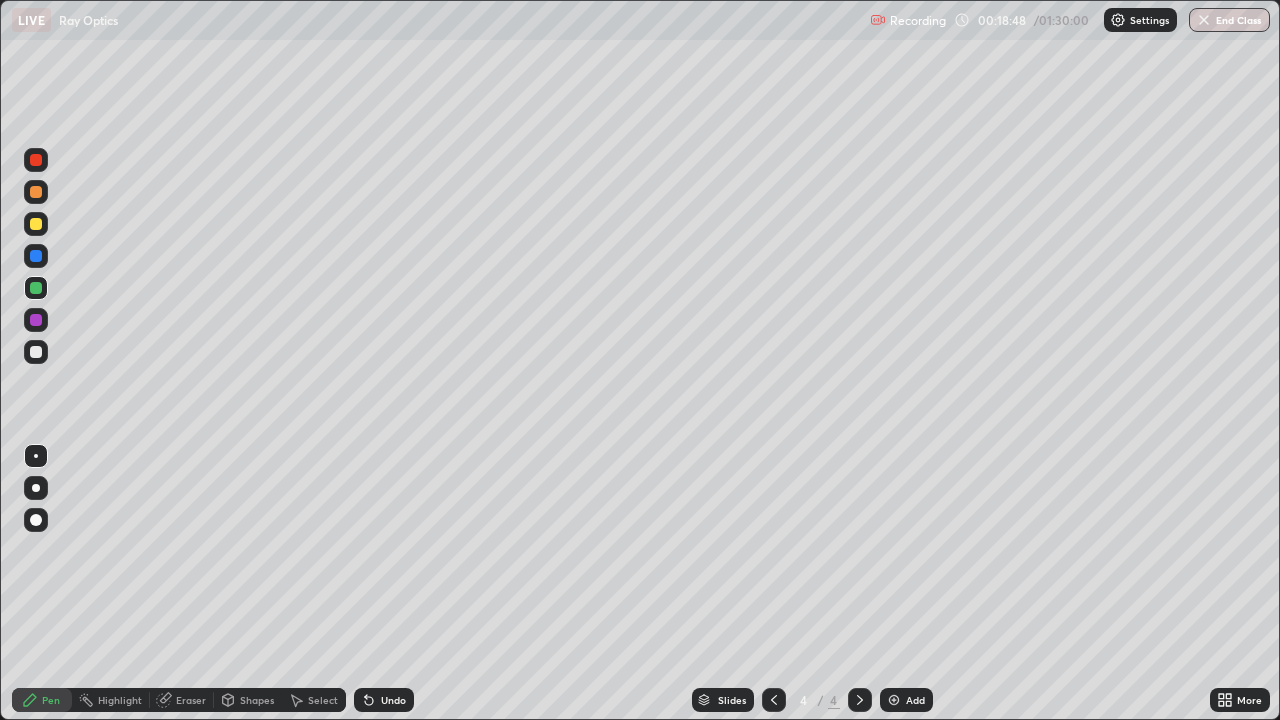 click on "Add" at bounding box center [915, 700] 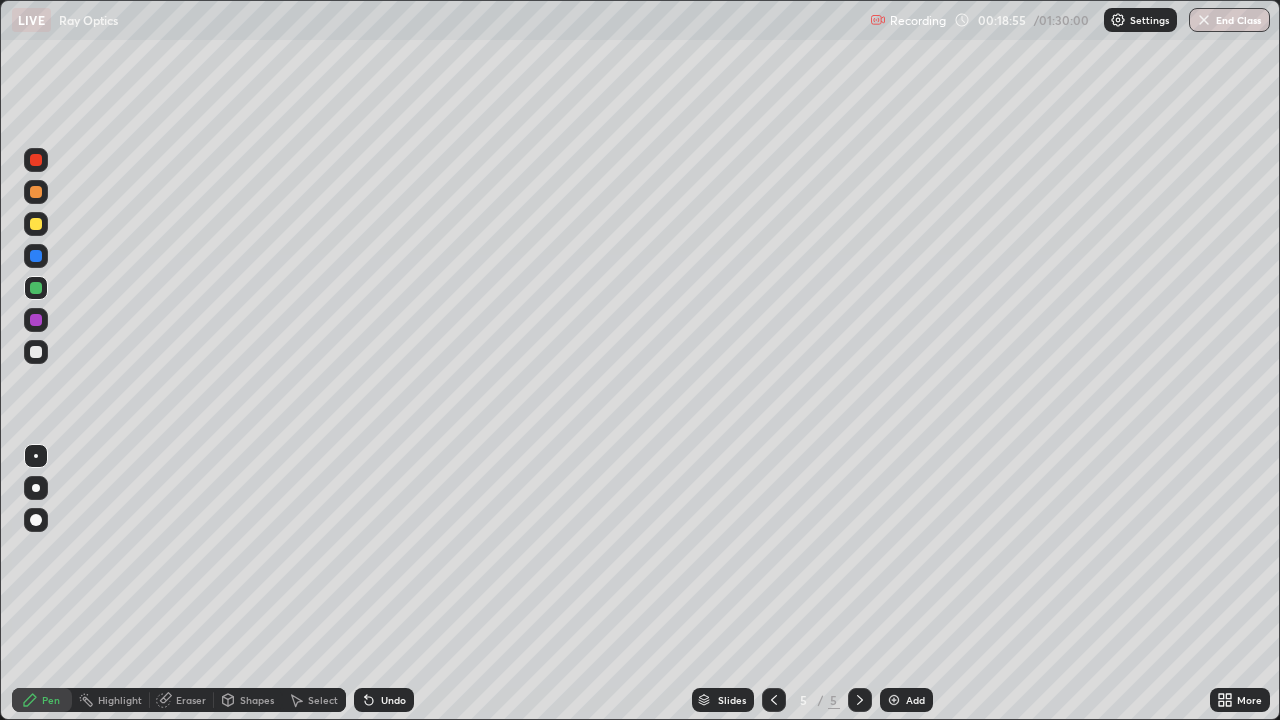 click at bounding box center [36, 160] 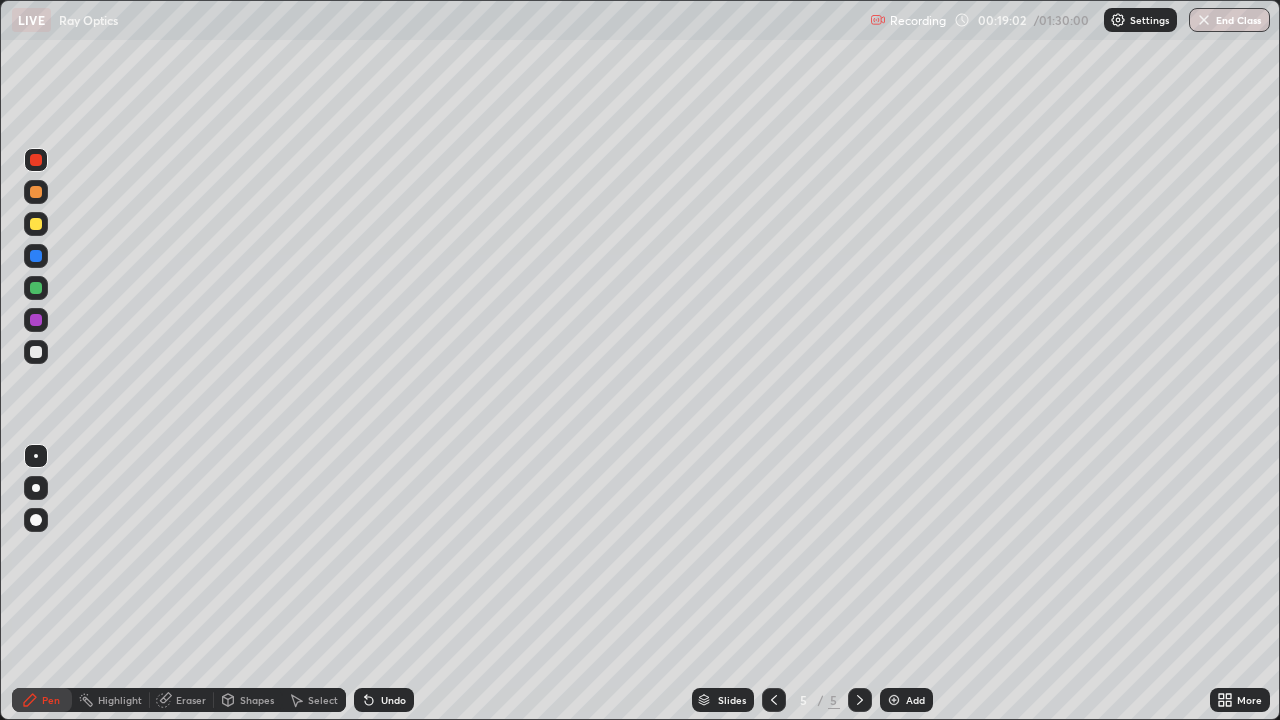 click at bounding box center (36, 224) 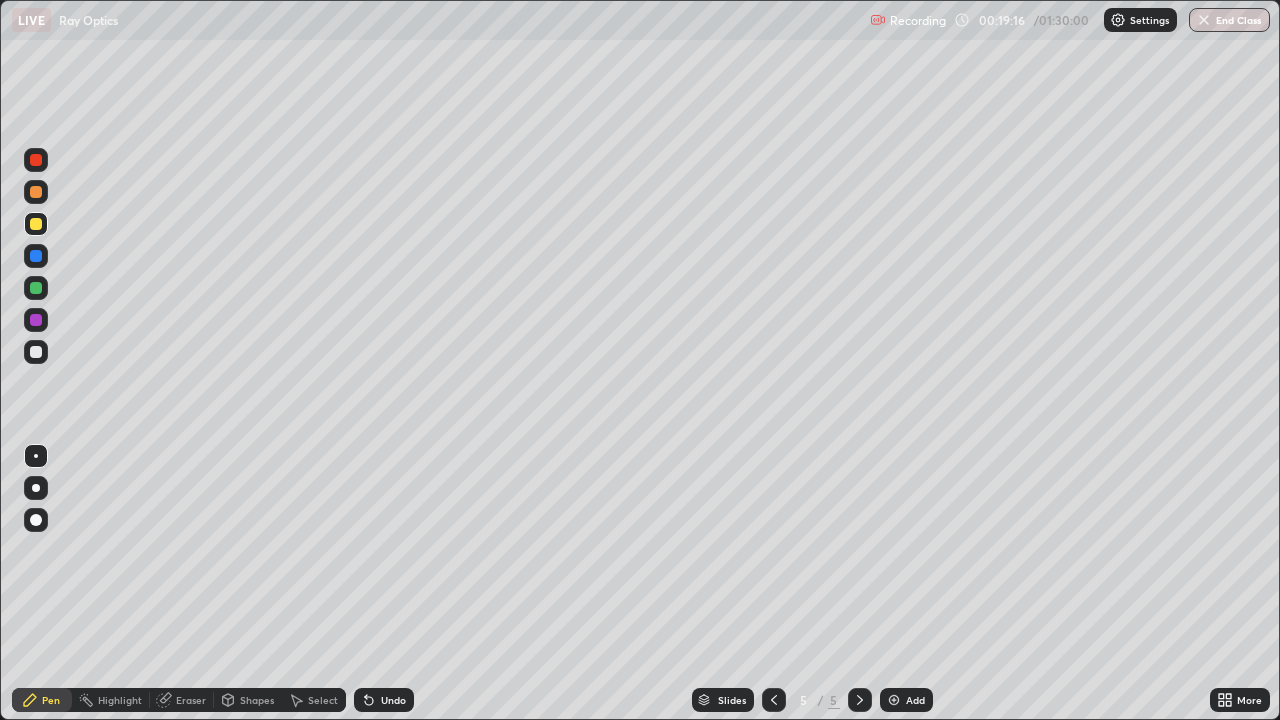 click on "Undo" at bounding box center [393, 700] 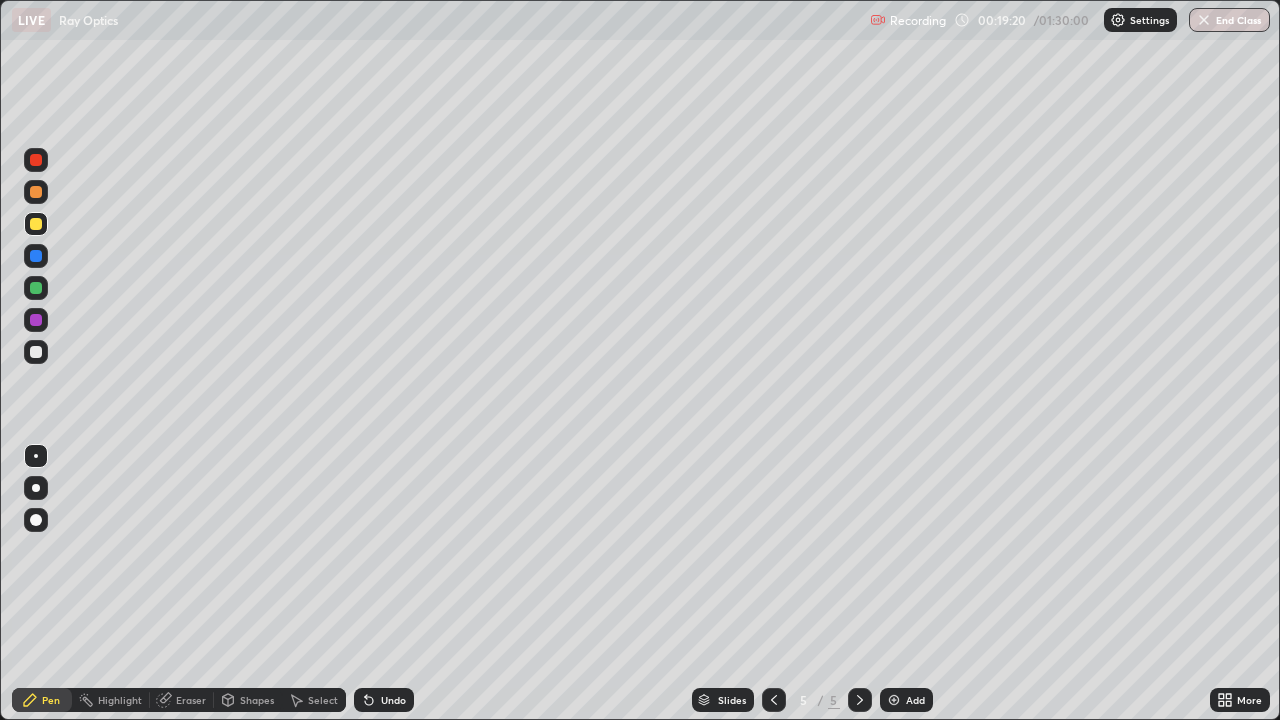 click at bounding box center [36, 352] 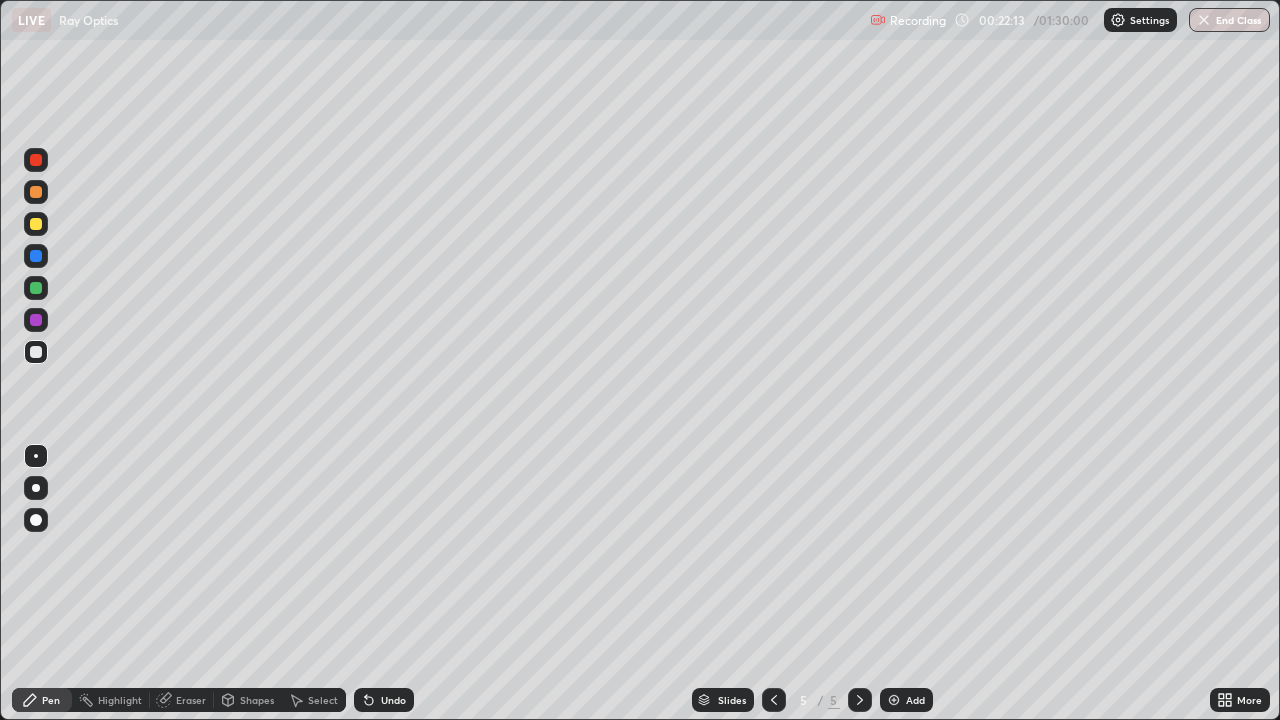 click on "Add" at bounding box center (906, 700) 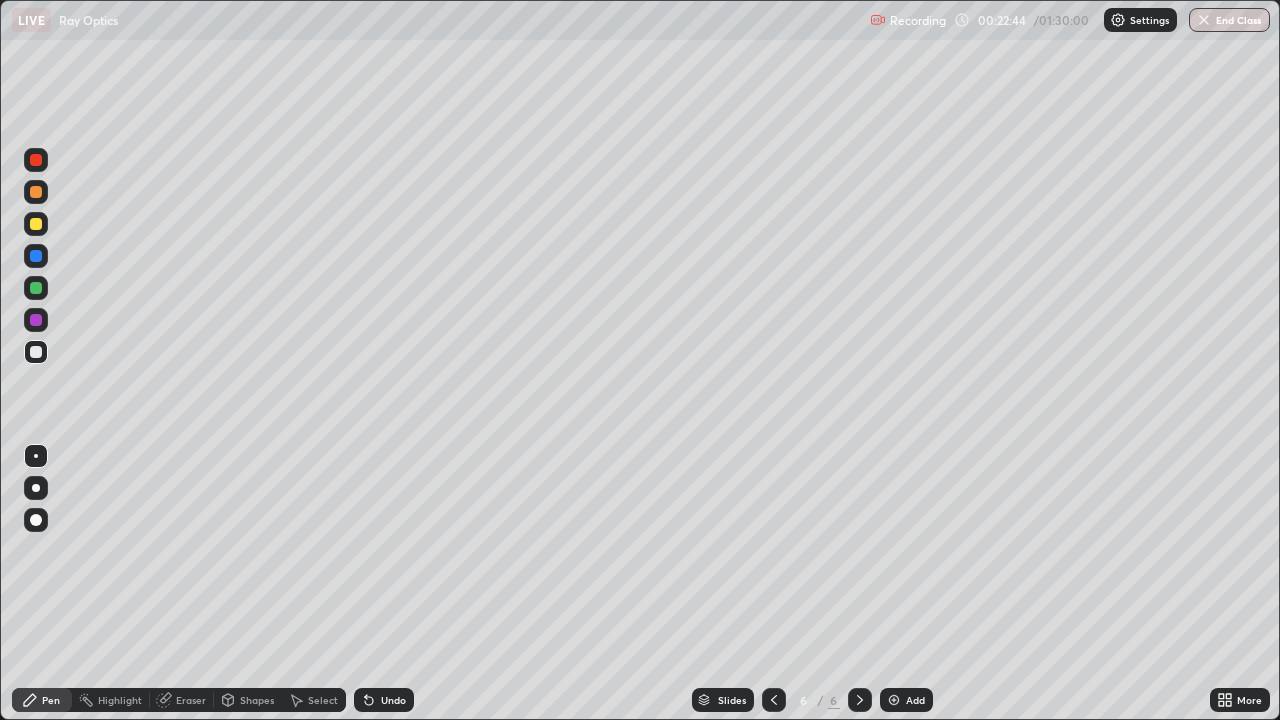 click on "Undo" at bounding box center [393, 700] 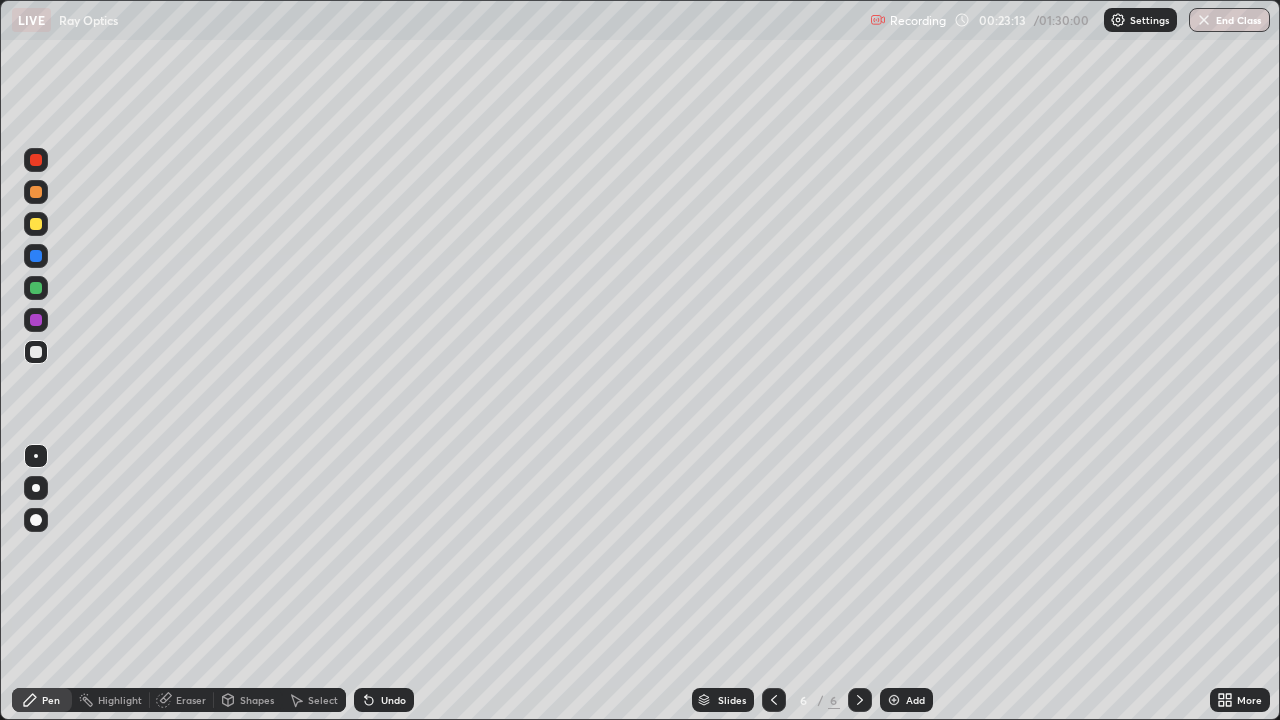 click on "Select" at bounding box center (323, 700) 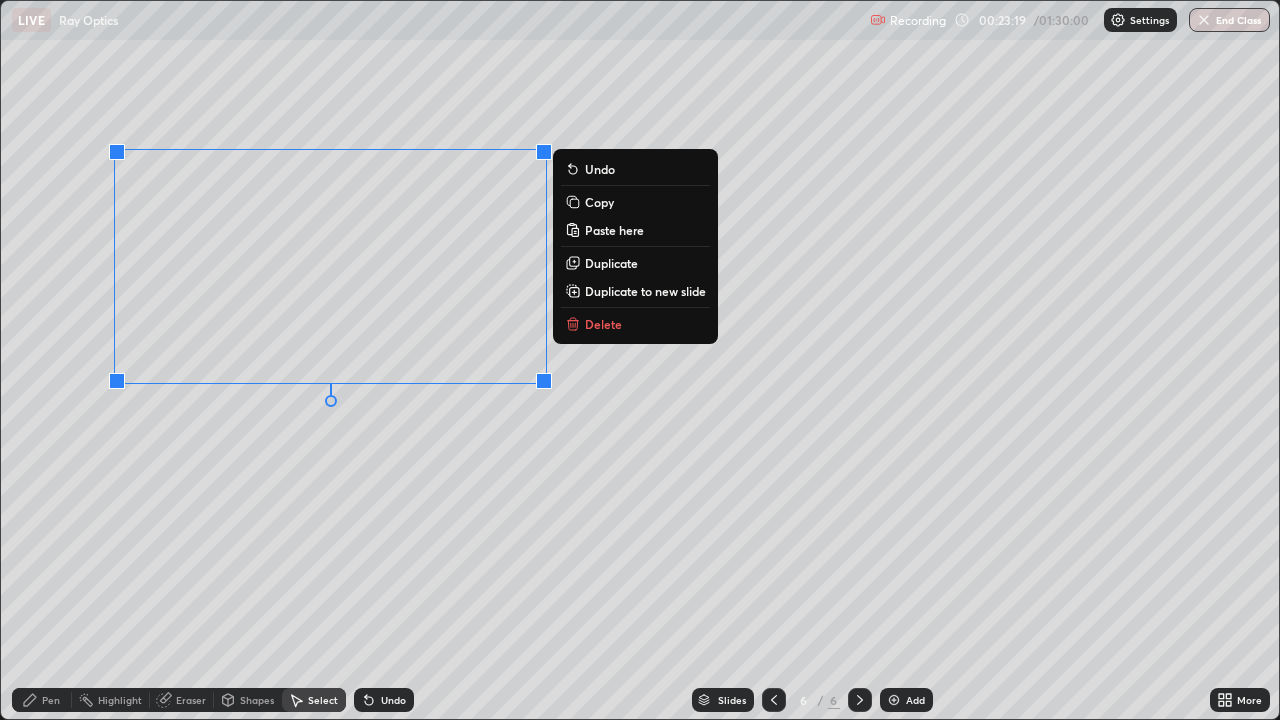 click on "Duplicate" at bounding box center (611, 263) 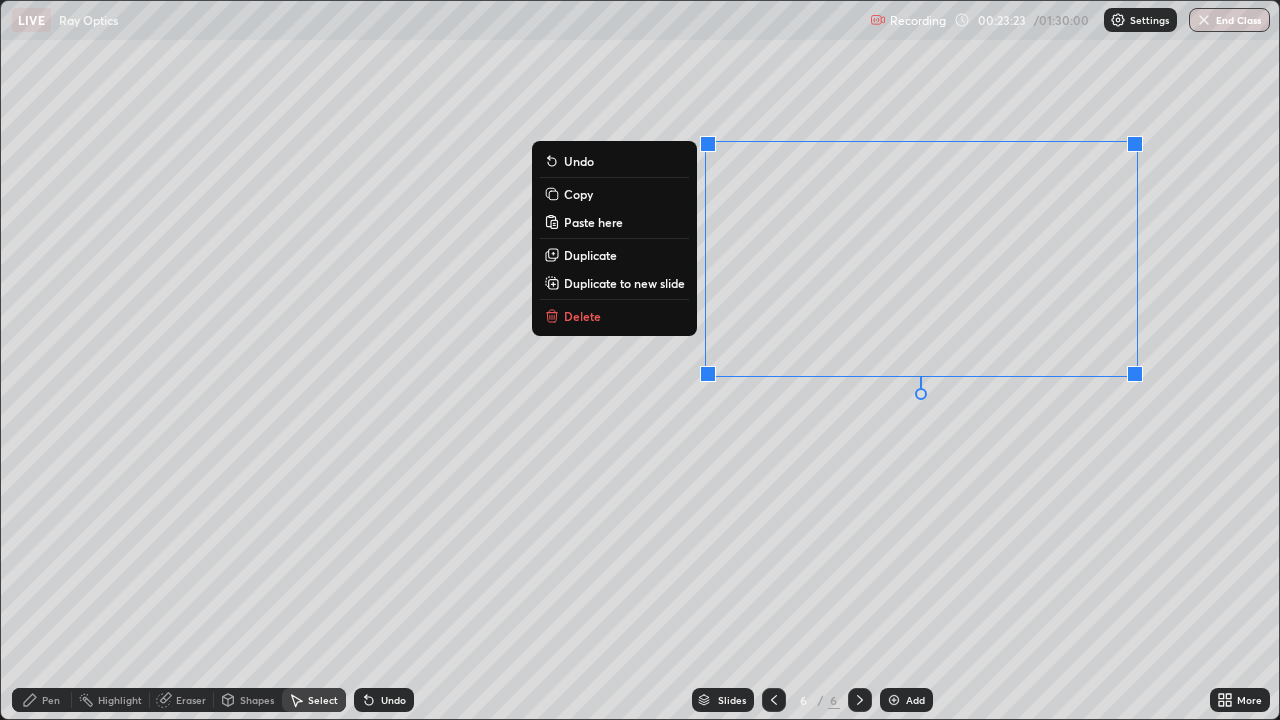 click on "0 ° Undo Copy Paste here Duplicate Duplicate to new slide Delete" at bounding box center [640, 360] 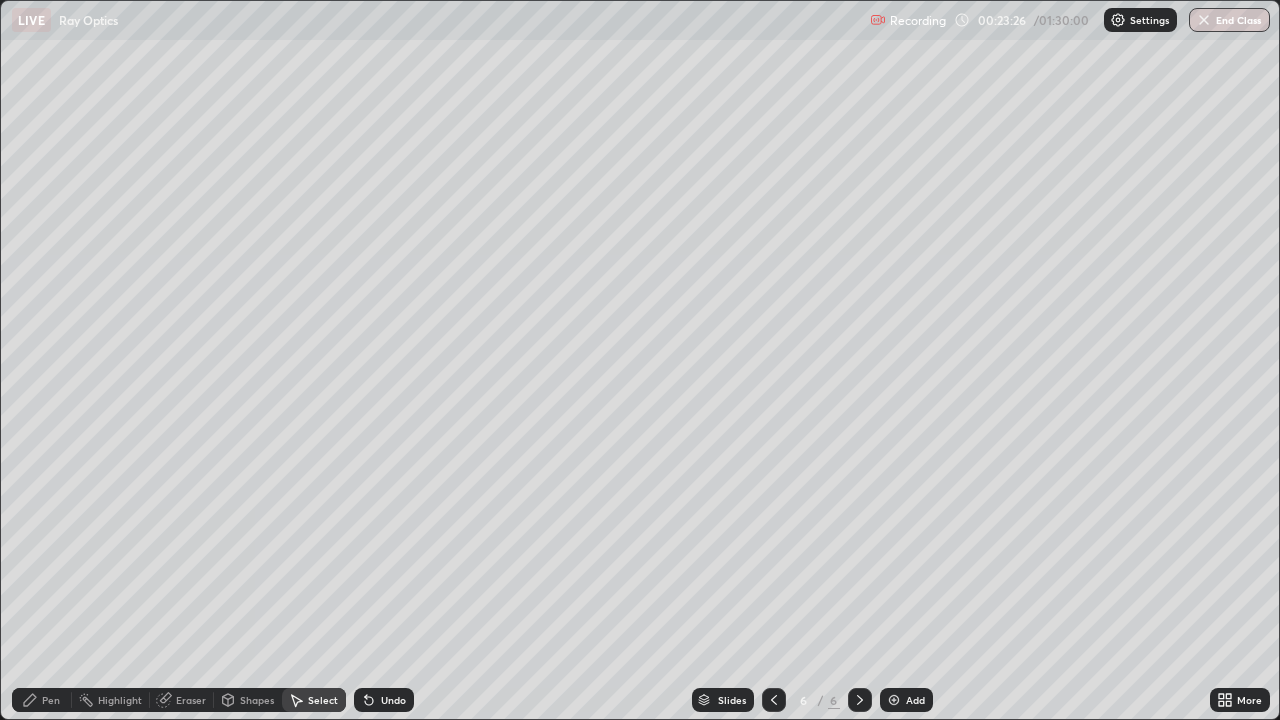 click on "Pen" at bounding box center [51, 700] 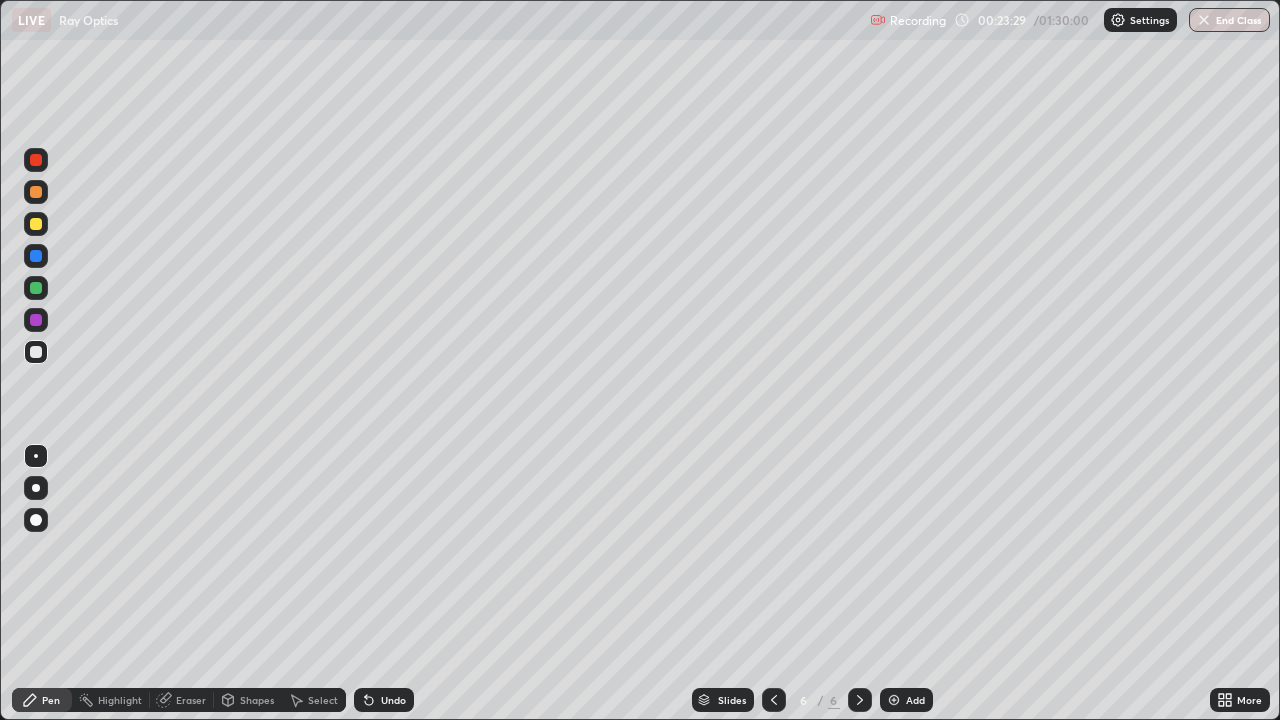 click at bounding box center [36, 288] 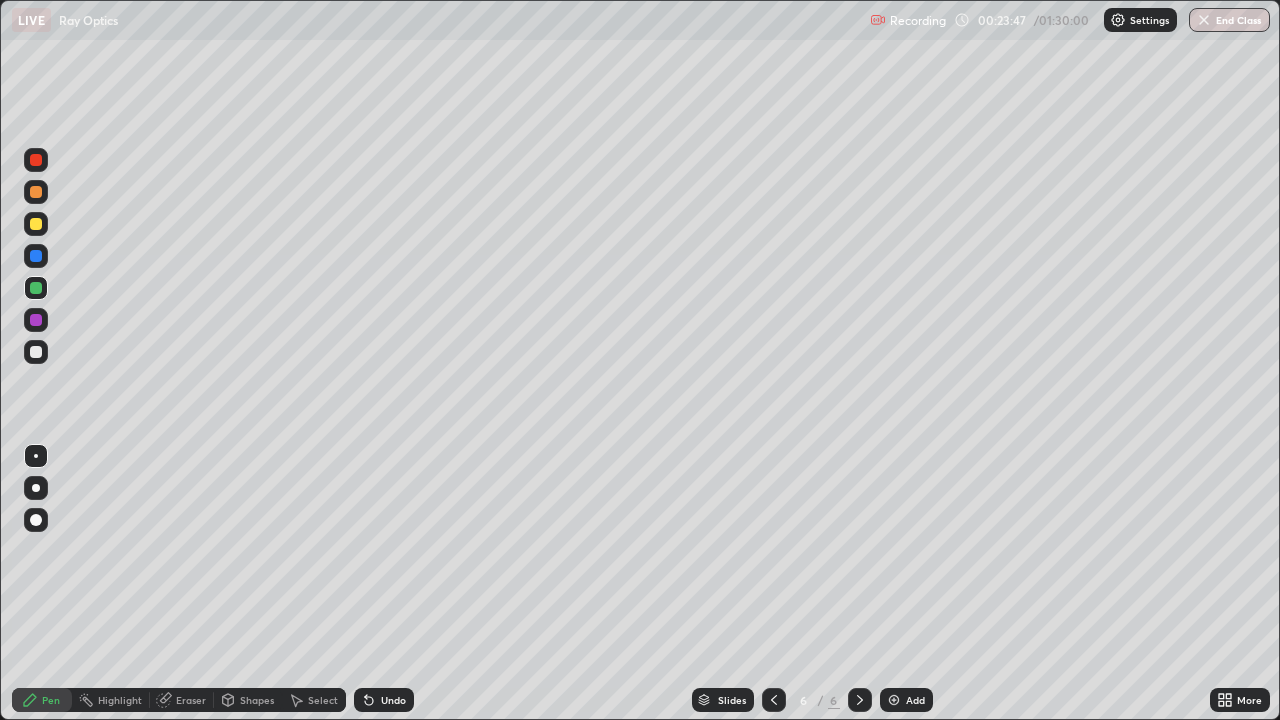 click on "Shapes" at bounding box center [257, 700] 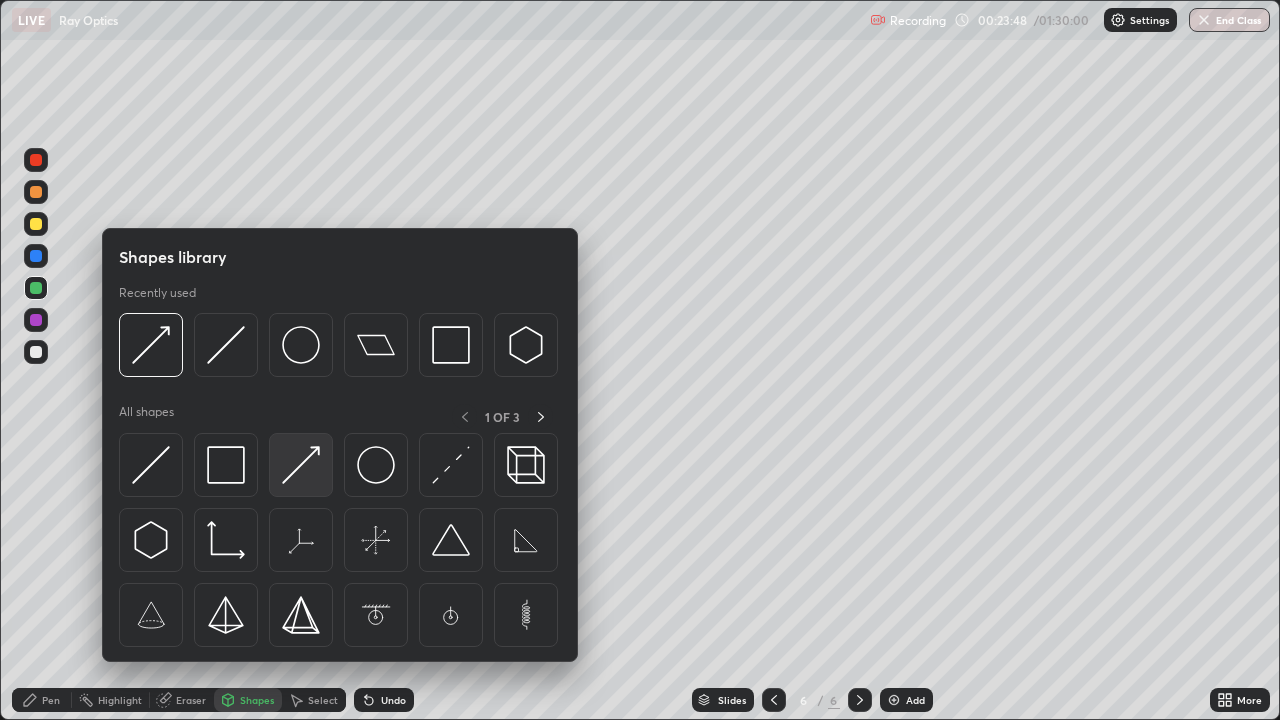 click at bounding box center [301, 465] 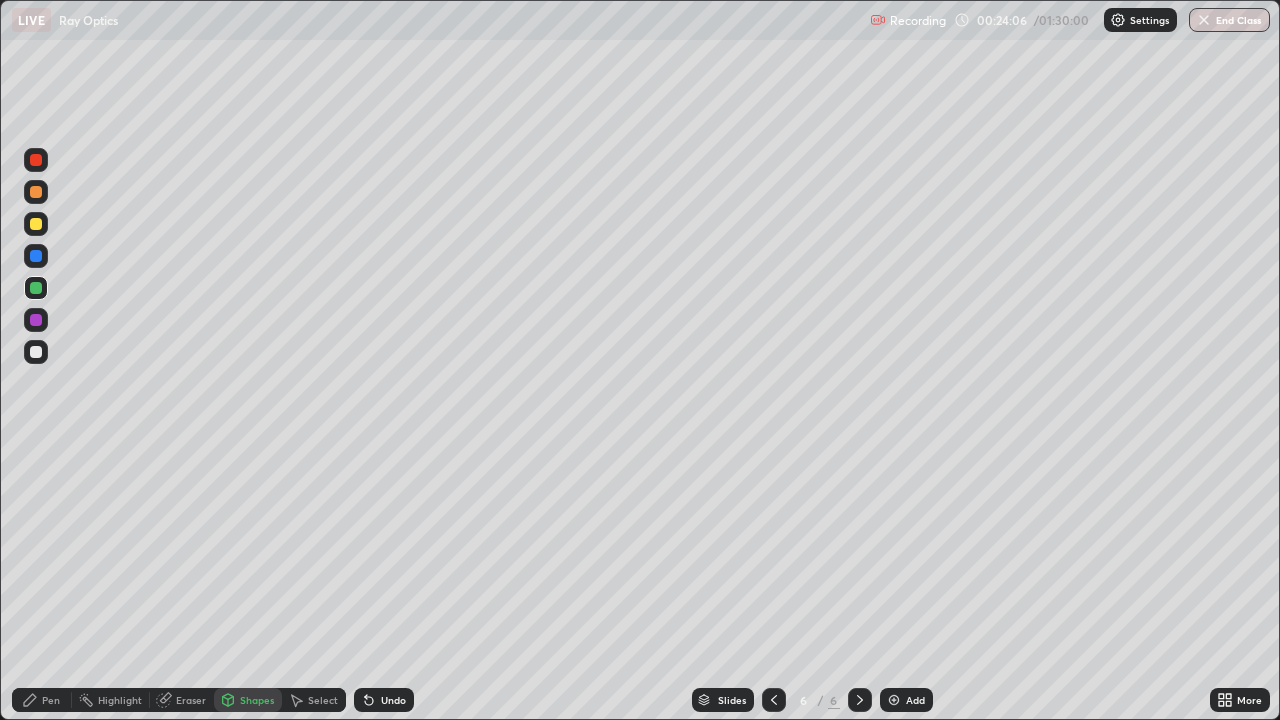 click on "Undo" at bounding box center (393, 700) 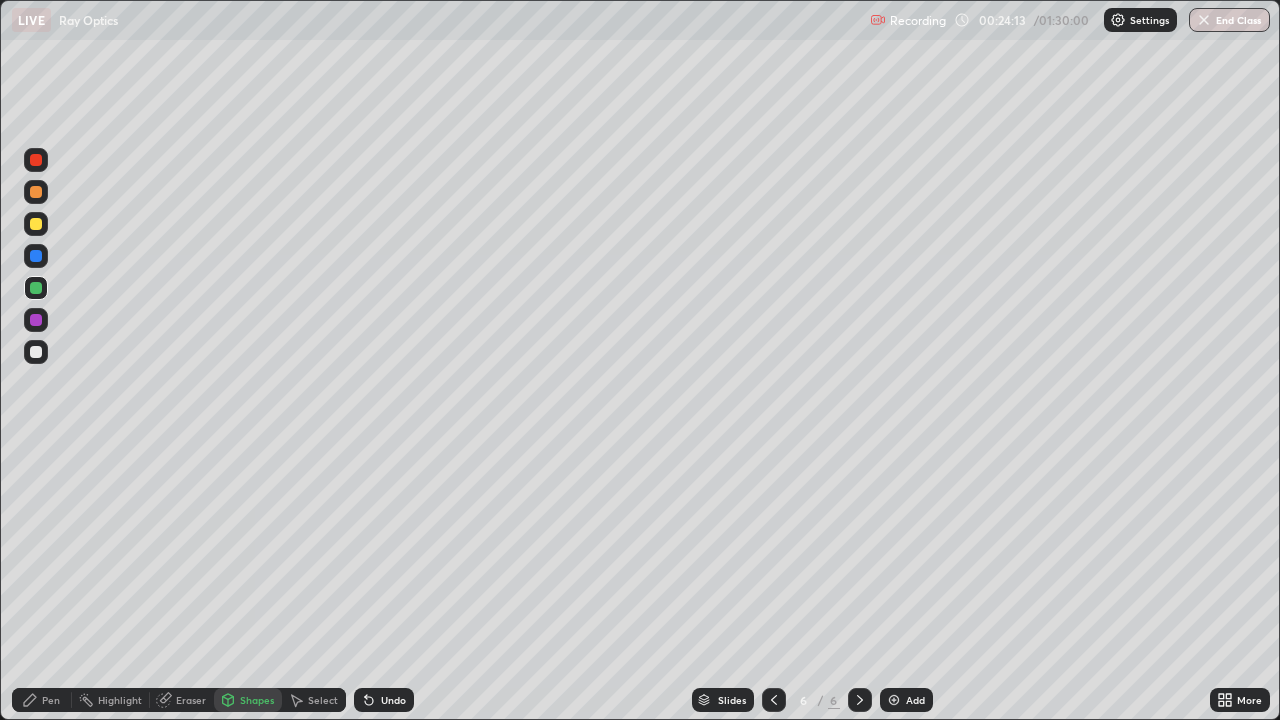click at bounding box center (36, 224) 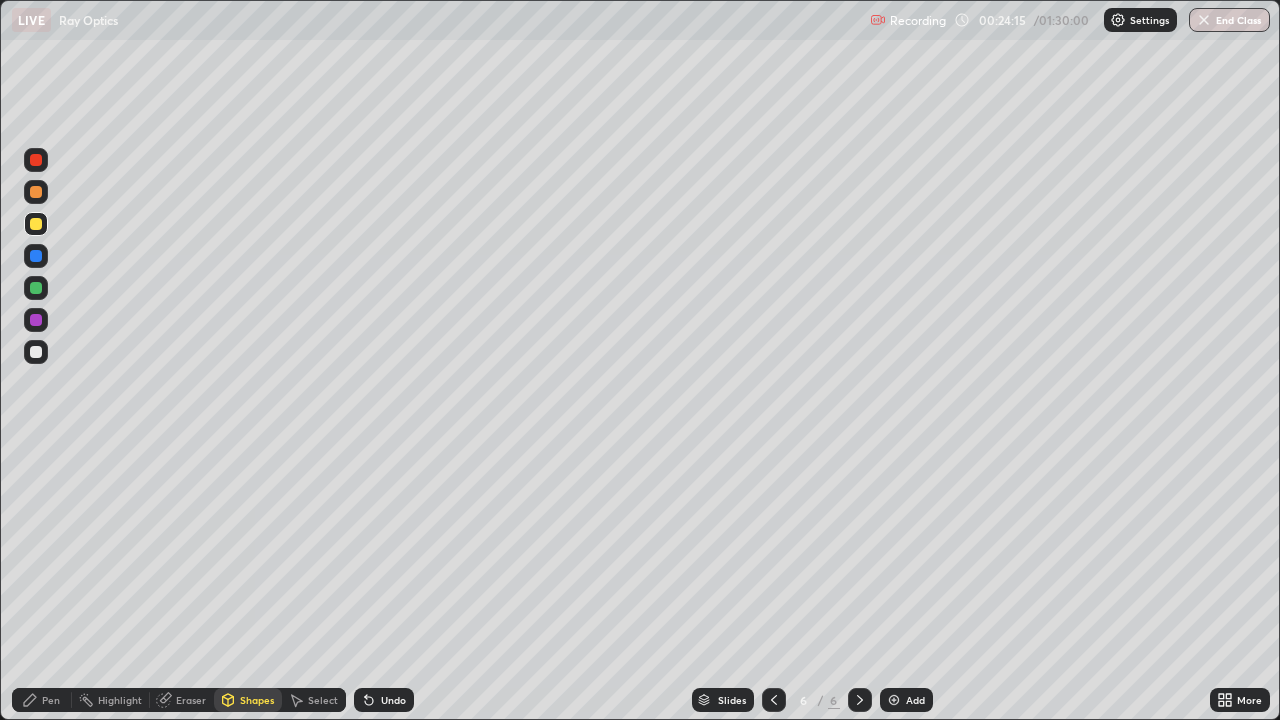 click on "Pen" at bounding box center [51, 700] 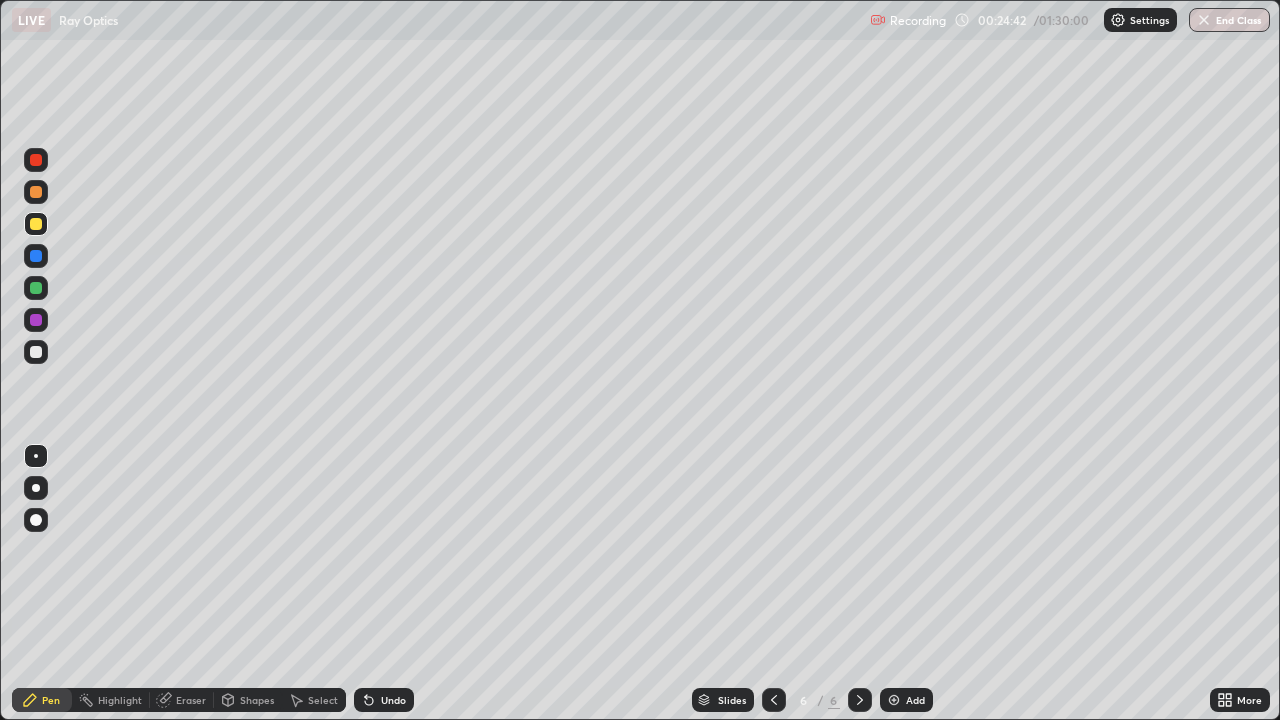 click at bounding box center (36, 160) 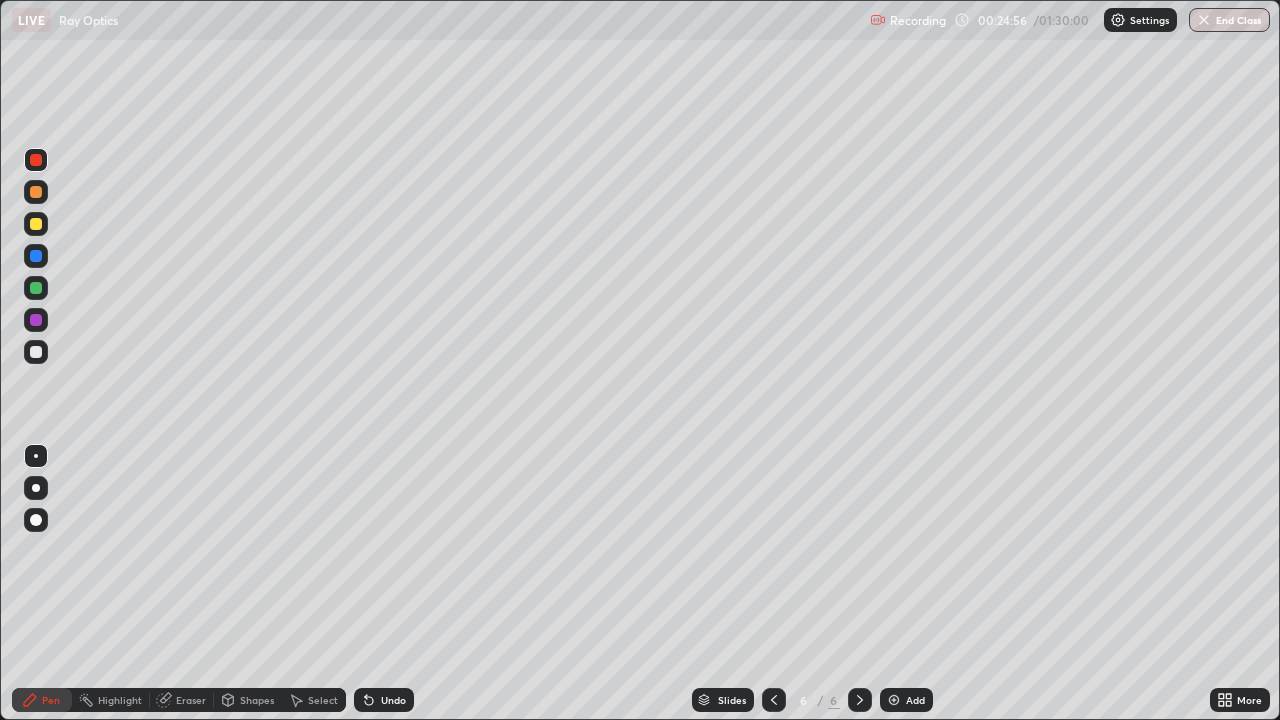 click at bounding box center [36, 352] 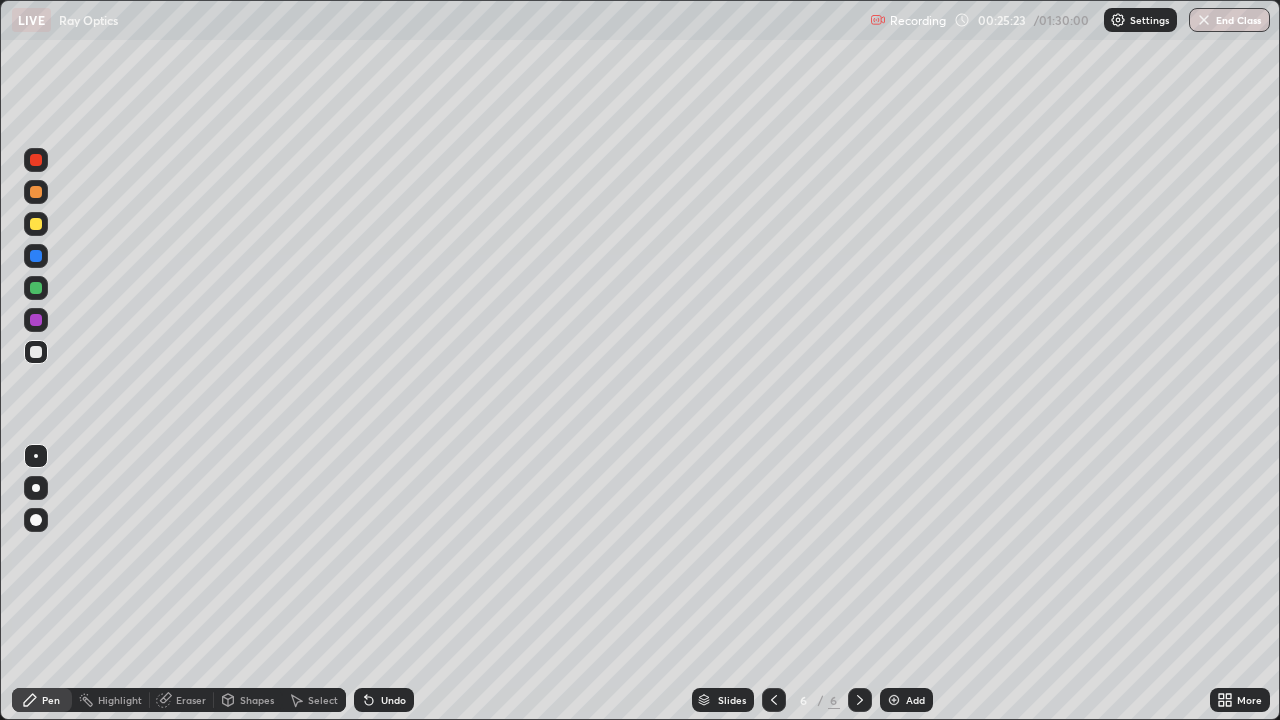 click 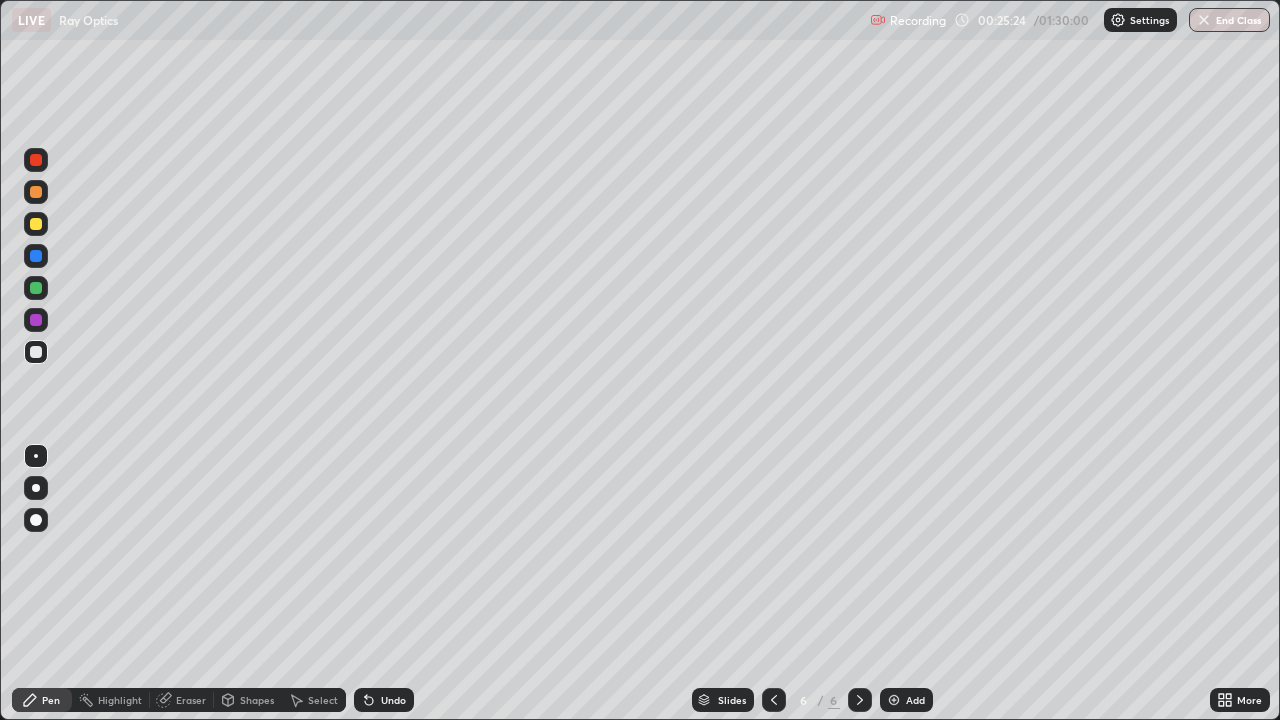 click on "Undo" at bounding box center [393, 700] 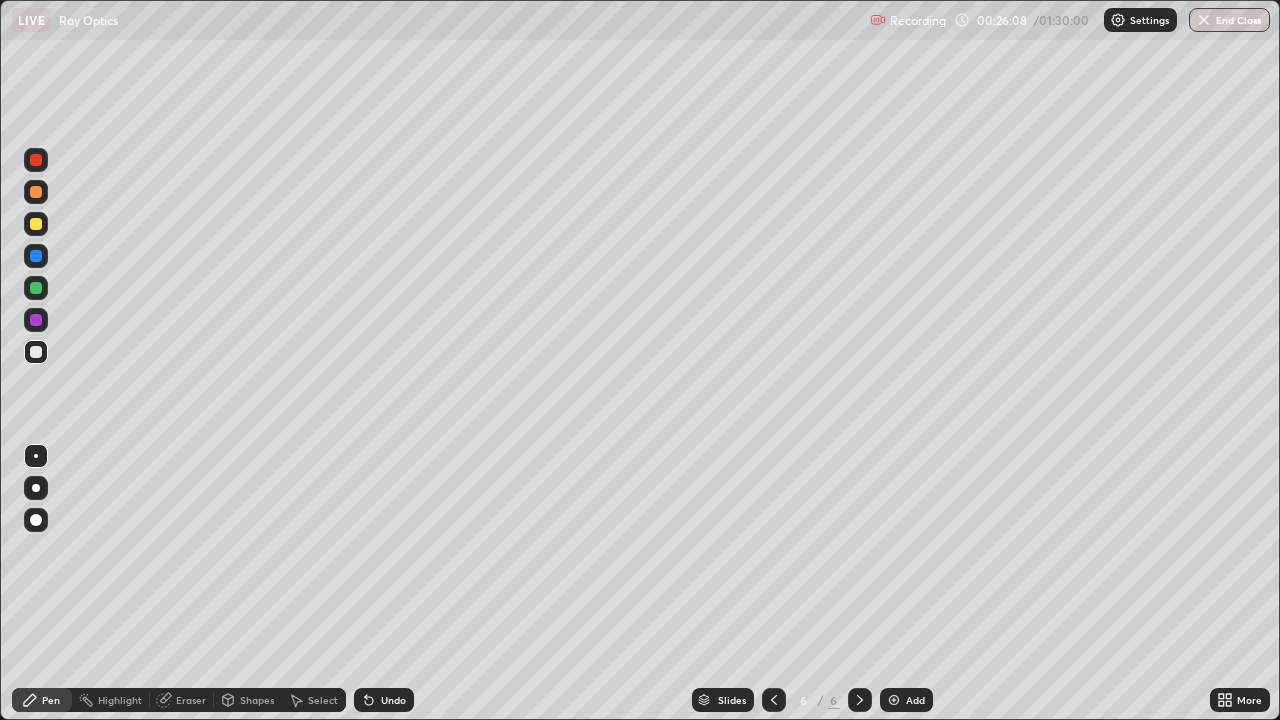 click on "Eraser" at bounding box center (191, 700) 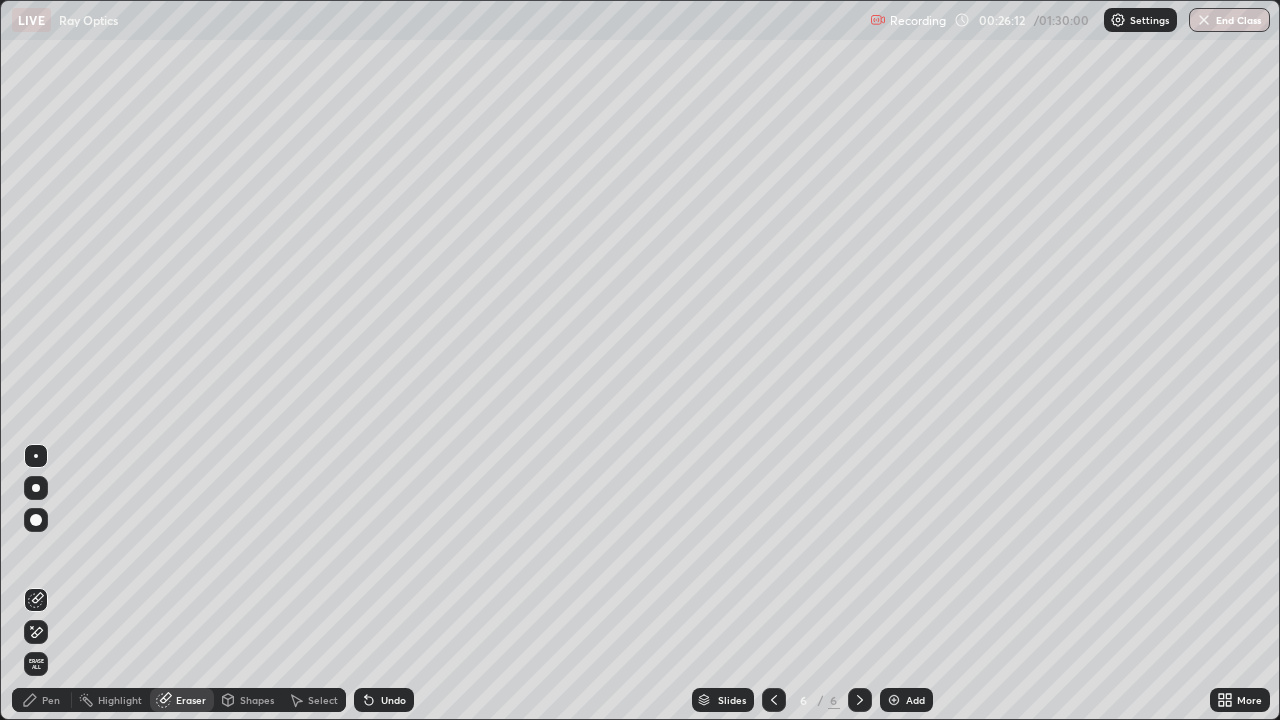 click on "Pen" at bounding box center [51, 700] 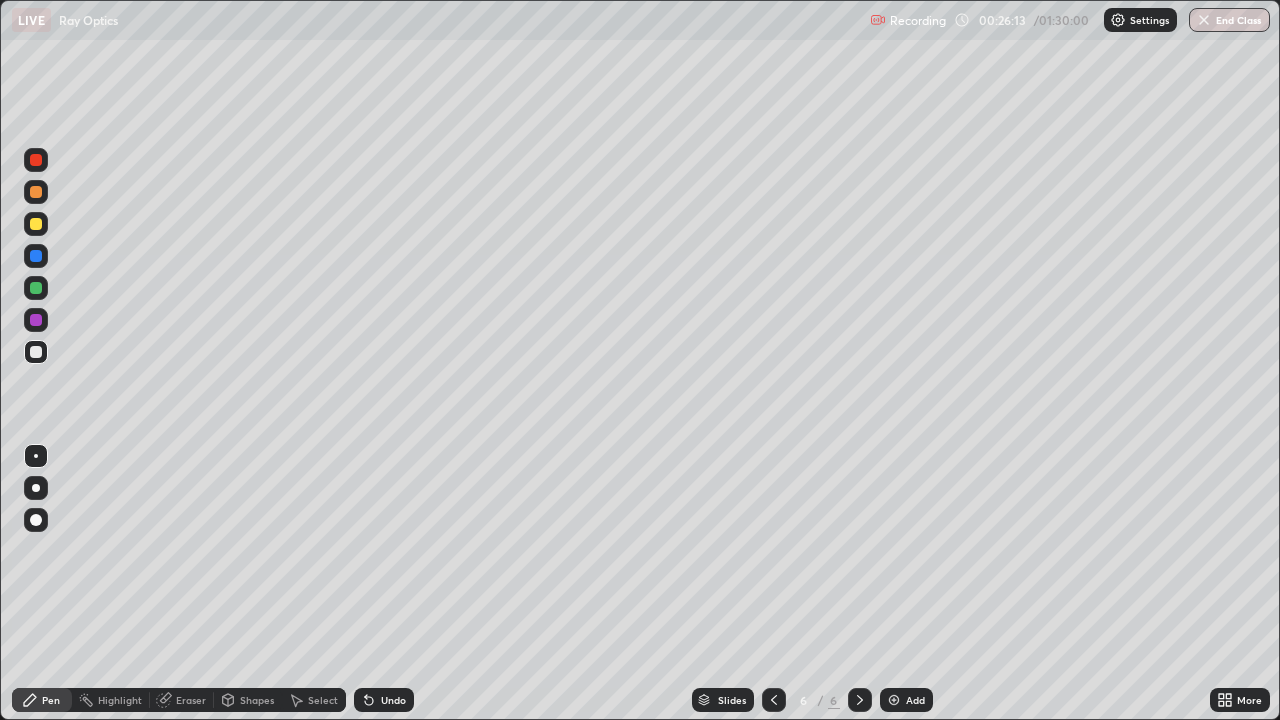click on "Erase all" at bounding box center [36, 360] 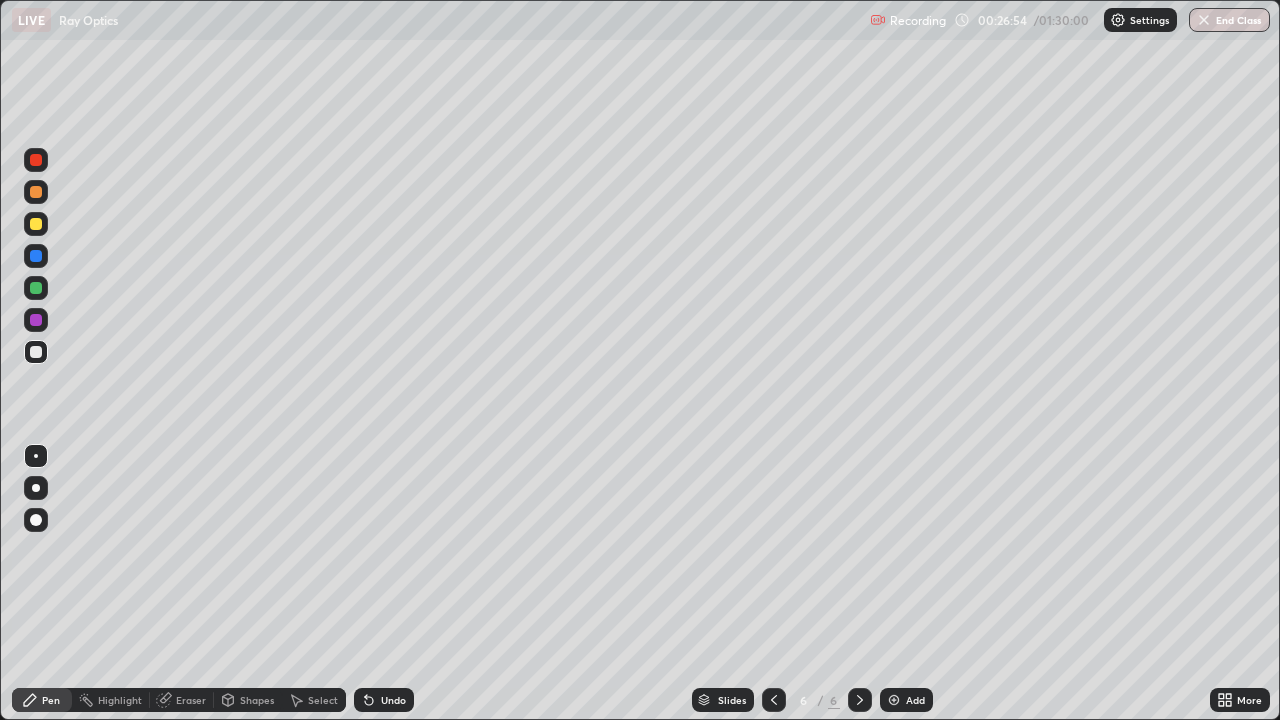 click at bounding box center (36, 224) 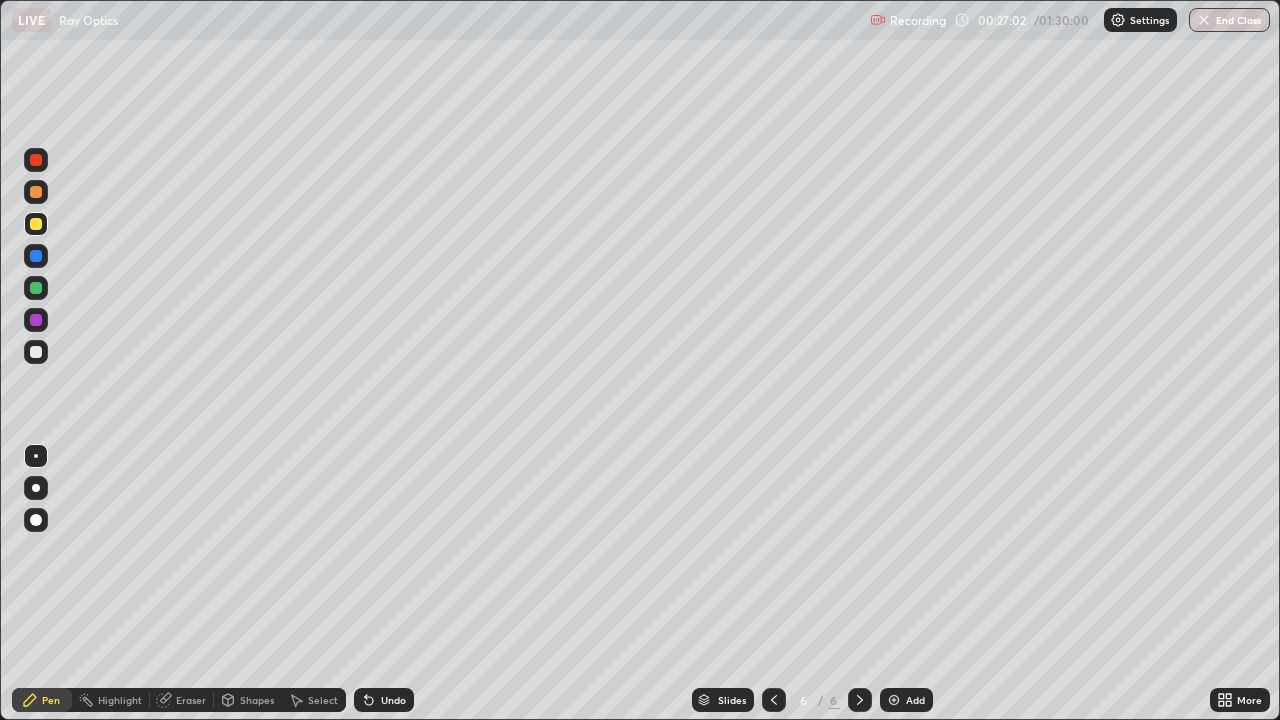 click at bounding box center [36, 288] 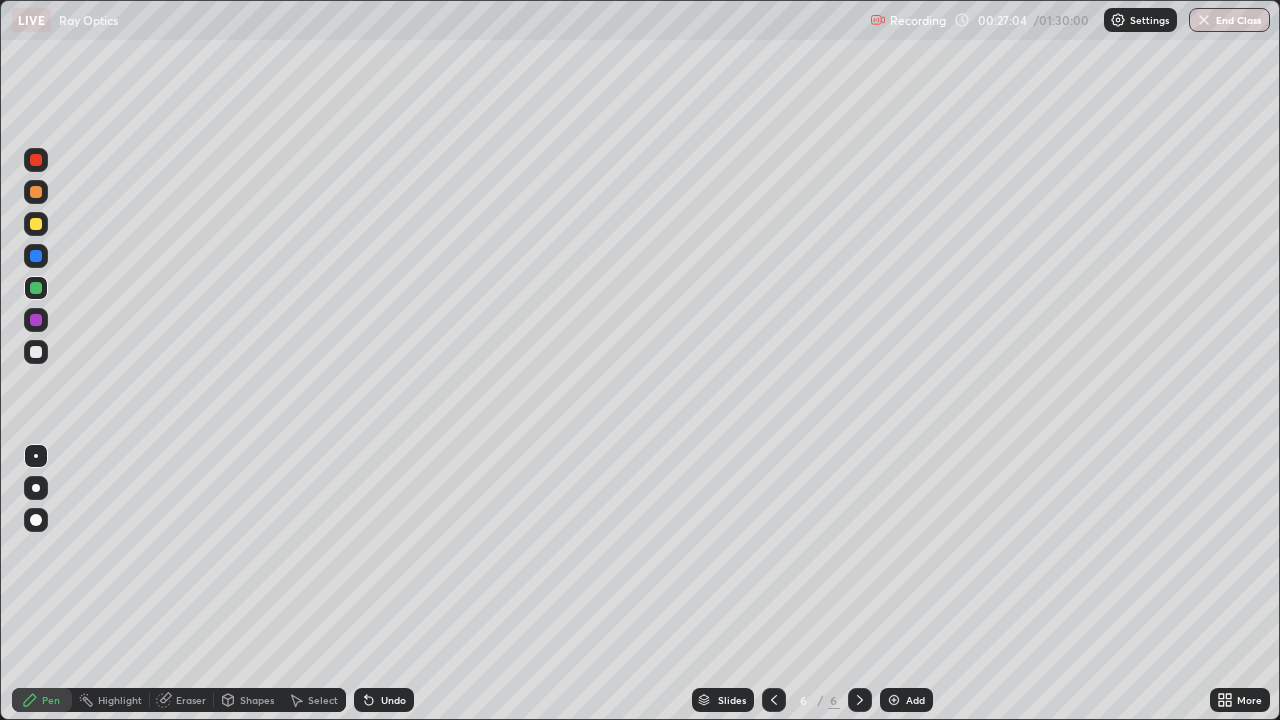 click on "Shapes" at bounding box center (257, 700) 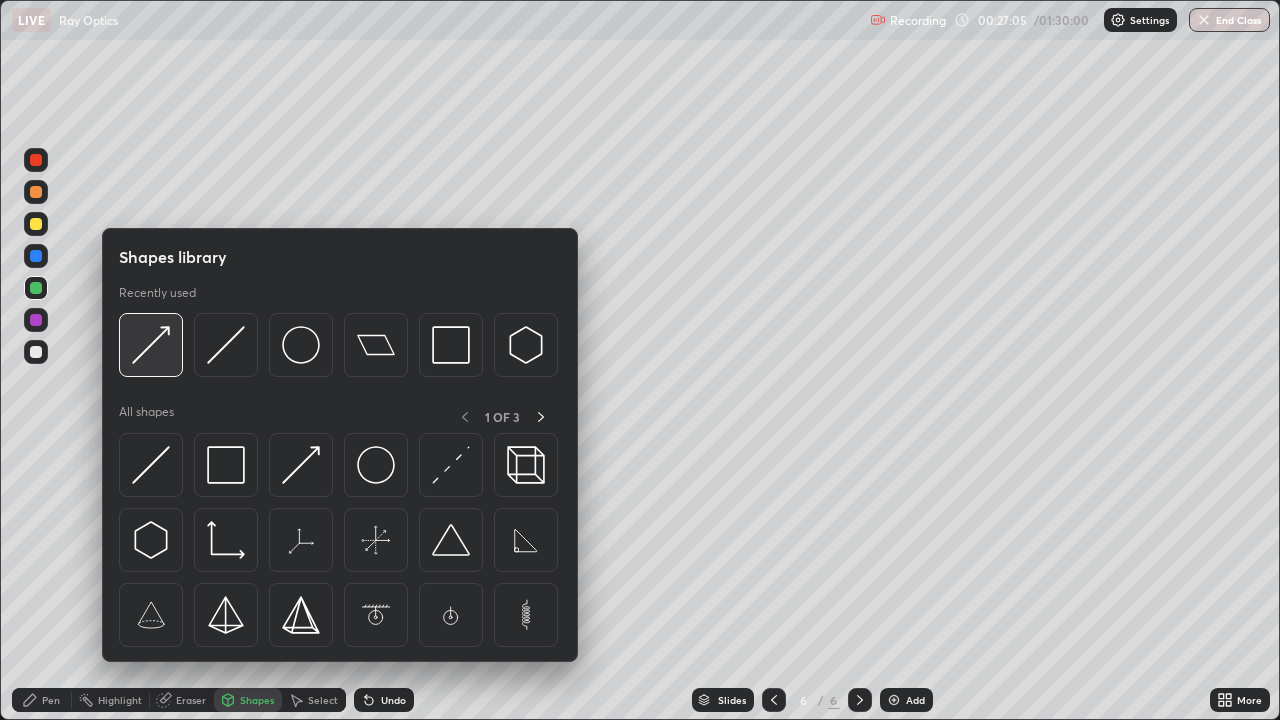 click at bounding box center [151, 345] 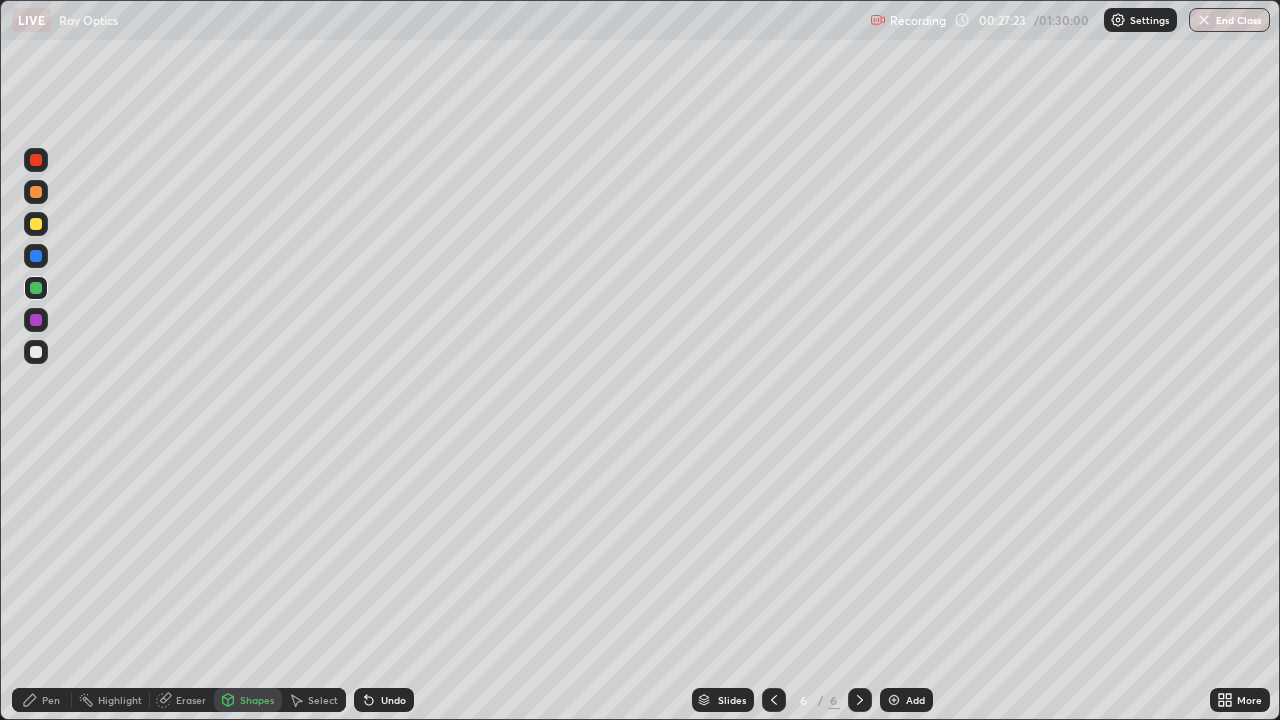 click at bounding box center (36, 352) 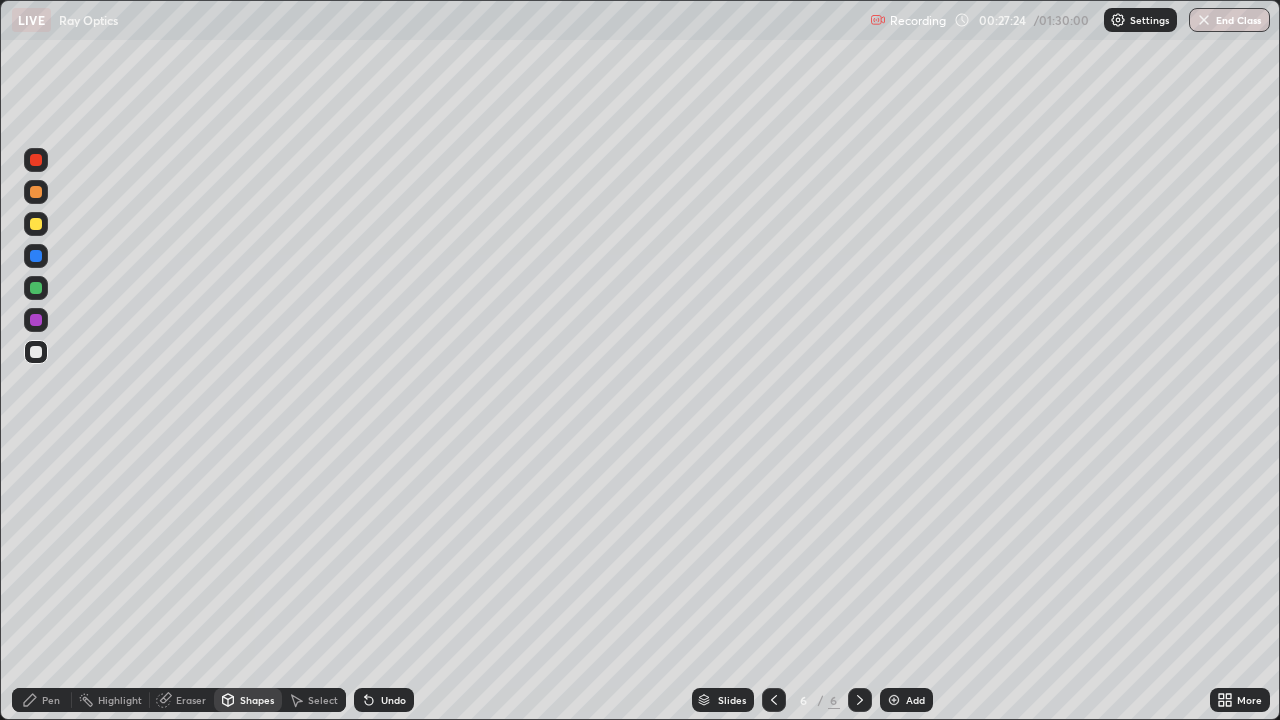 click at bounding box center (36, 224) 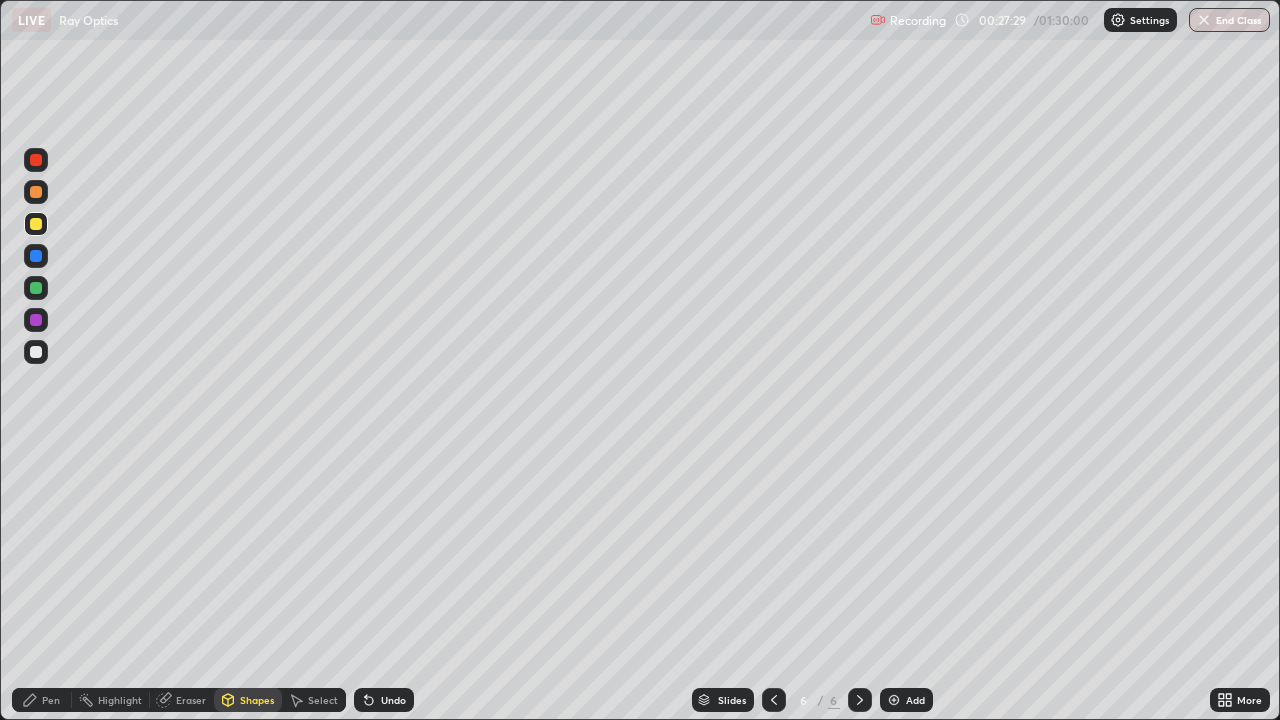 click on "Undo" at bounding box center (384, 700) 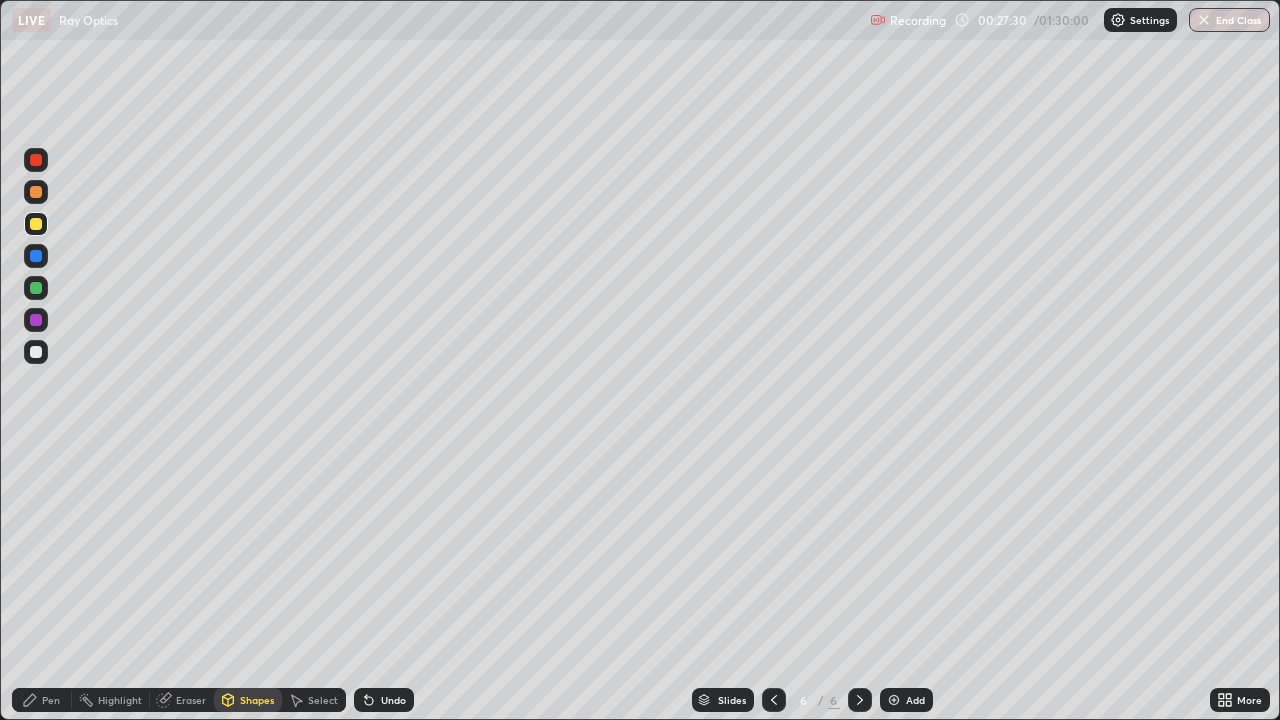 click on "Pen" at bounding box center (51, 700) 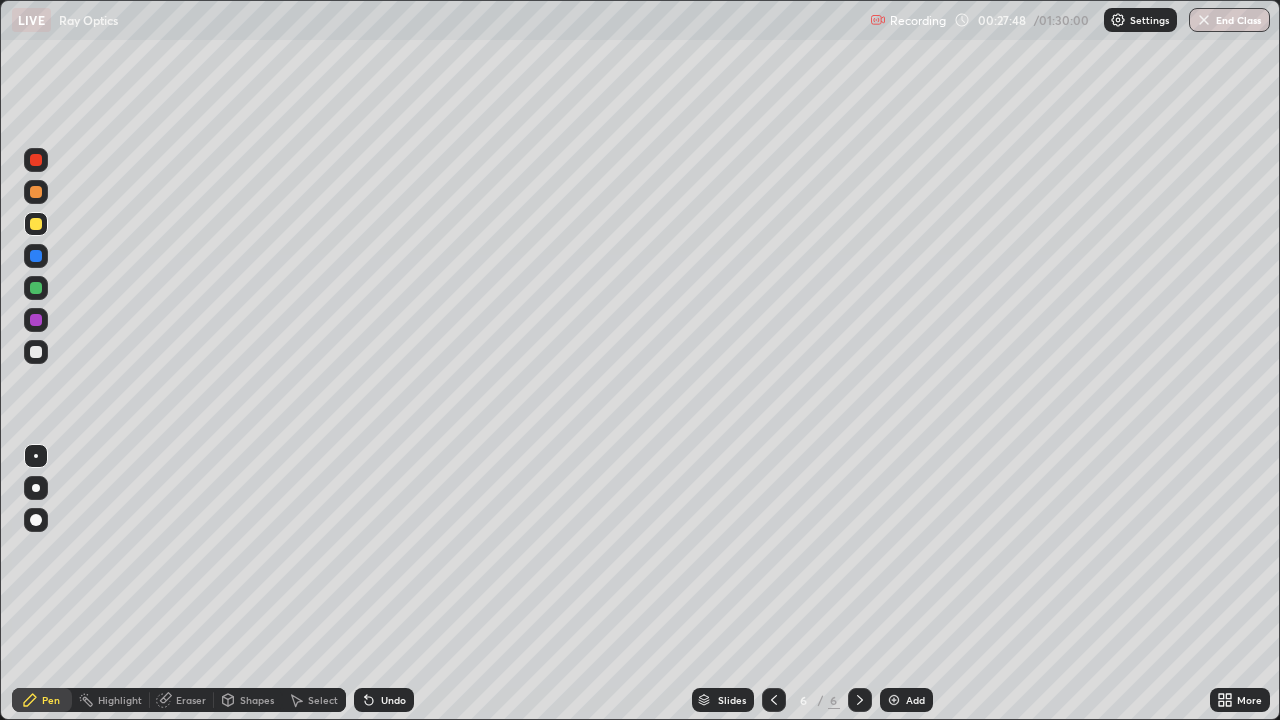click at bounding box center [36, 160] 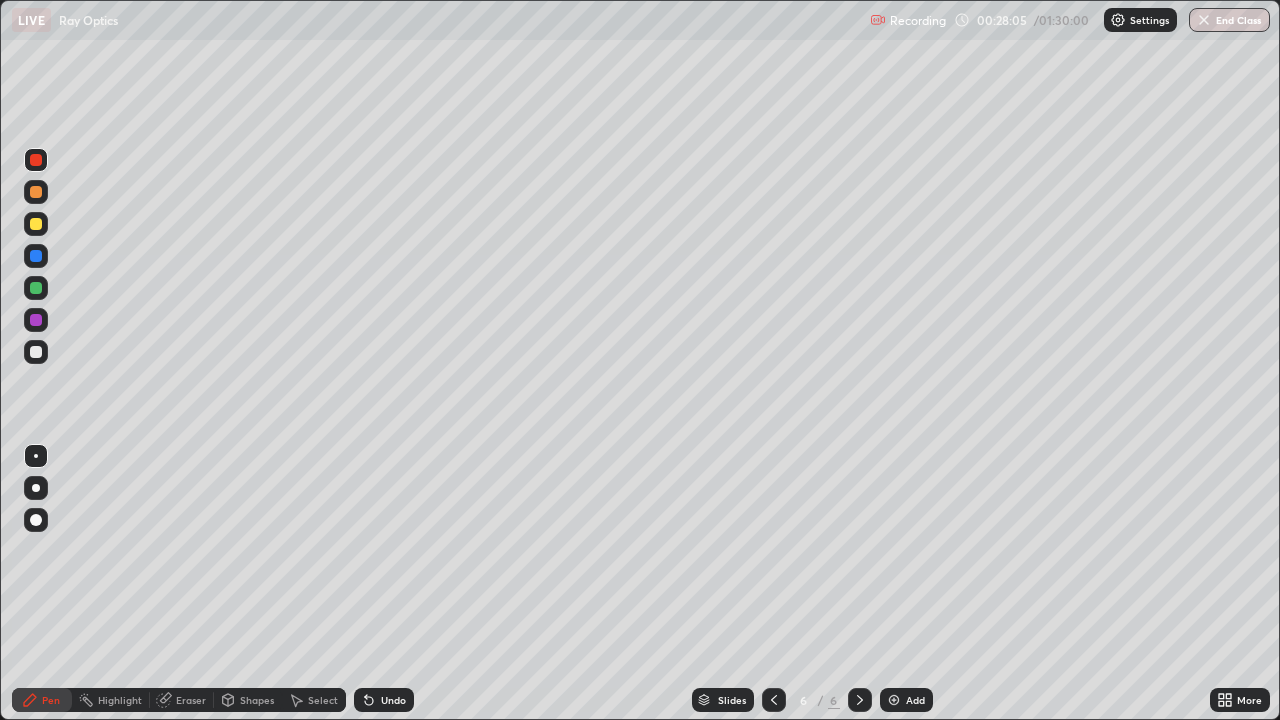 click at bounding box center [36, 352] 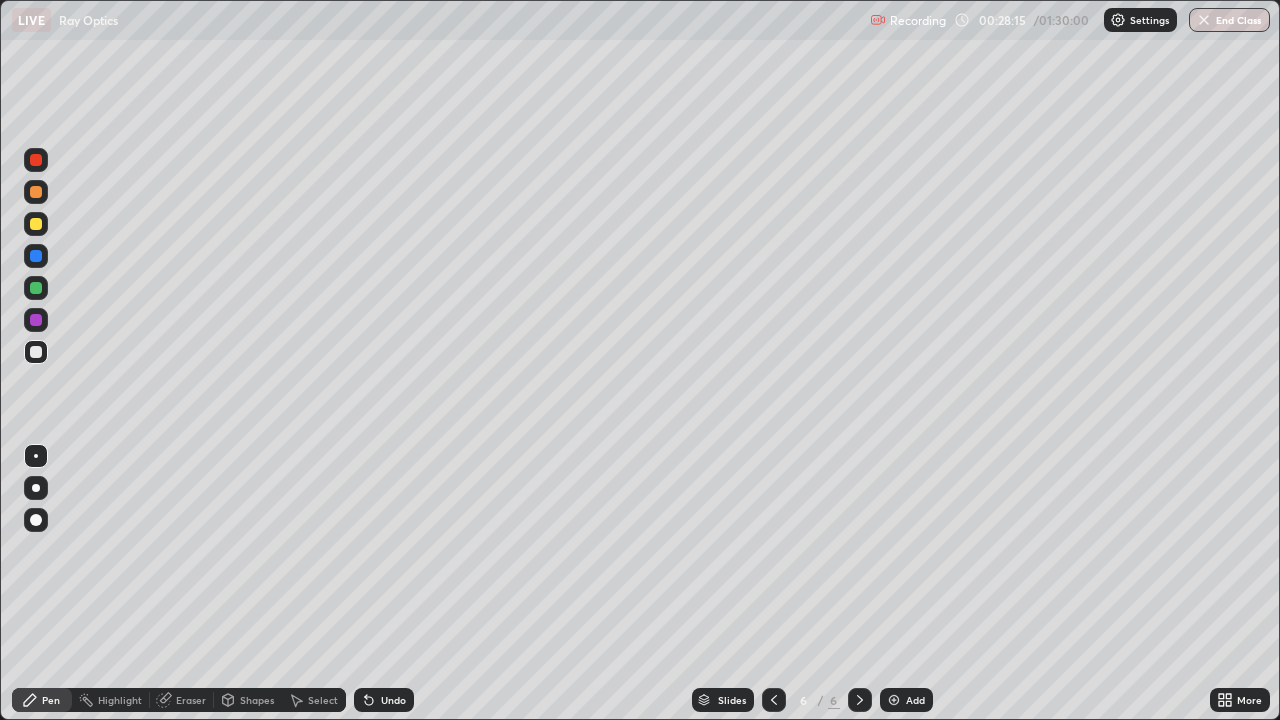 click on "Undo" at bounding box center [393, 700] 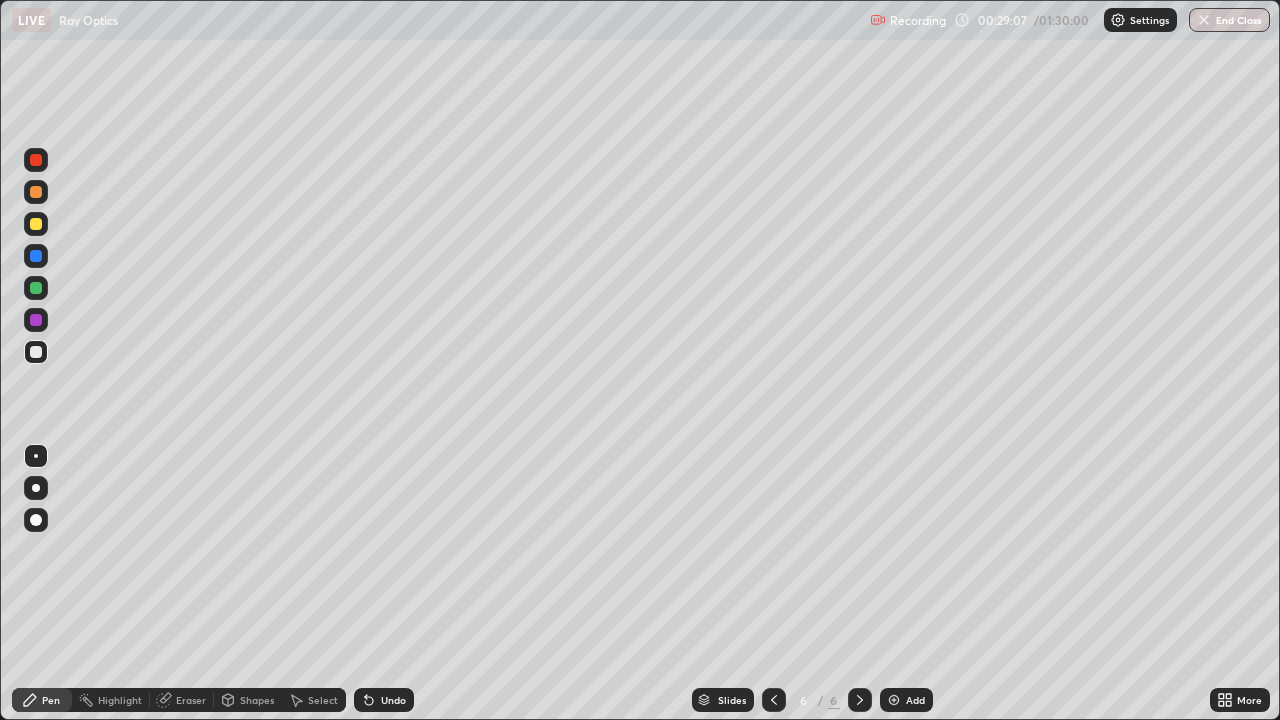 click at bounding box center [894, 700] 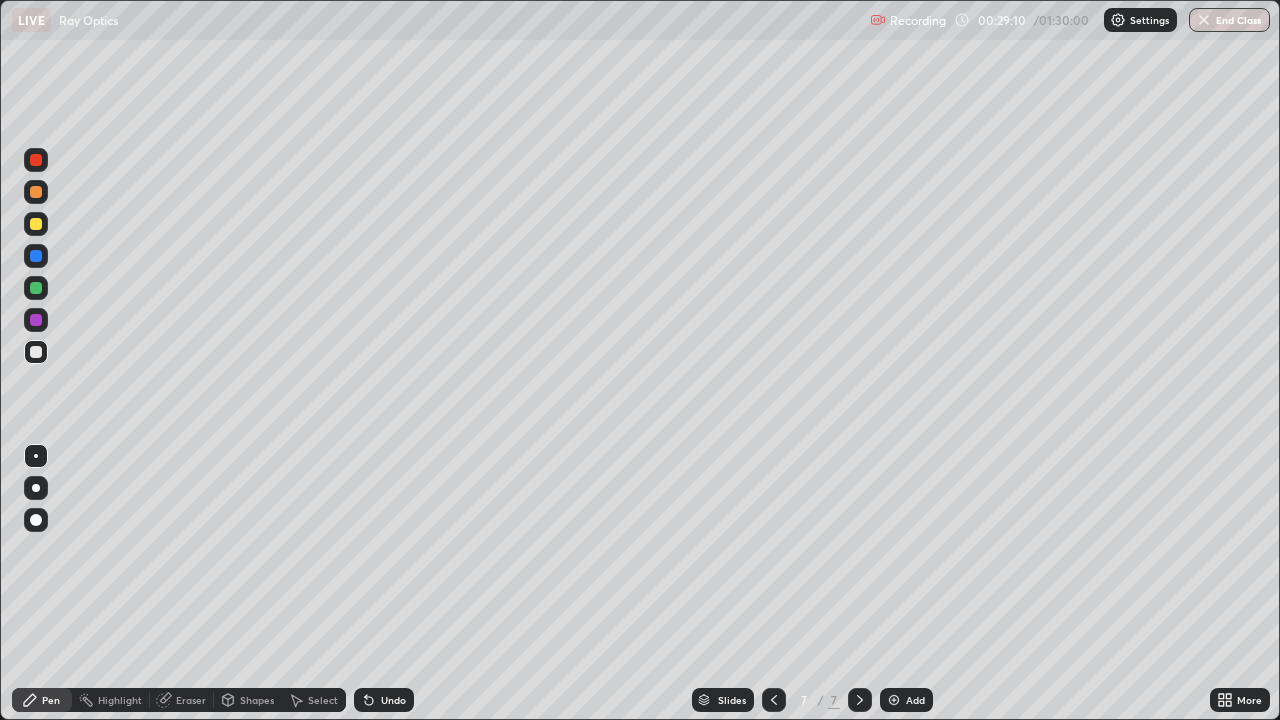 click at bounding box center [36, 352] 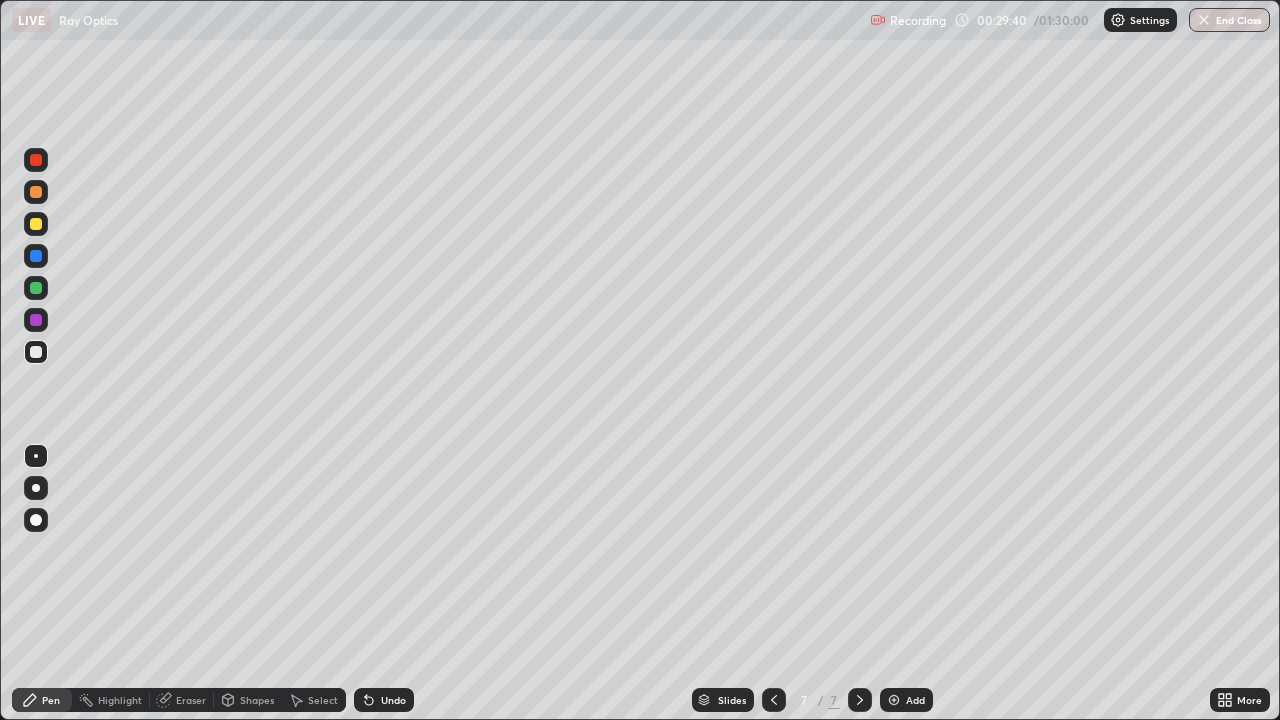 click on "Select" at bounding box center [323, 700] 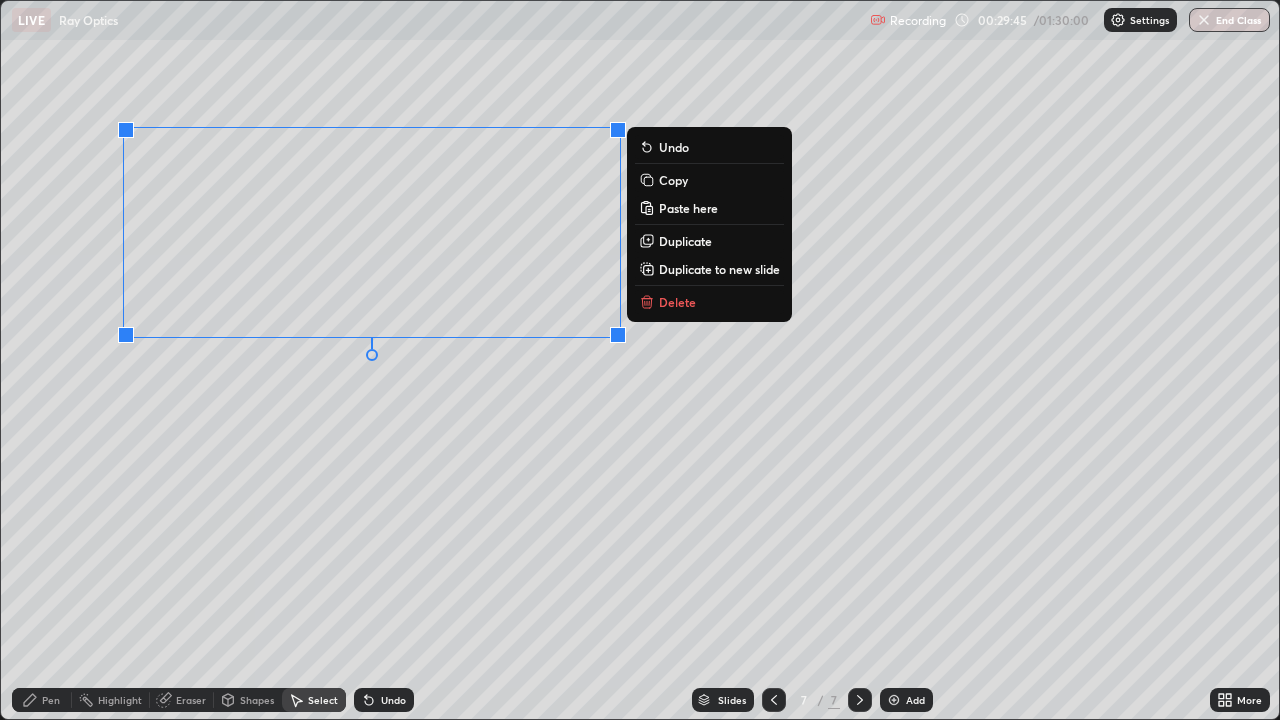 click on "Duplicate" at bounding box center (685, 241) 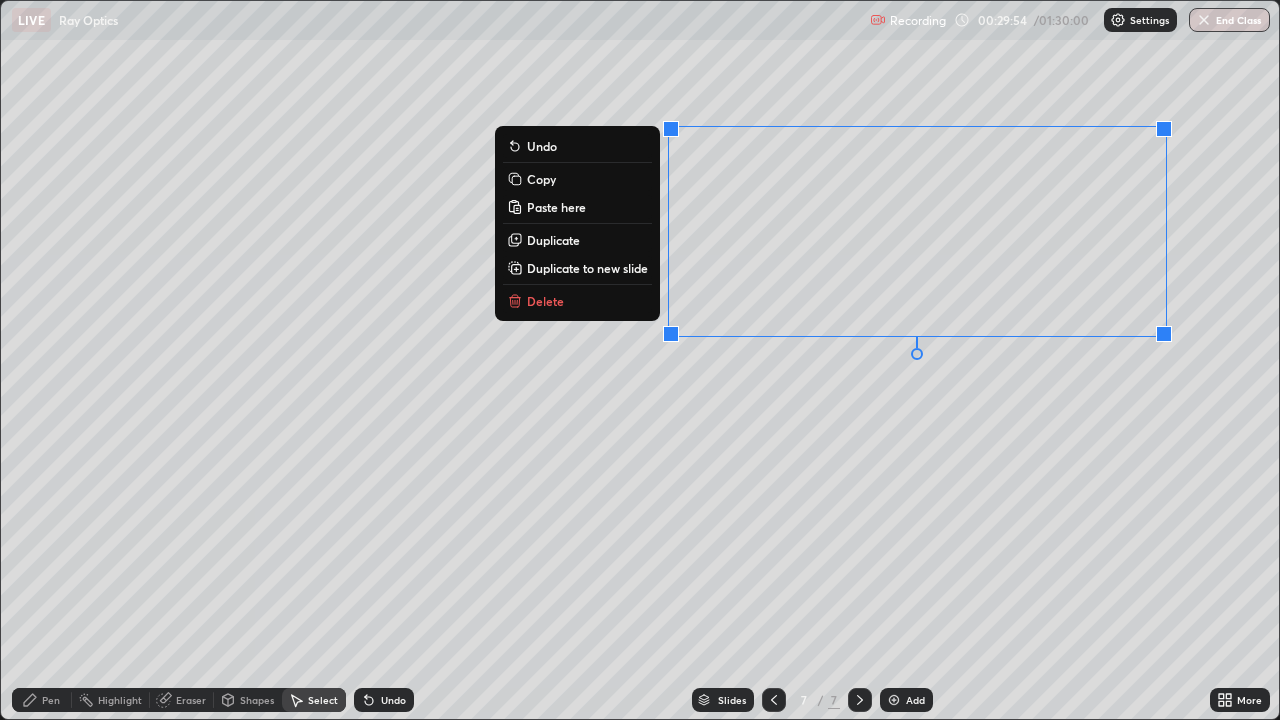 click on "Copy" at bounding box center (541, 179) 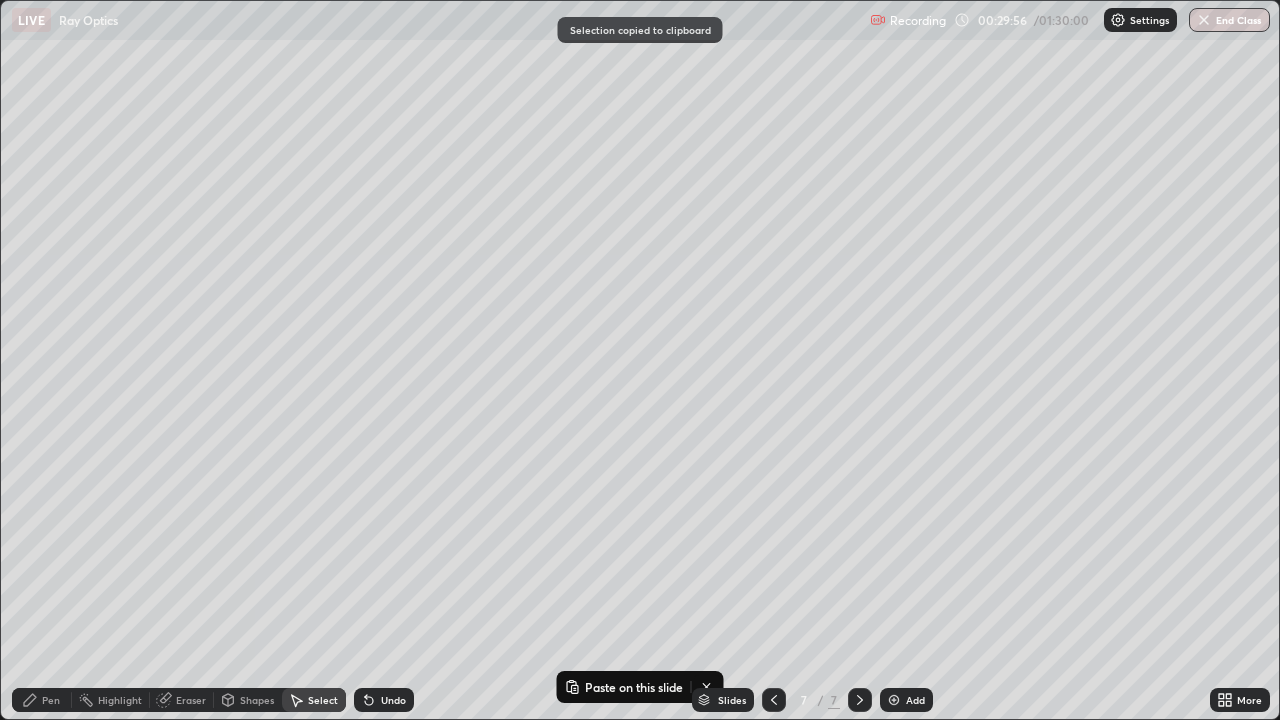 click on "Add" at bounding box center [906, 700] 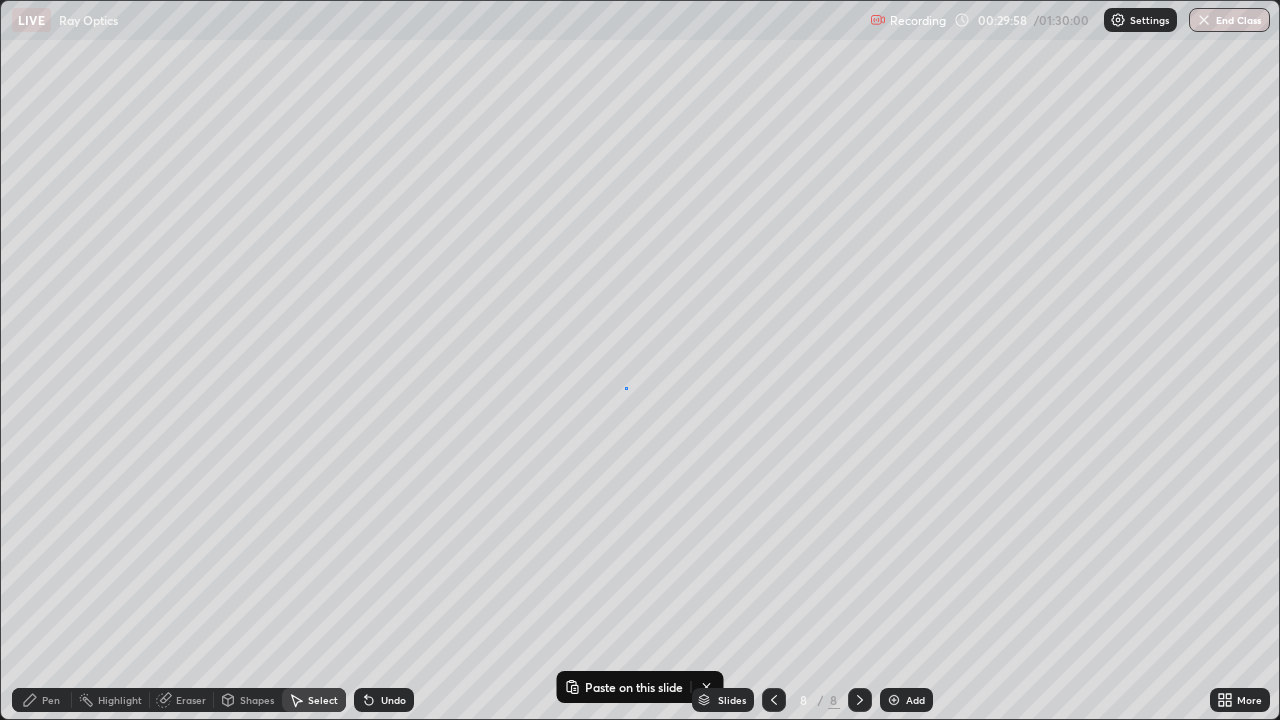 click on "0 ° Undo Copy Paste here Duplicate Duplicate to new slide Delete" at bounding box center [640, 360] 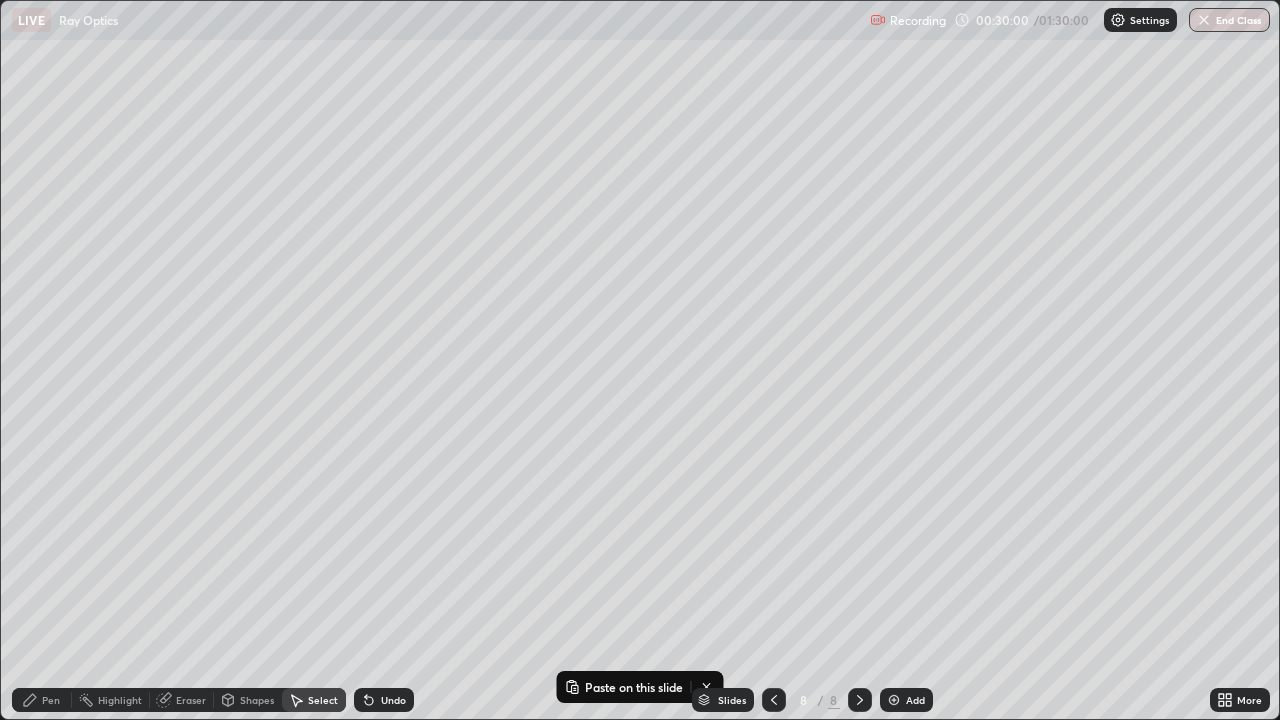 click on "Slides 8 / 8 Add" at bounding box center (812, 700) 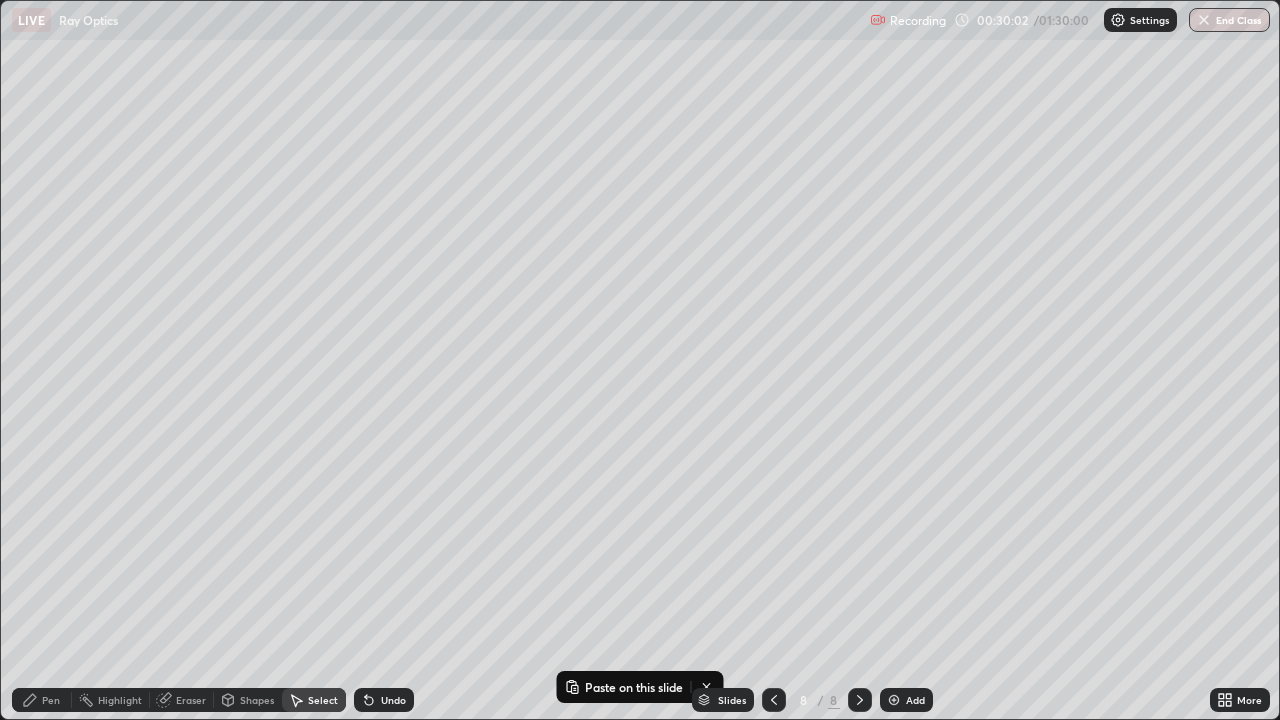 click on "Slides 8 / 8 Add" at bounding box center (812, 700) 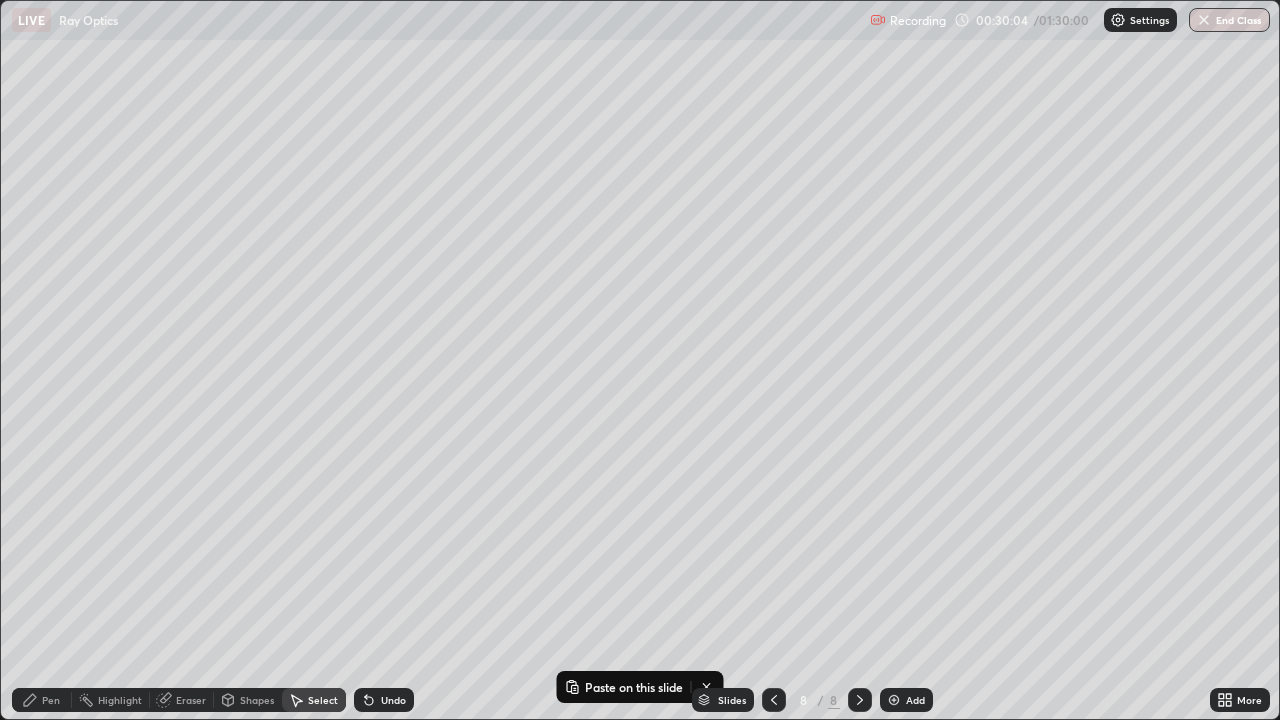 click on "Slides 8 / 8 Add" at bounding box center [812, 700] 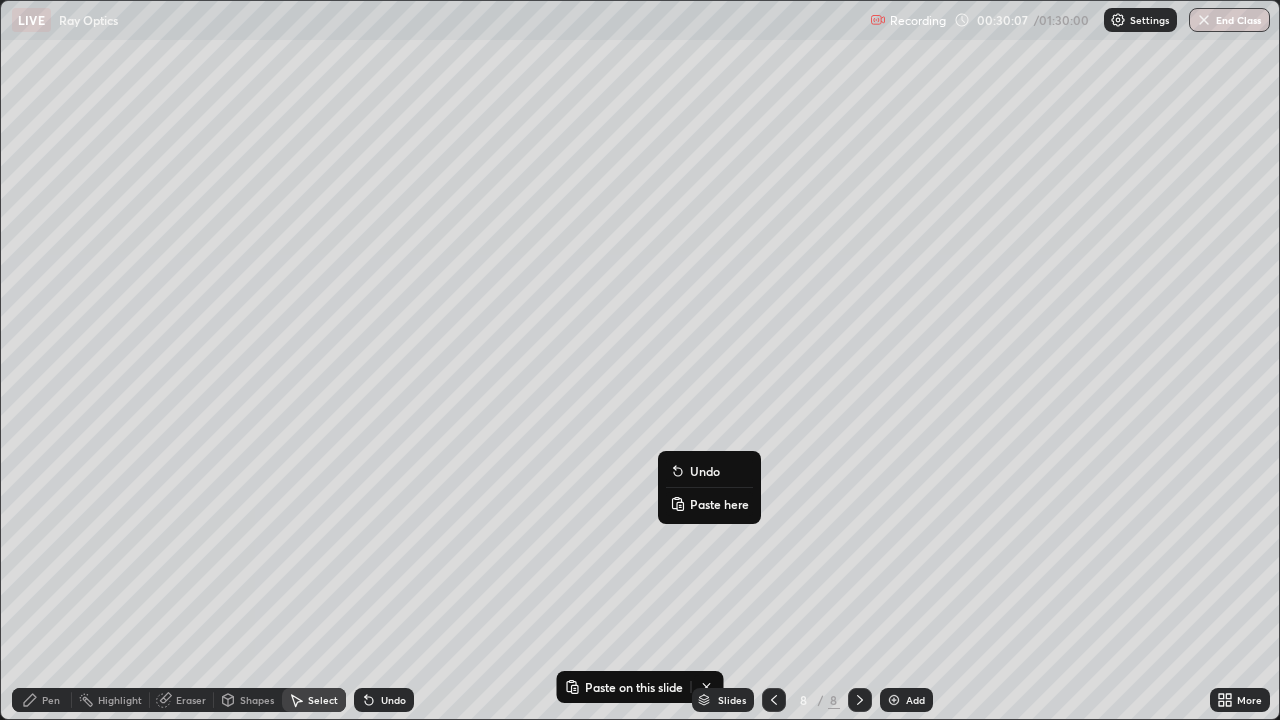 click on "Paste here" at bounding box center (719, 504) 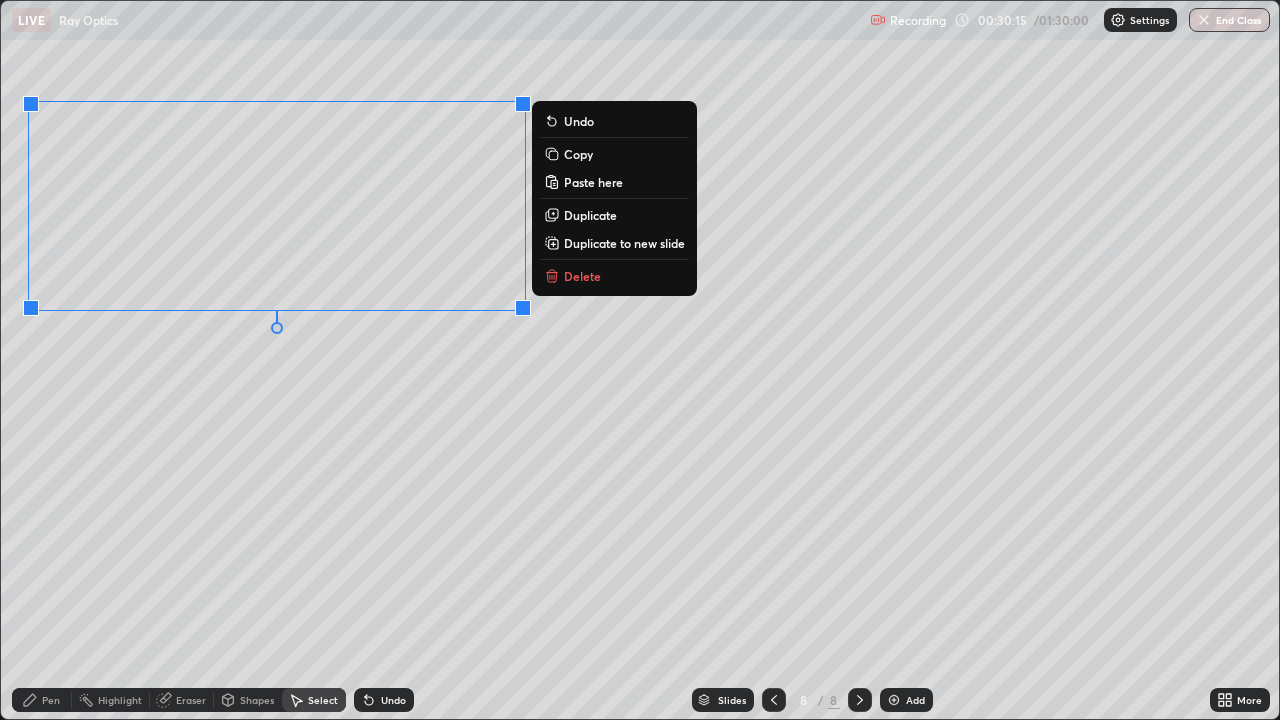 click on "Duplicate" at bounding box center (590, 215) 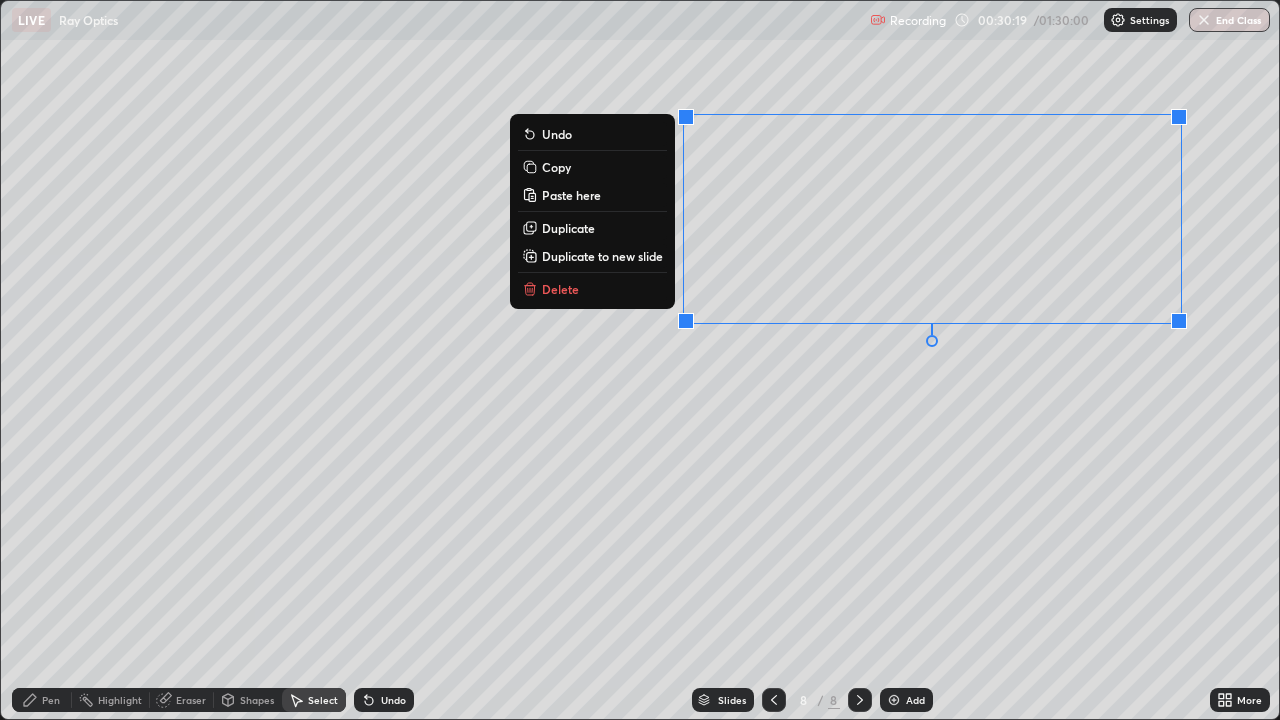 click on "0 ° Undo Copy Paste here Duplicate Duplicate to new slide Delete" at bounding box center [640, 360] 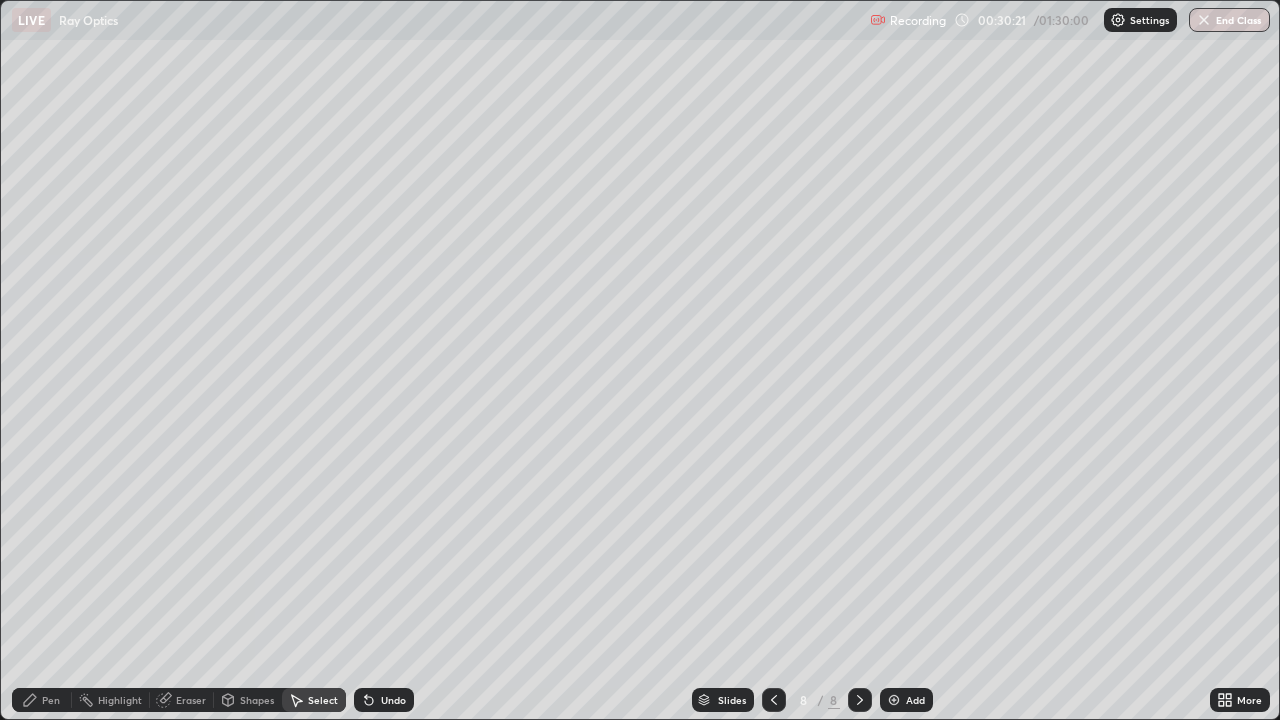 click 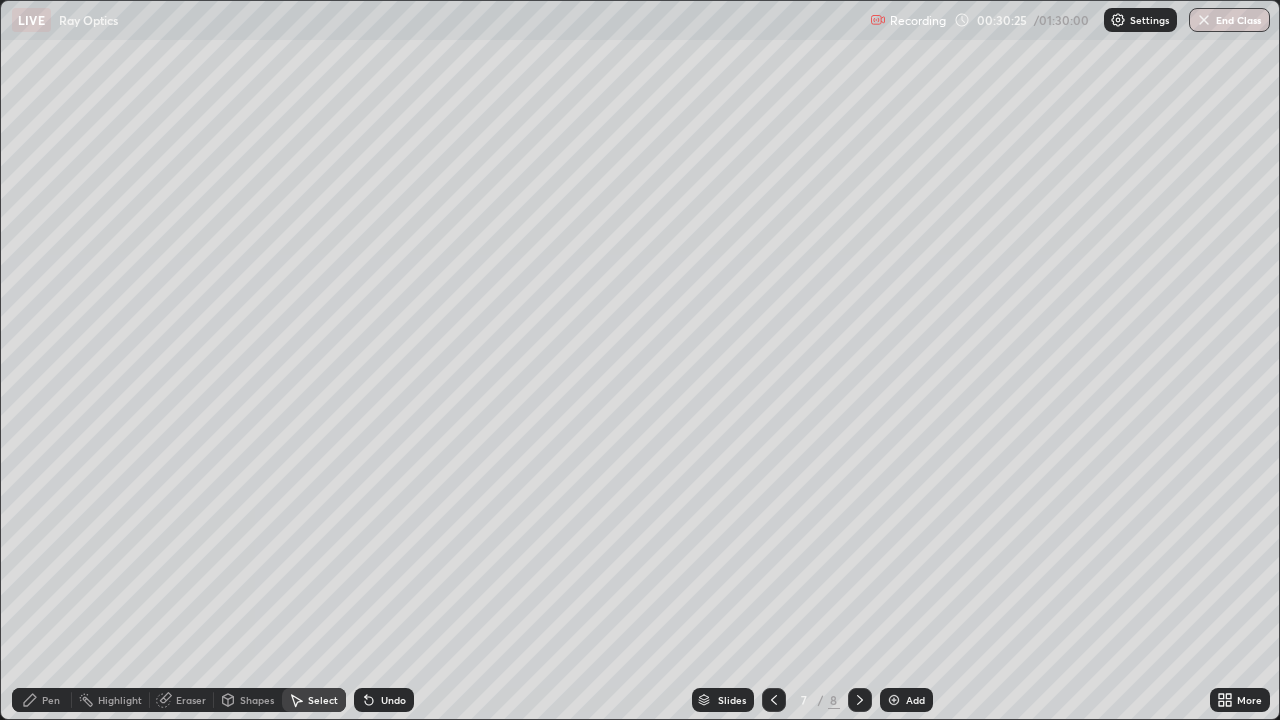 click on "Pen" at bounding box center [51, 700] 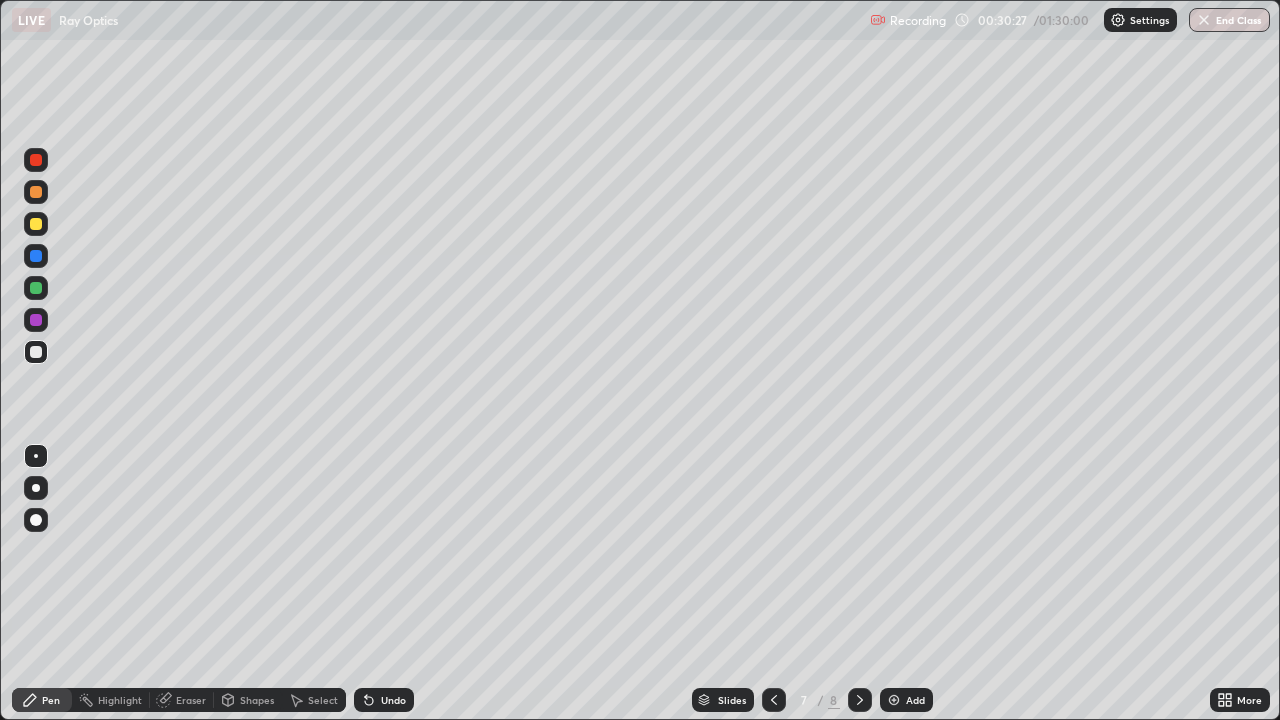 click at bounding box center (36, 192) 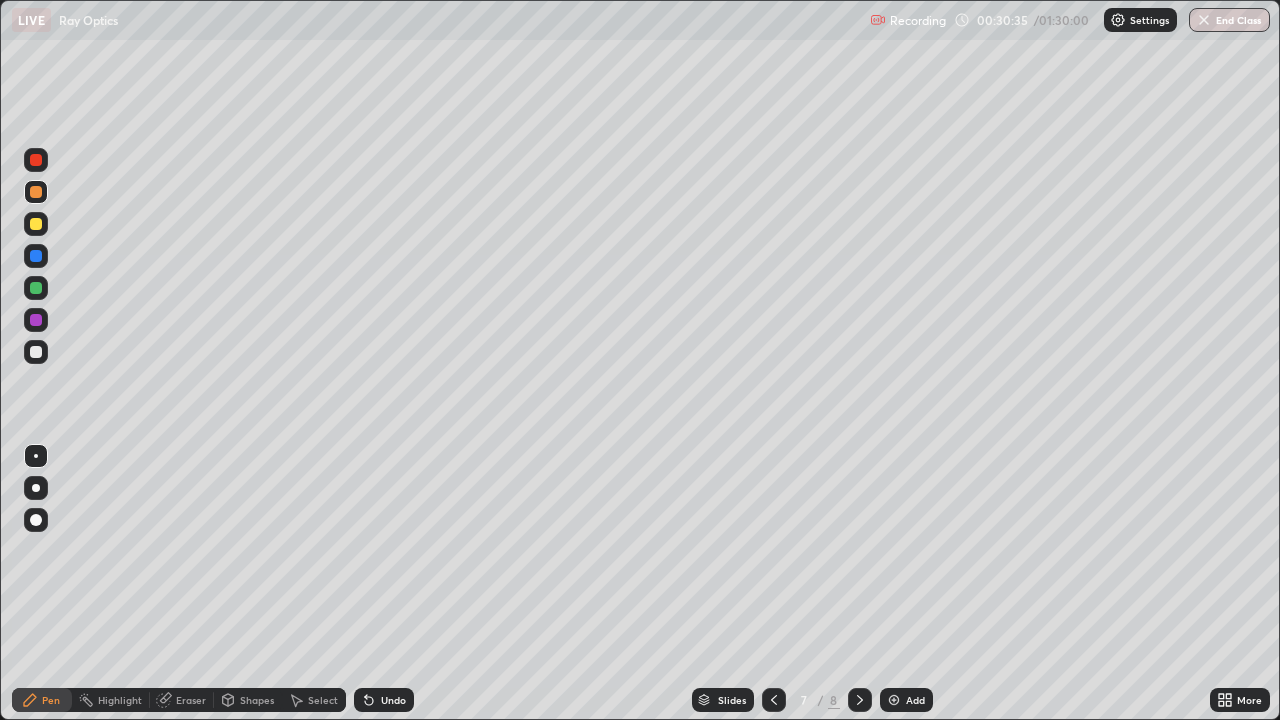 click at bounding box center (36, 288) 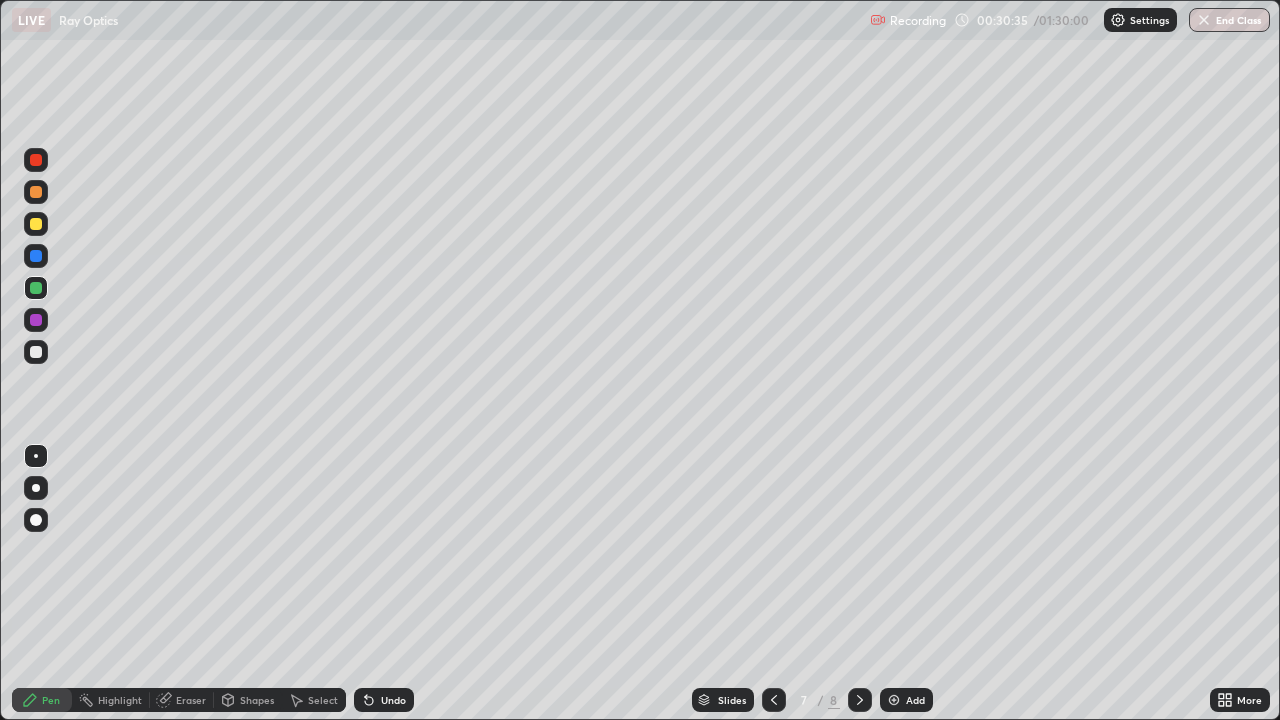 click at bounding box center [36, 288] 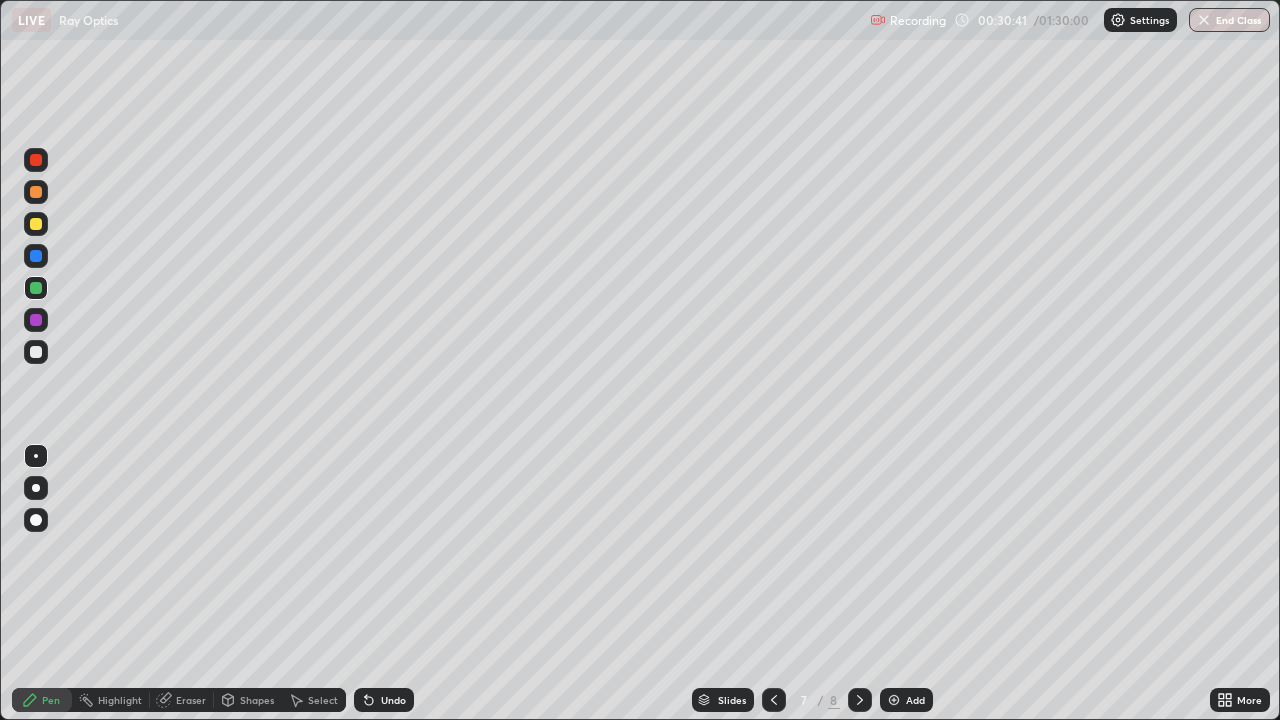 click on "Undo" at bounding box center (393, 700) 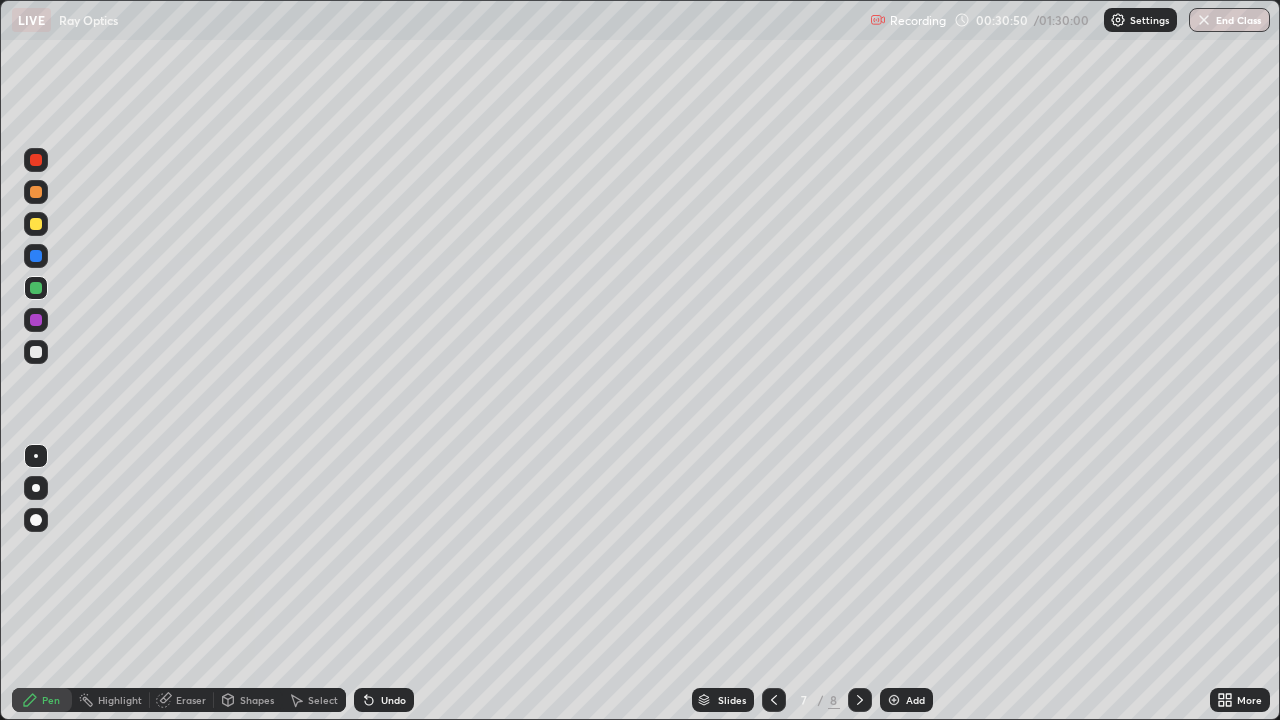 click at bounding box center [36, 224] 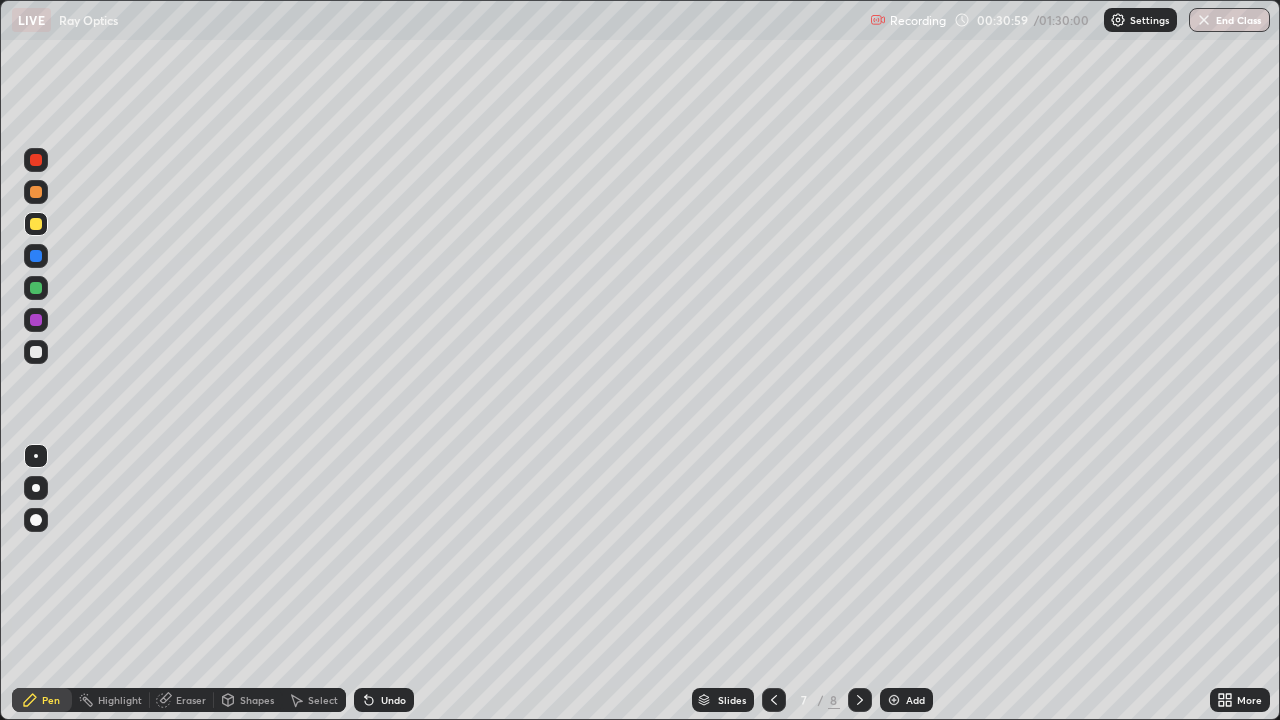 click at bounding box center [36, 160] 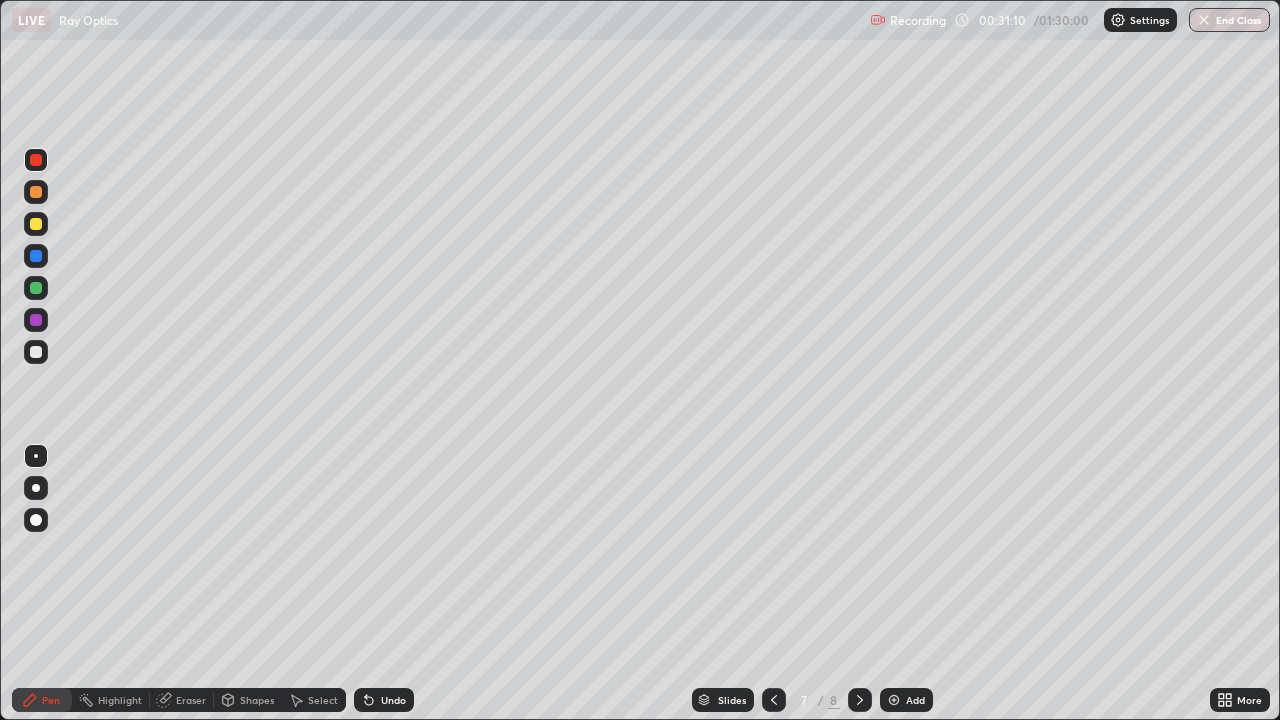 click at bounding box center (36, 352) 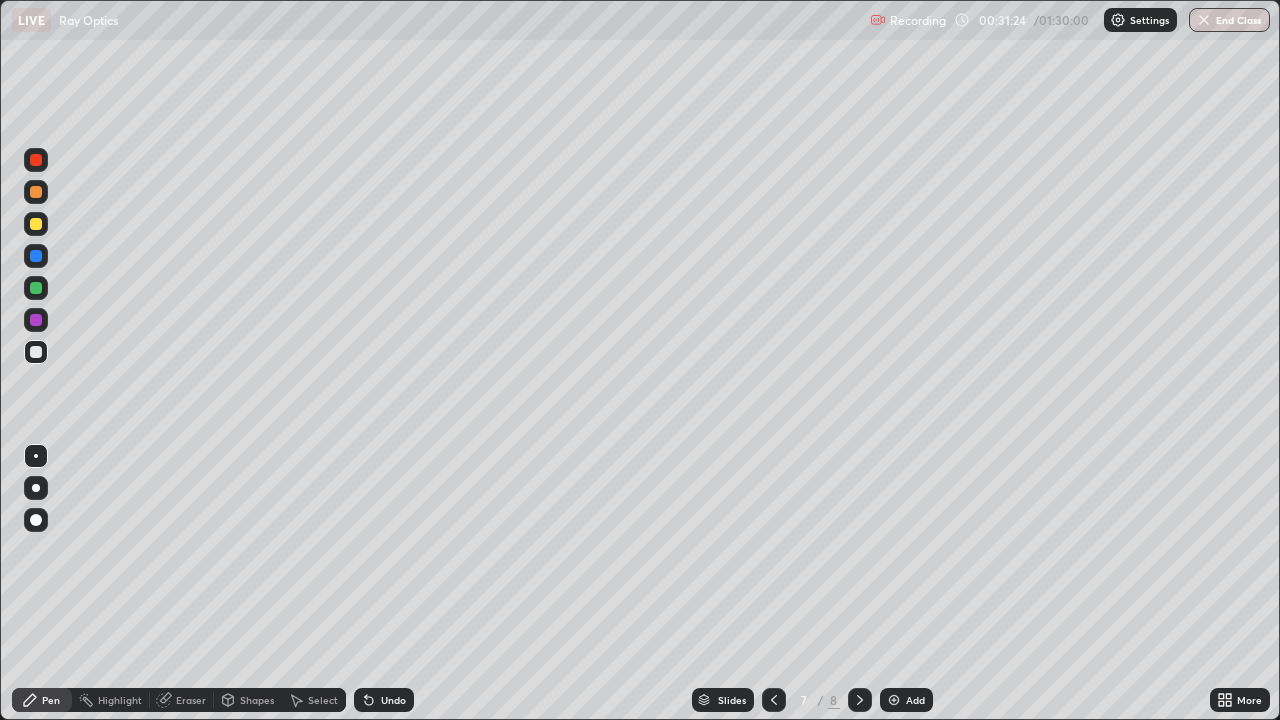 click 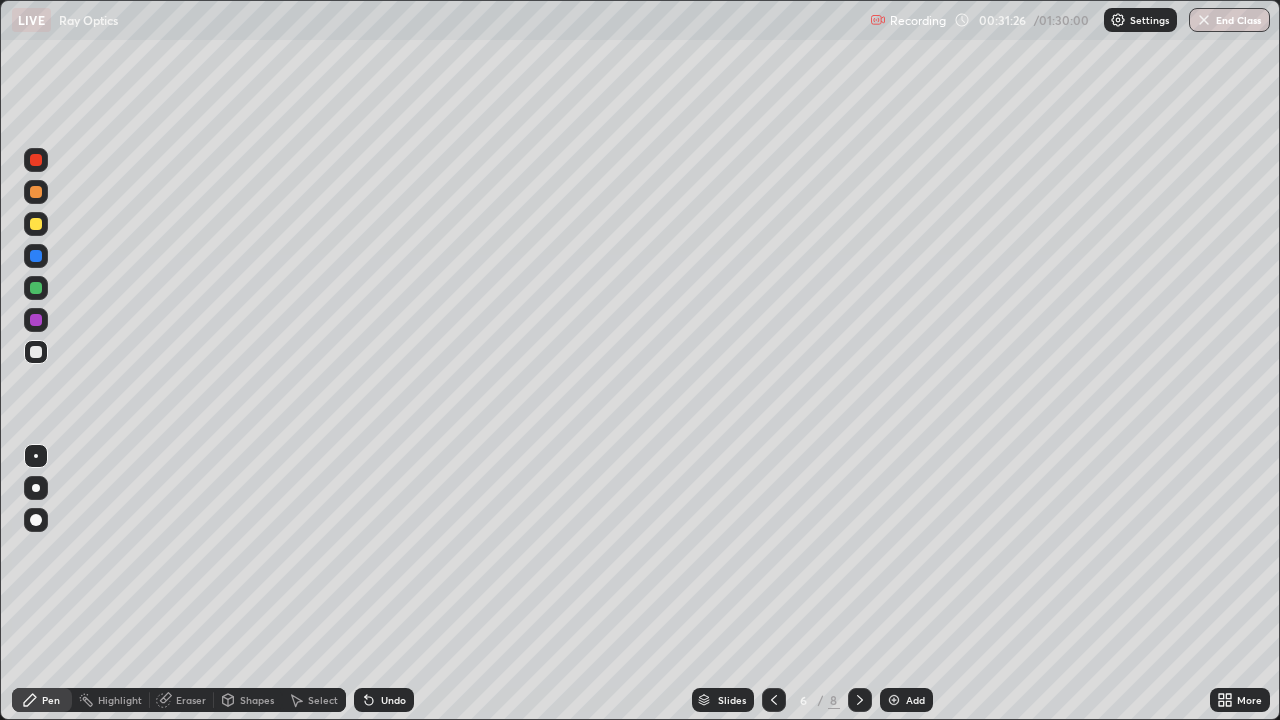 click 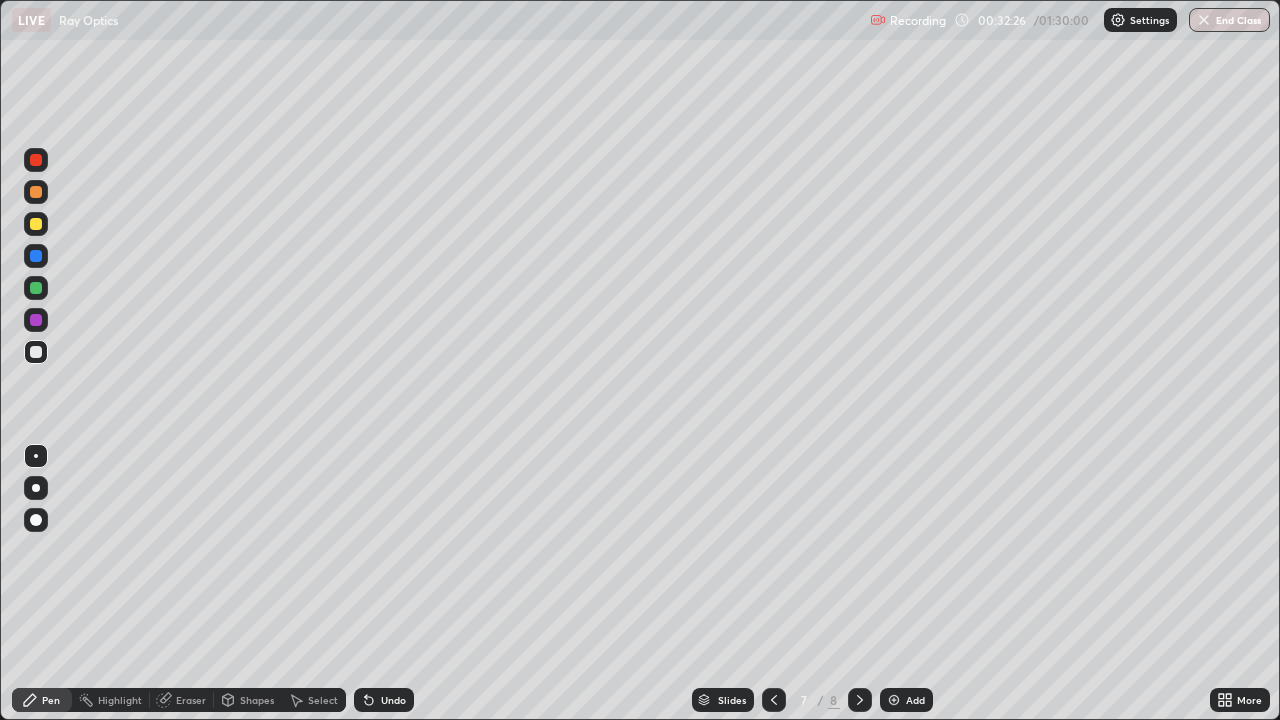 click at bounding box center [36, 224] 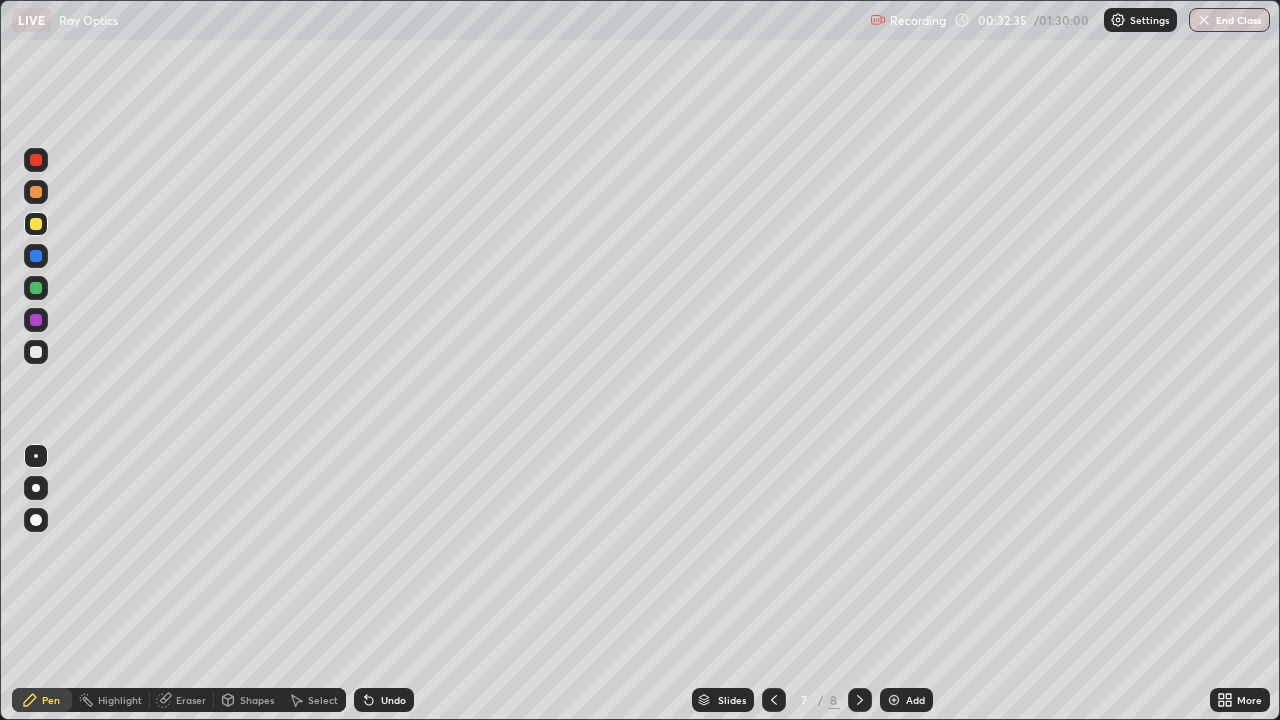 click at bounding box center [36, 288] 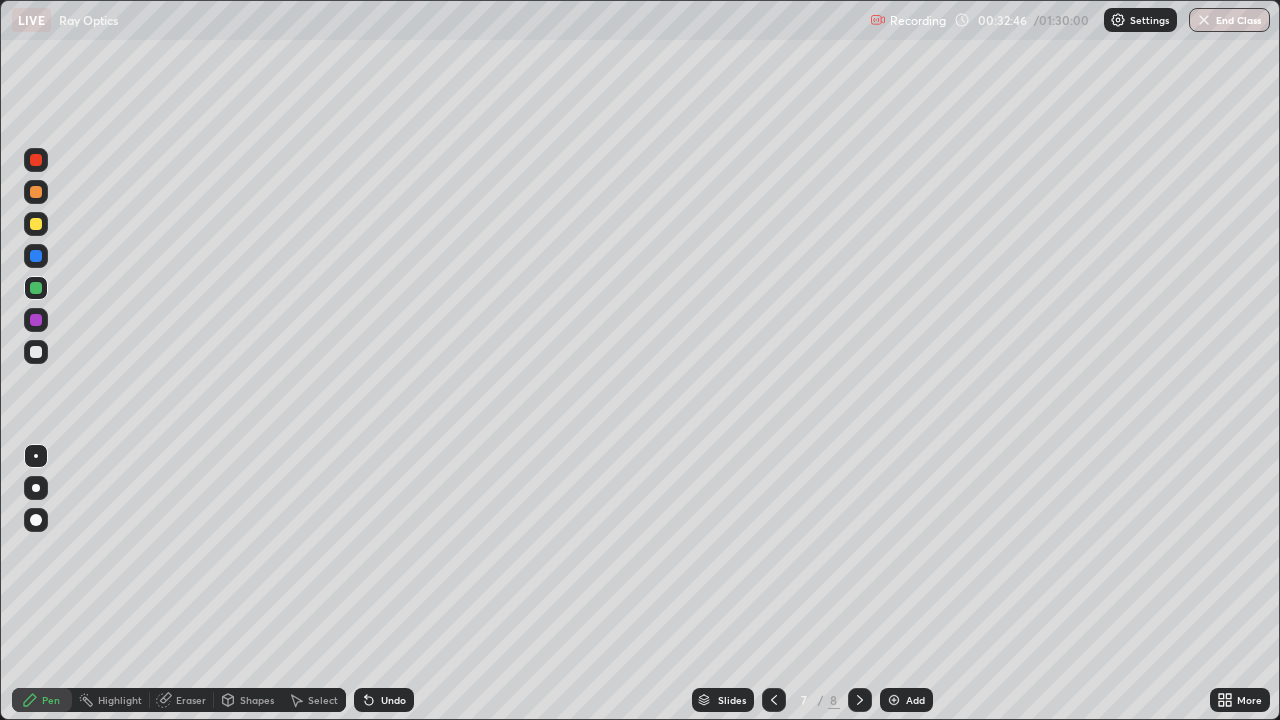 click at bounding box center [36, 256] 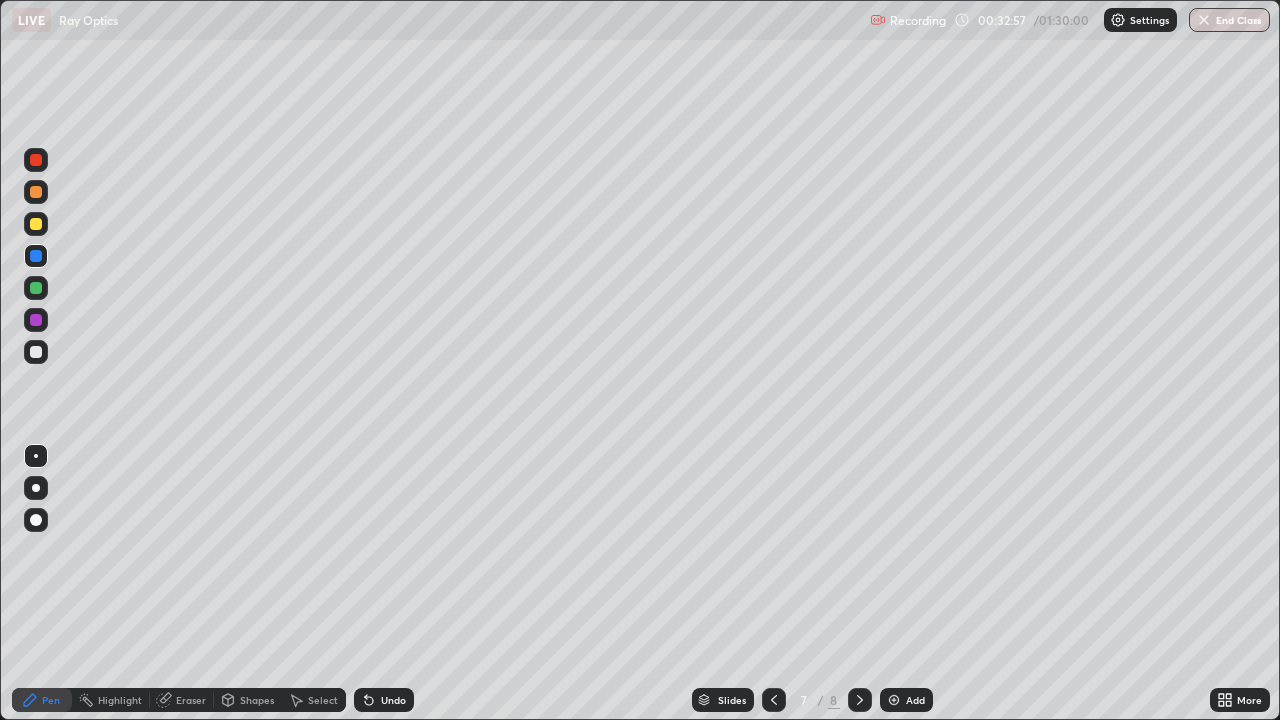click at bounding box center (36, 160) 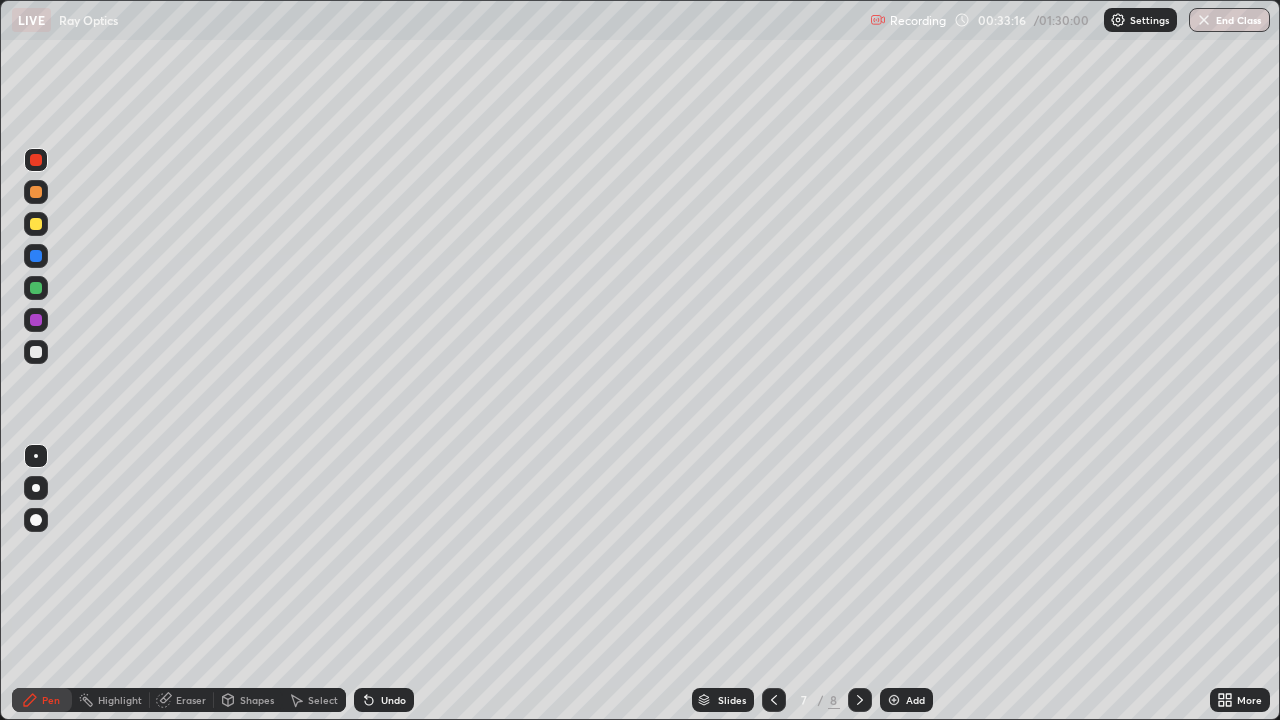 click at bounding box center [36, 352] 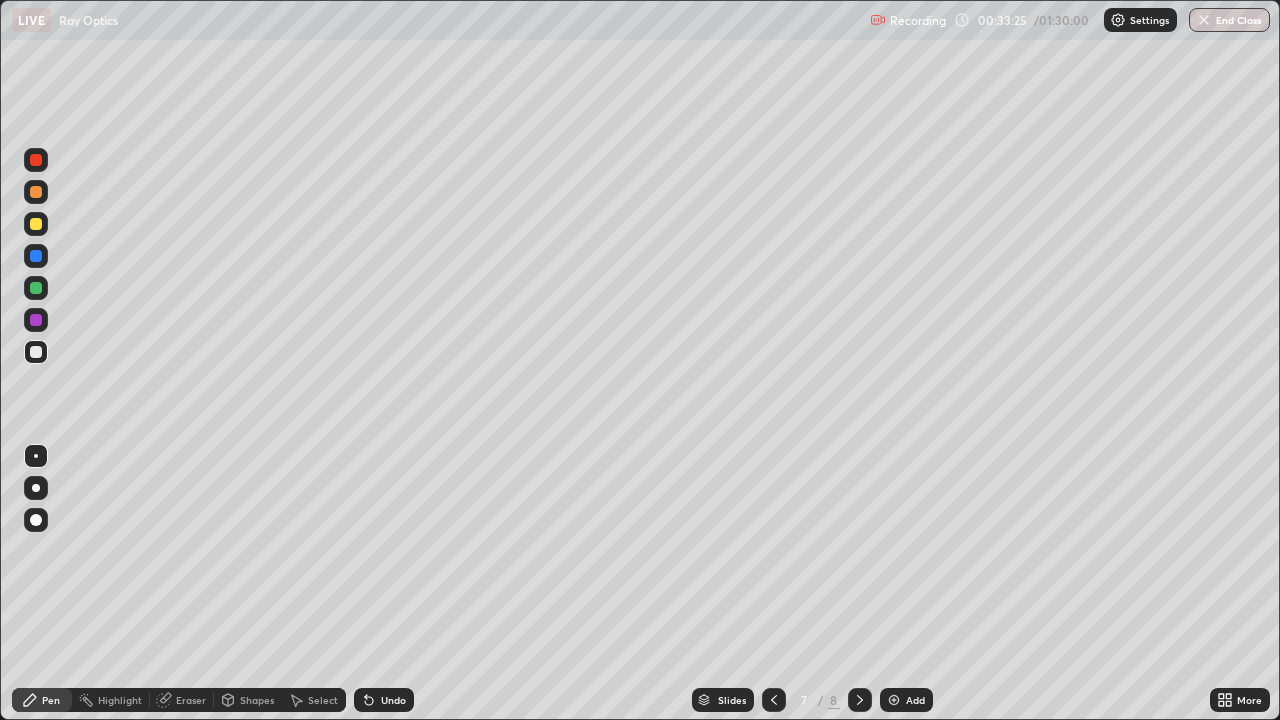 click 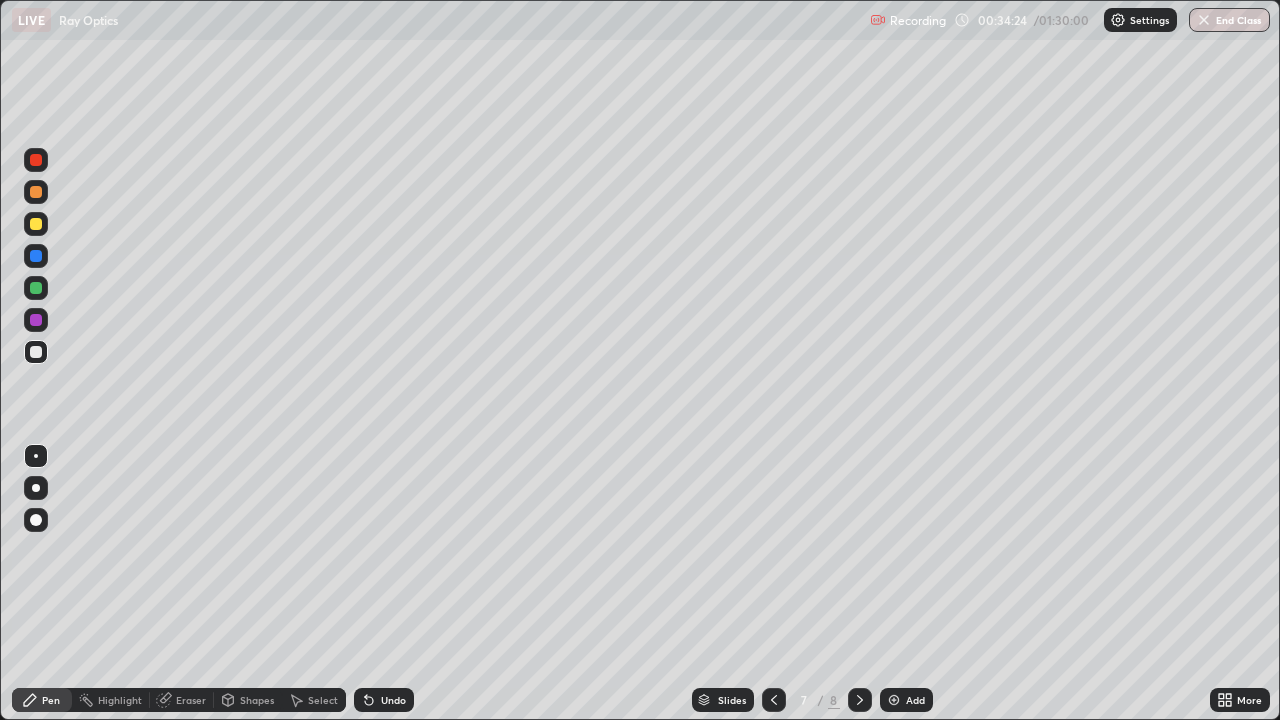 click 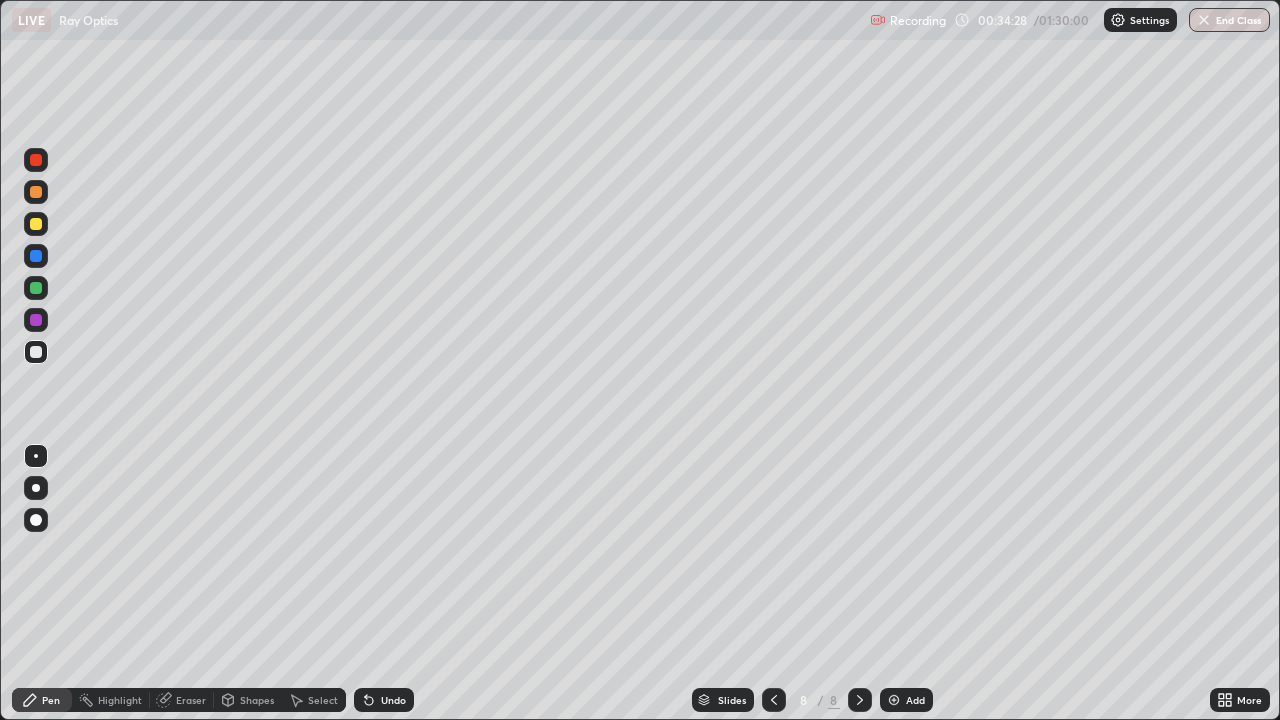 click at bounding box center (36, 352) 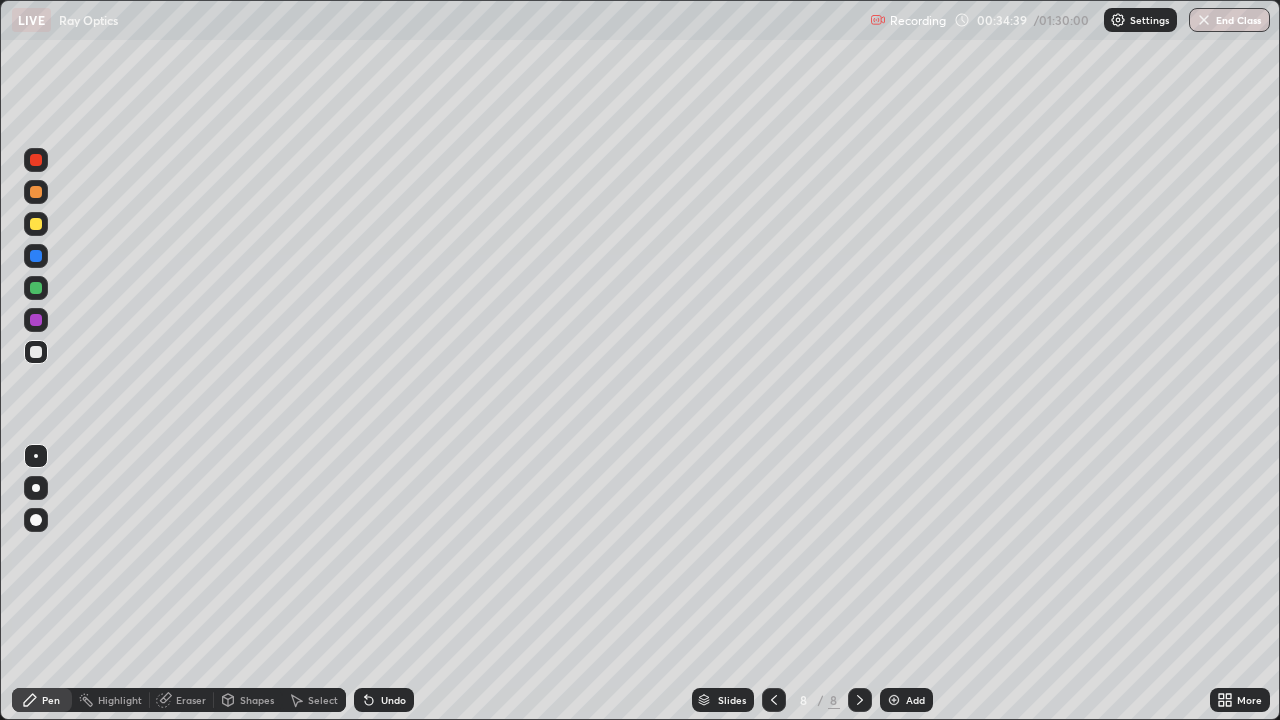 click at bounding box center [36, 192] 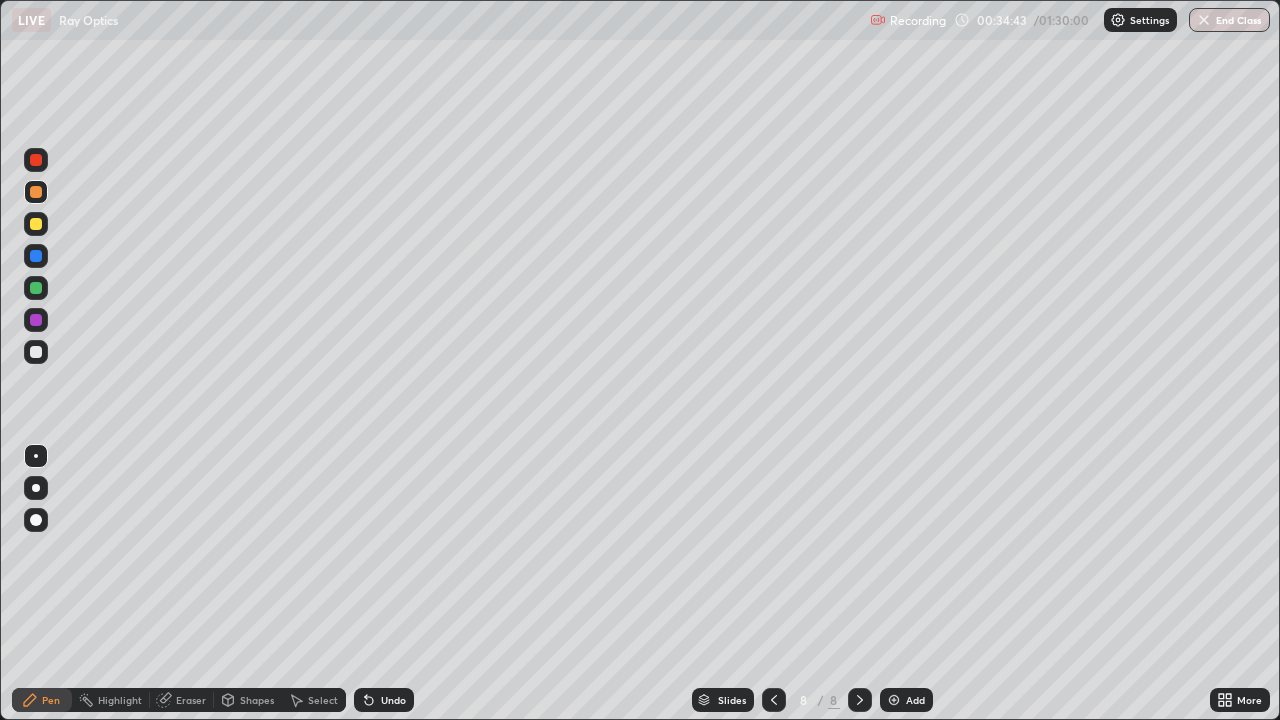 click at bounding box center (36, 160) 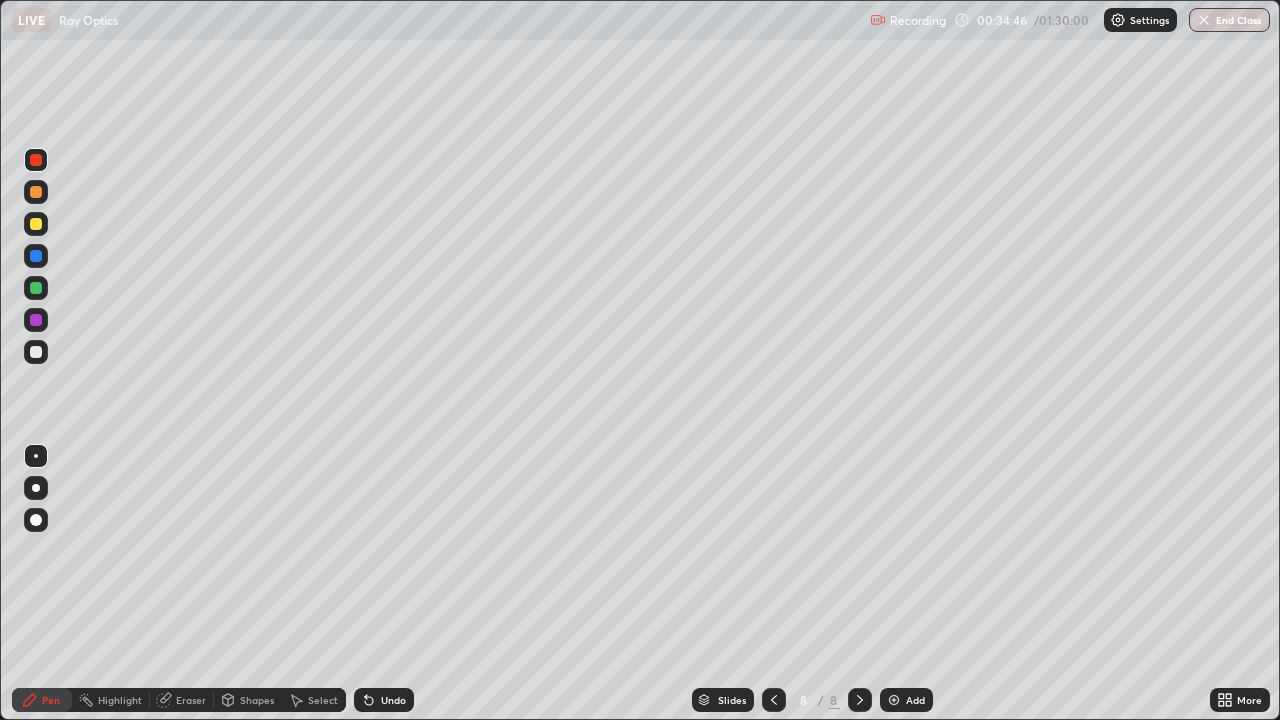 click at bounding box center (36, 288) 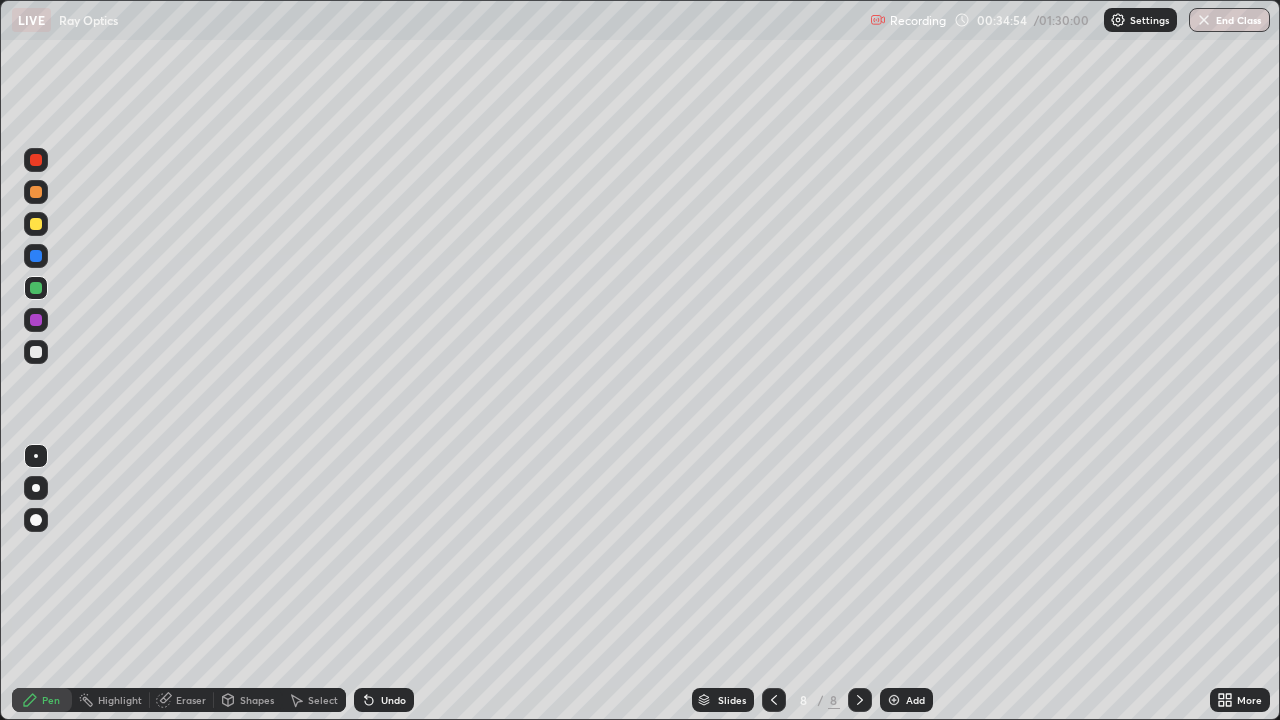 click at bounding box center (36, 256) 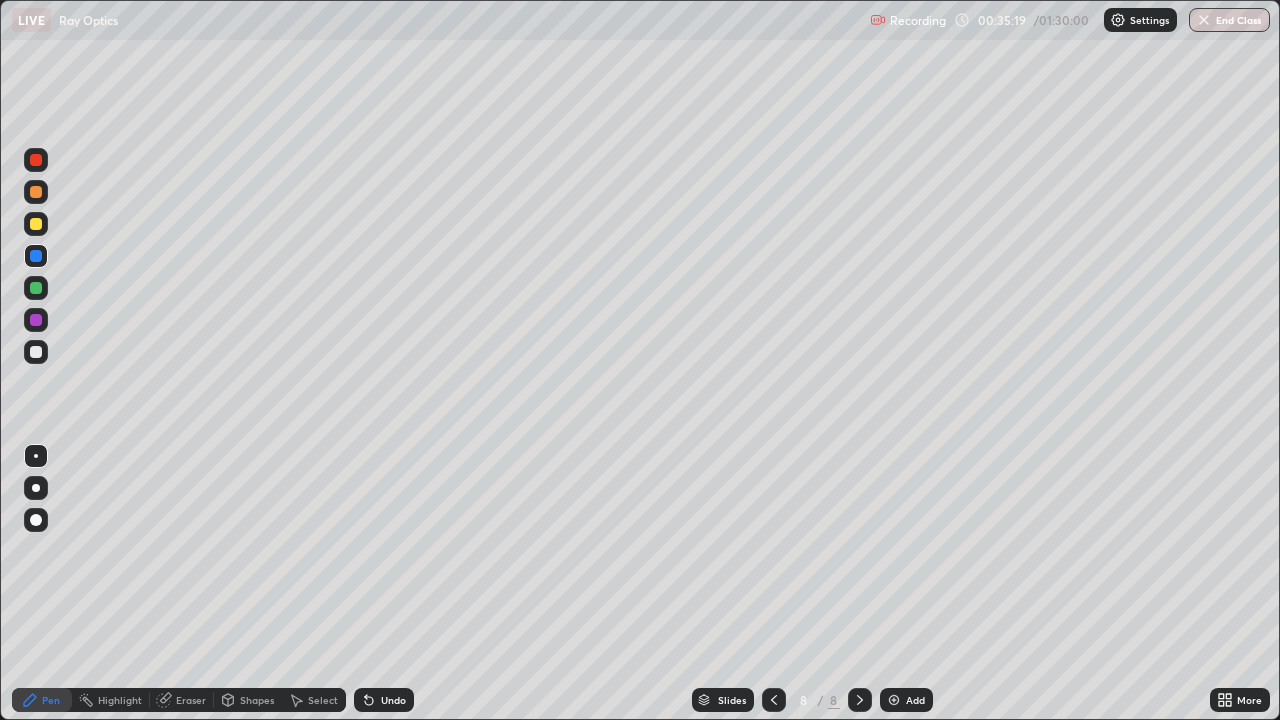 click at bounding box center (36, 352) 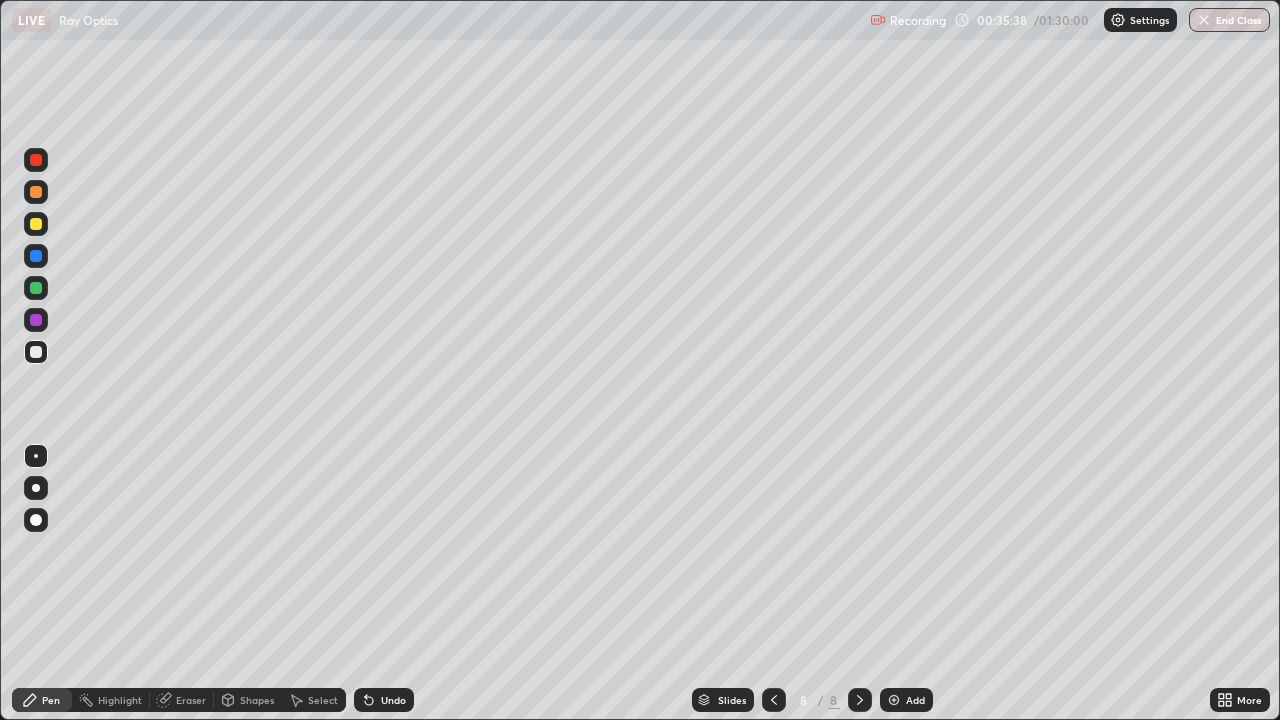 click 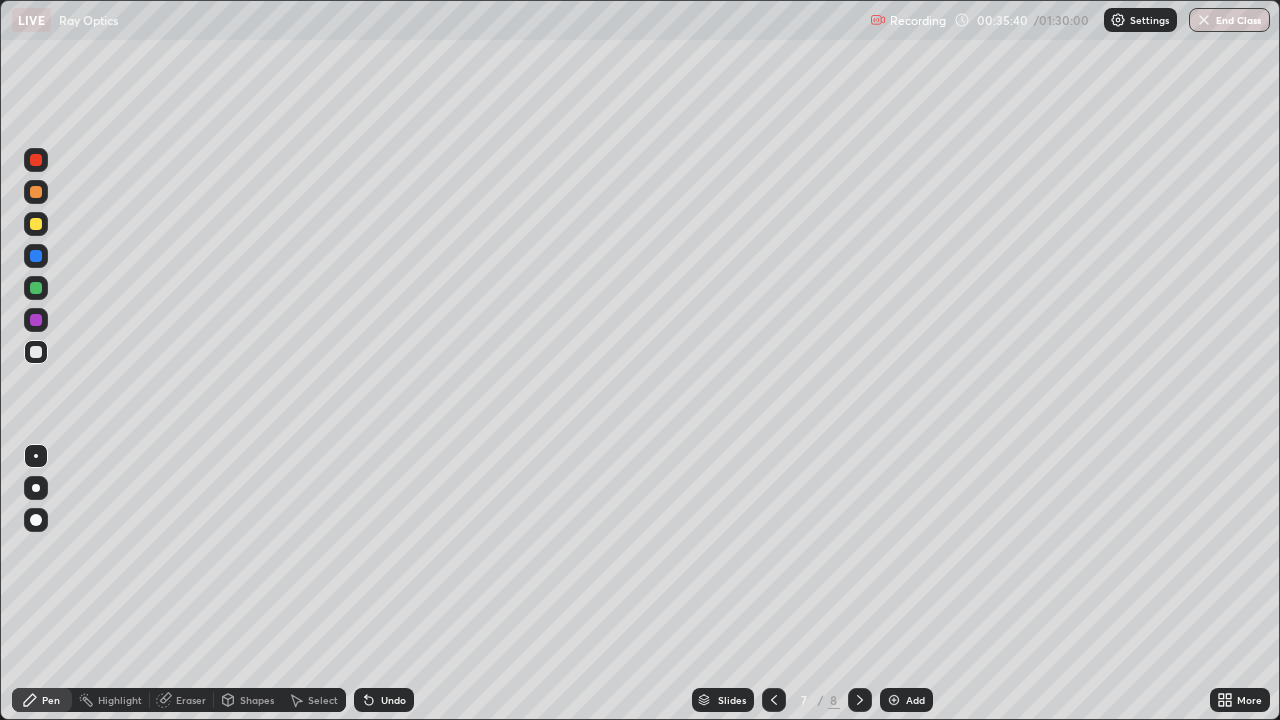 click 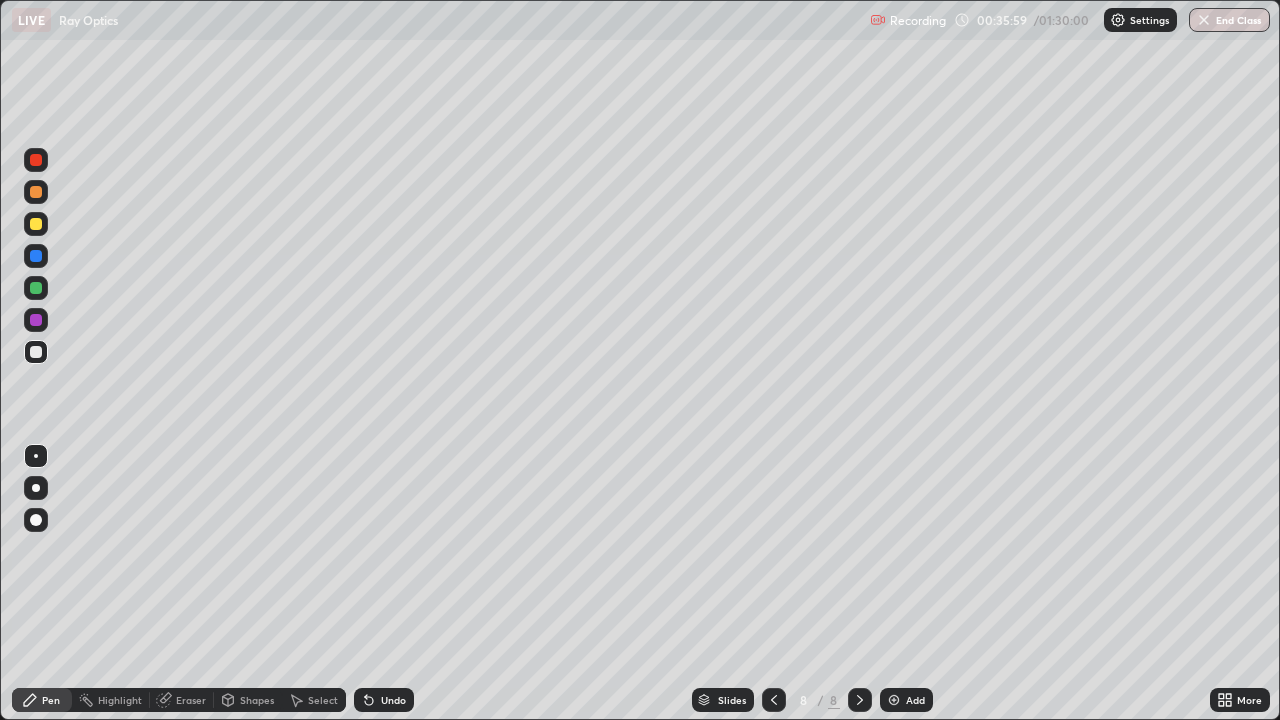 click 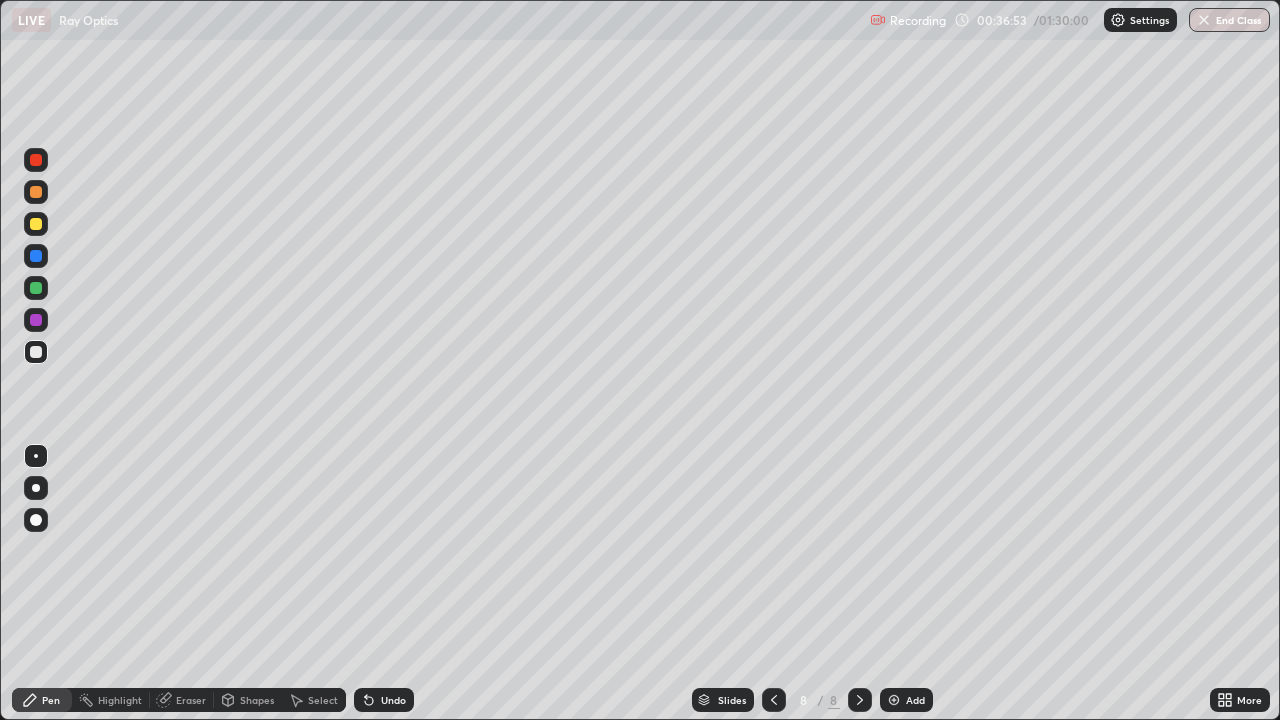 click at bounding box center (36, 224) 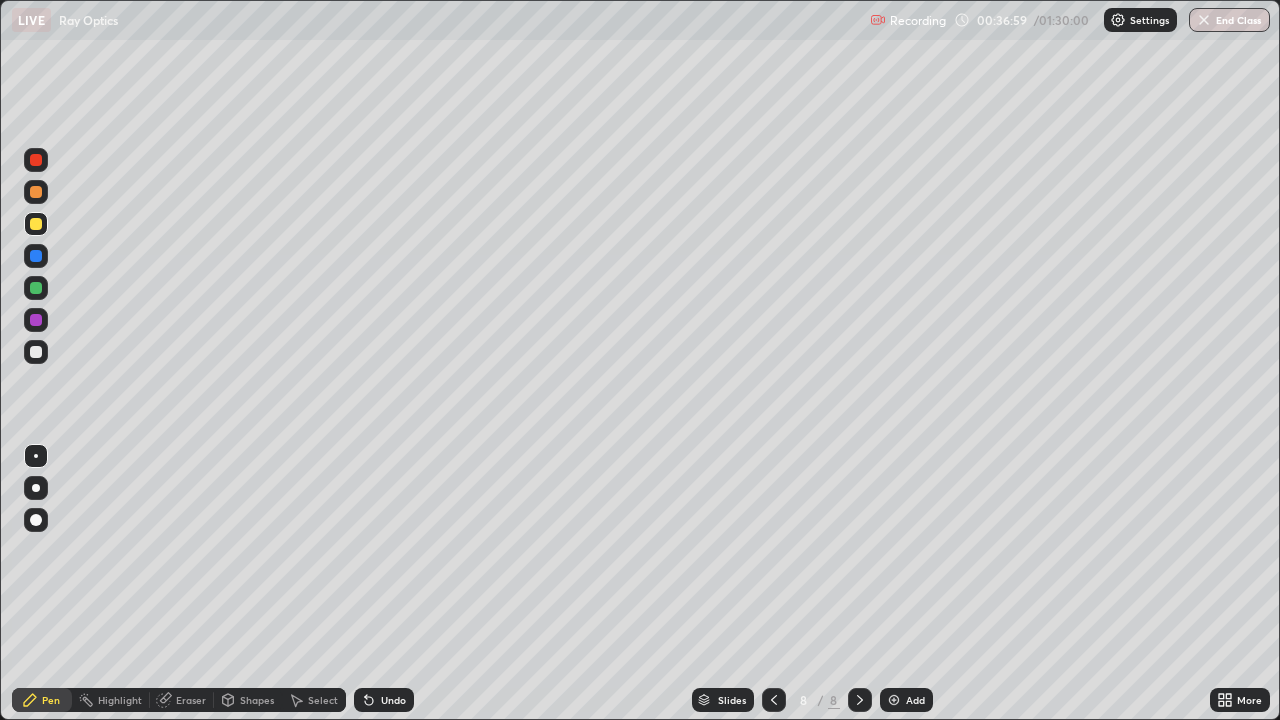 click at bounding box center [36, 288] 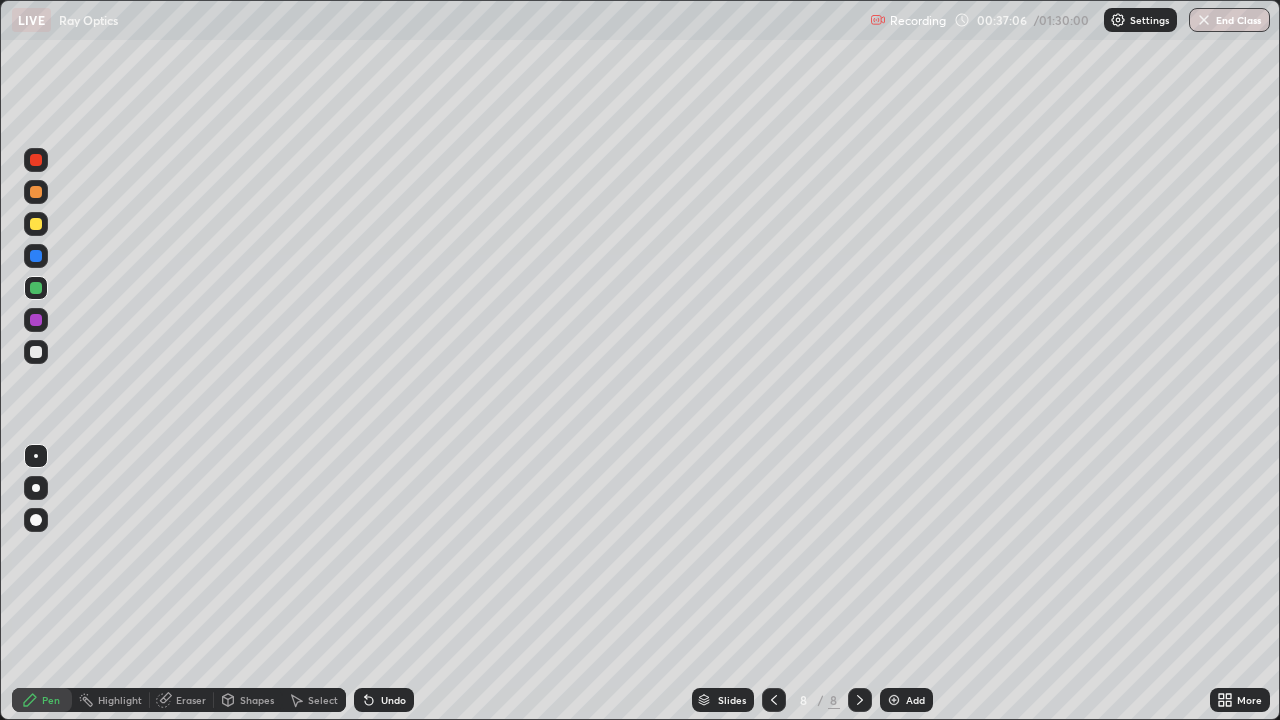 click at bounding box center [36, 224] 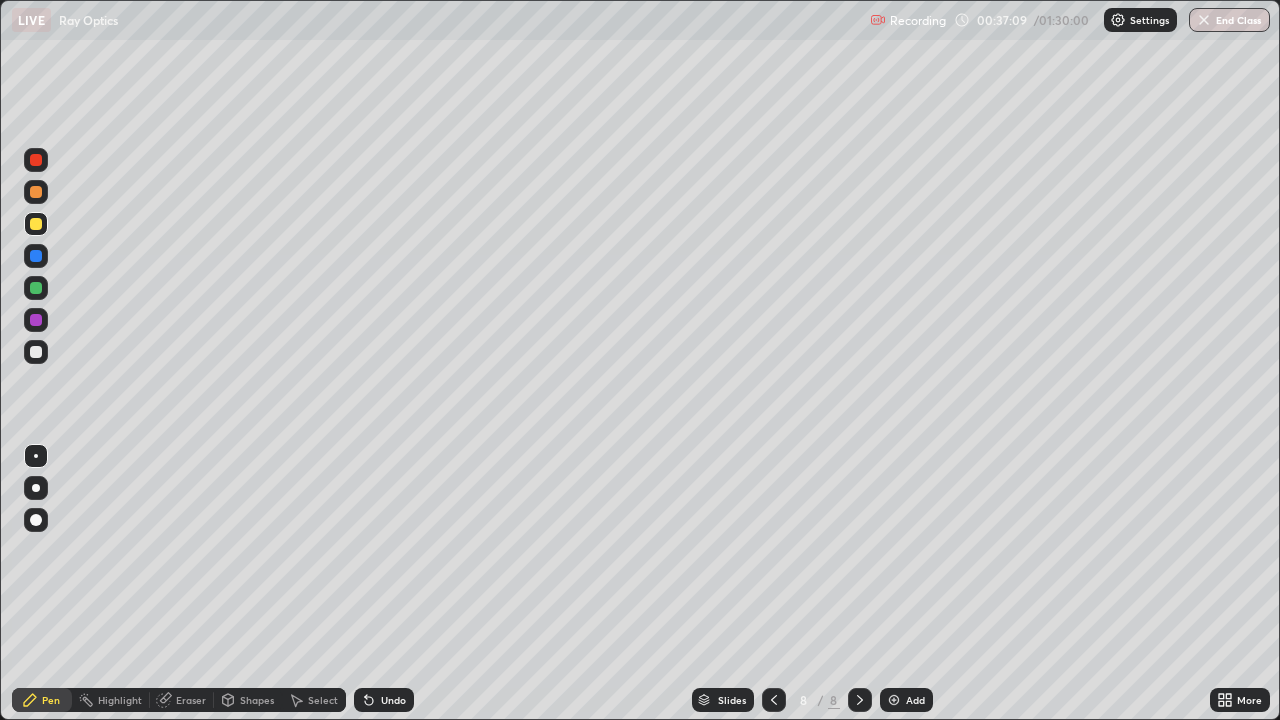 click at bounding box center [36, 288] 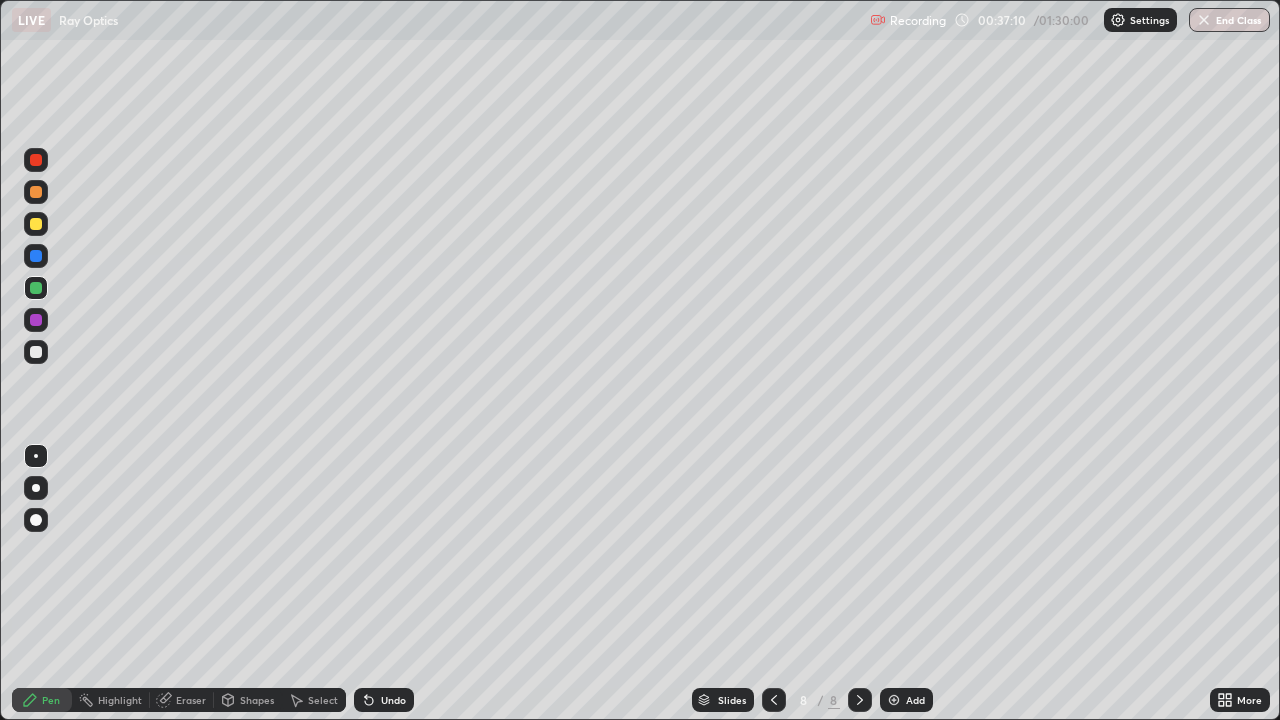 click at bounding box center [36, 352] 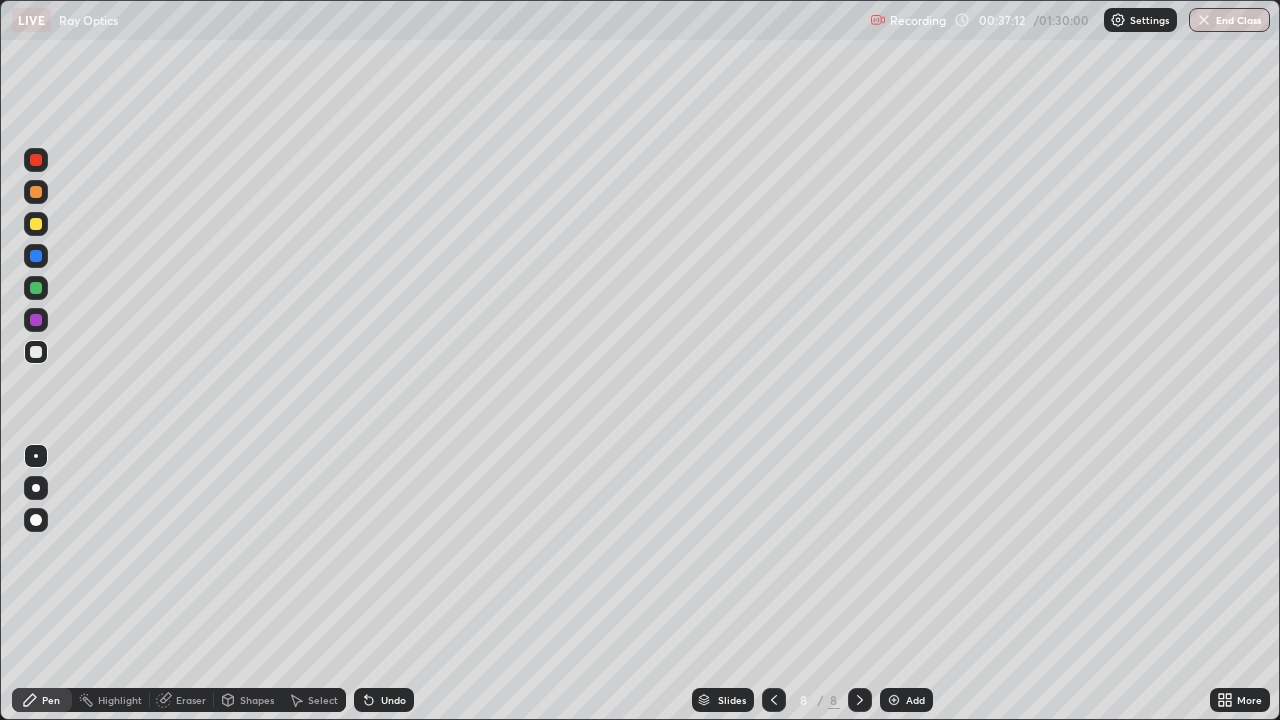 click at bounding box center [36, 256] 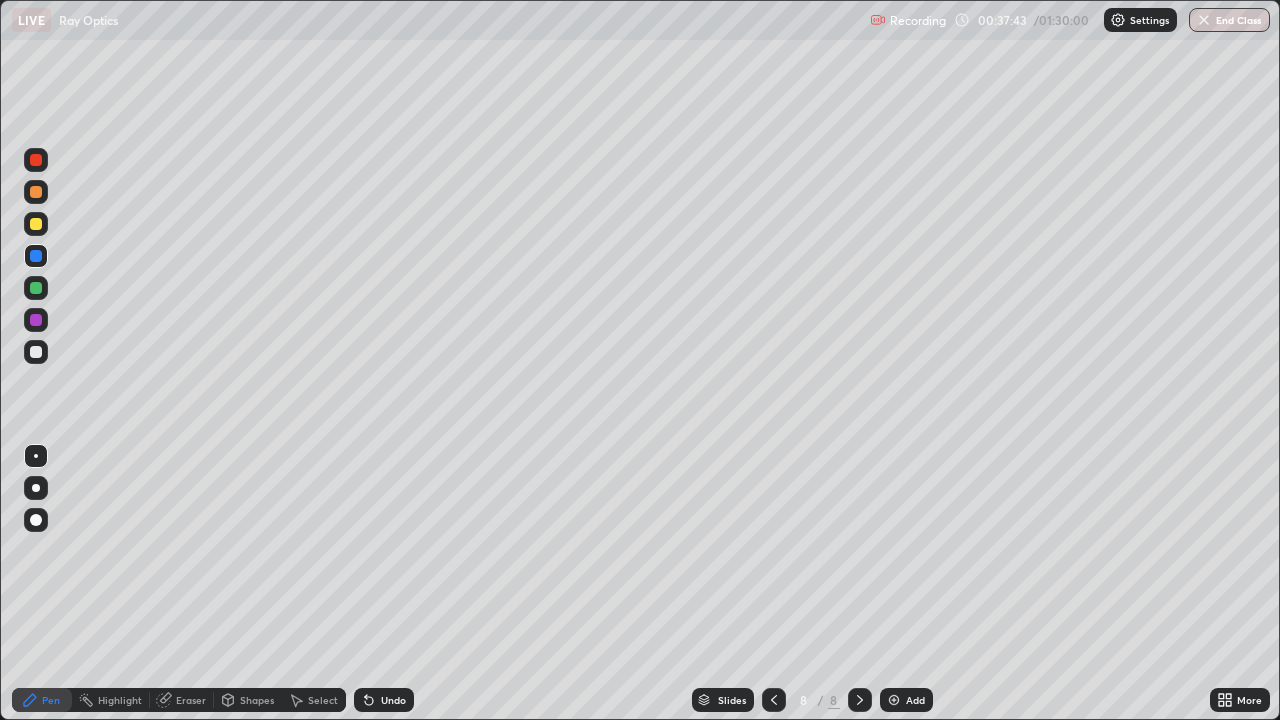 click at bounding box center (36, 192) 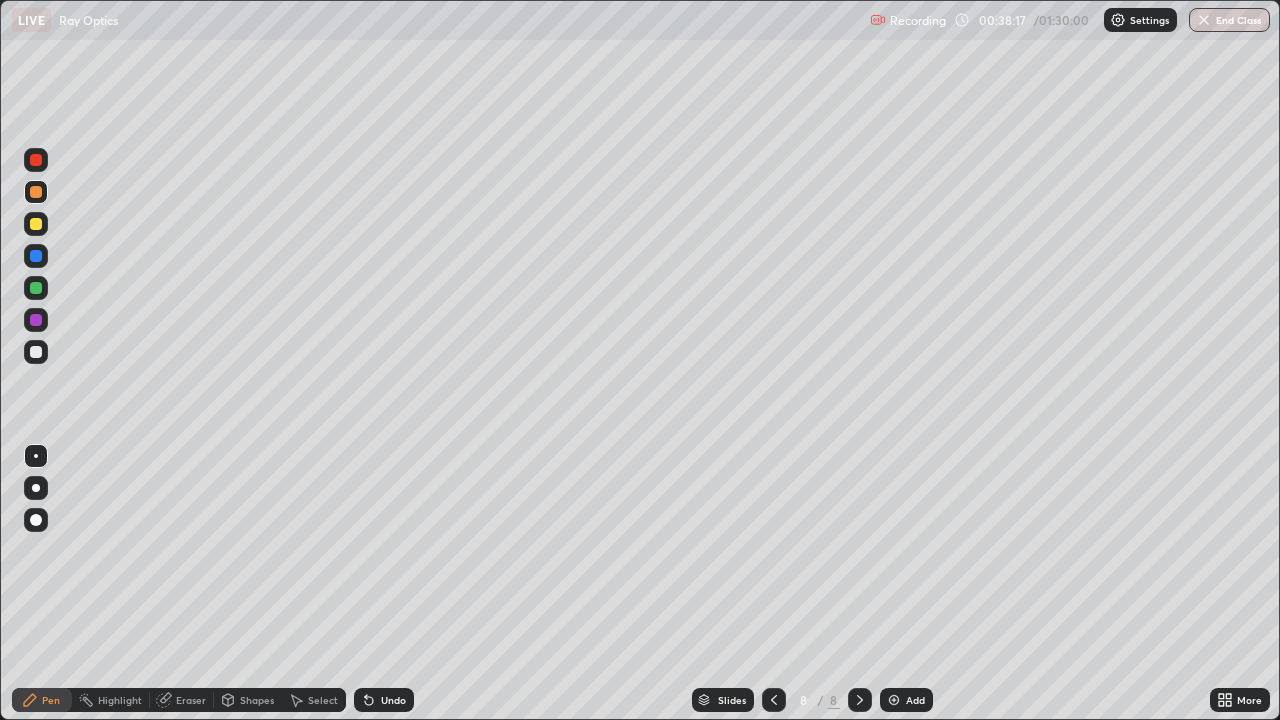 click at bounding box center [36, 352] 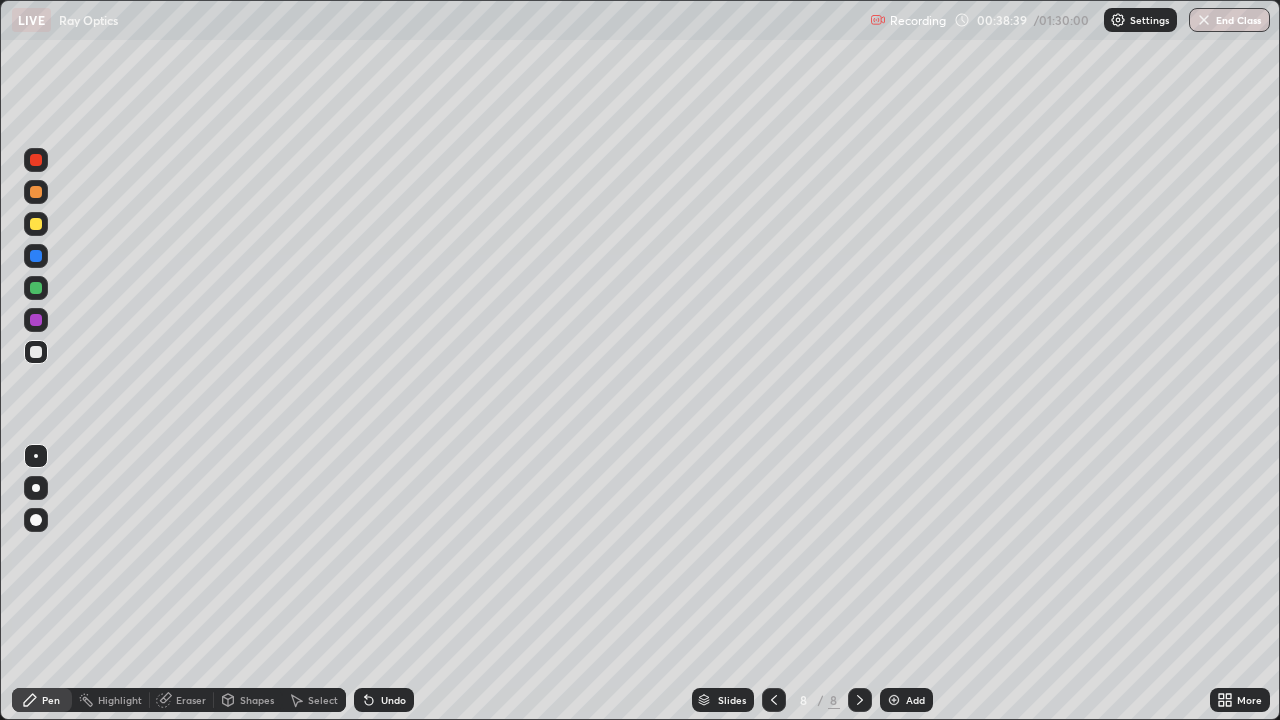 click on "Undo" at bounding box center (393, 700) 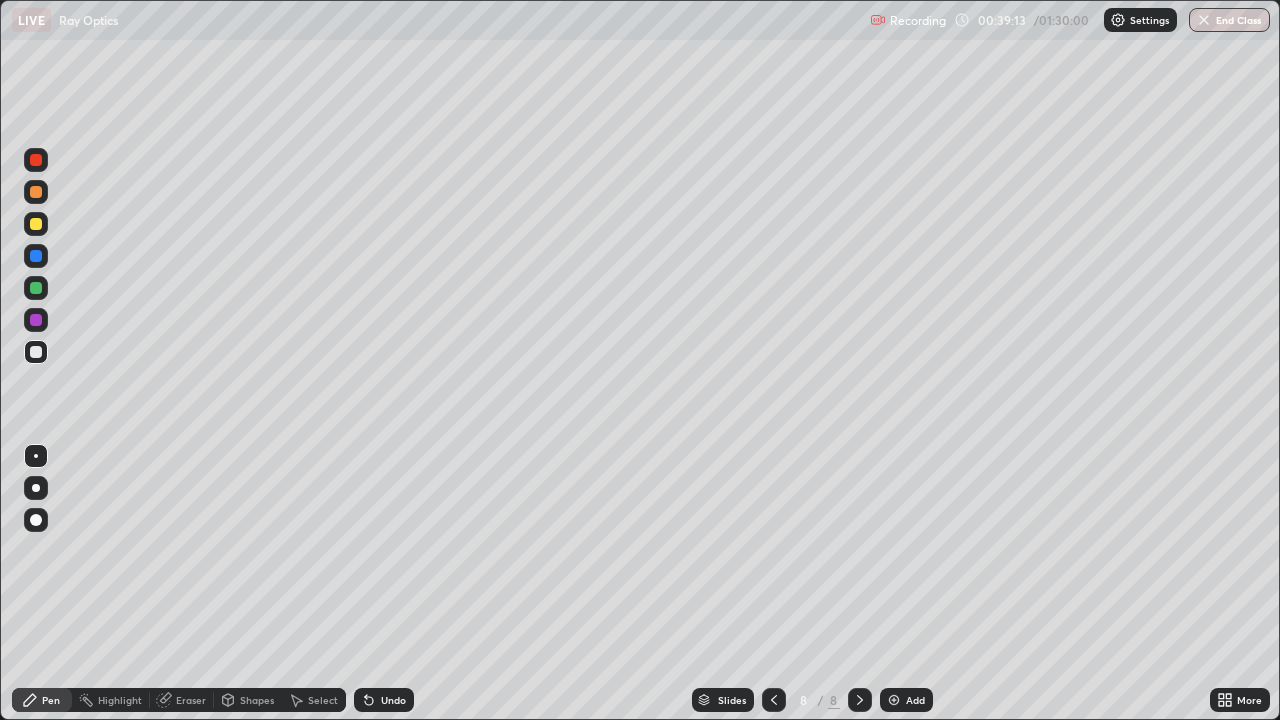 click at bounding box center (36, 224) 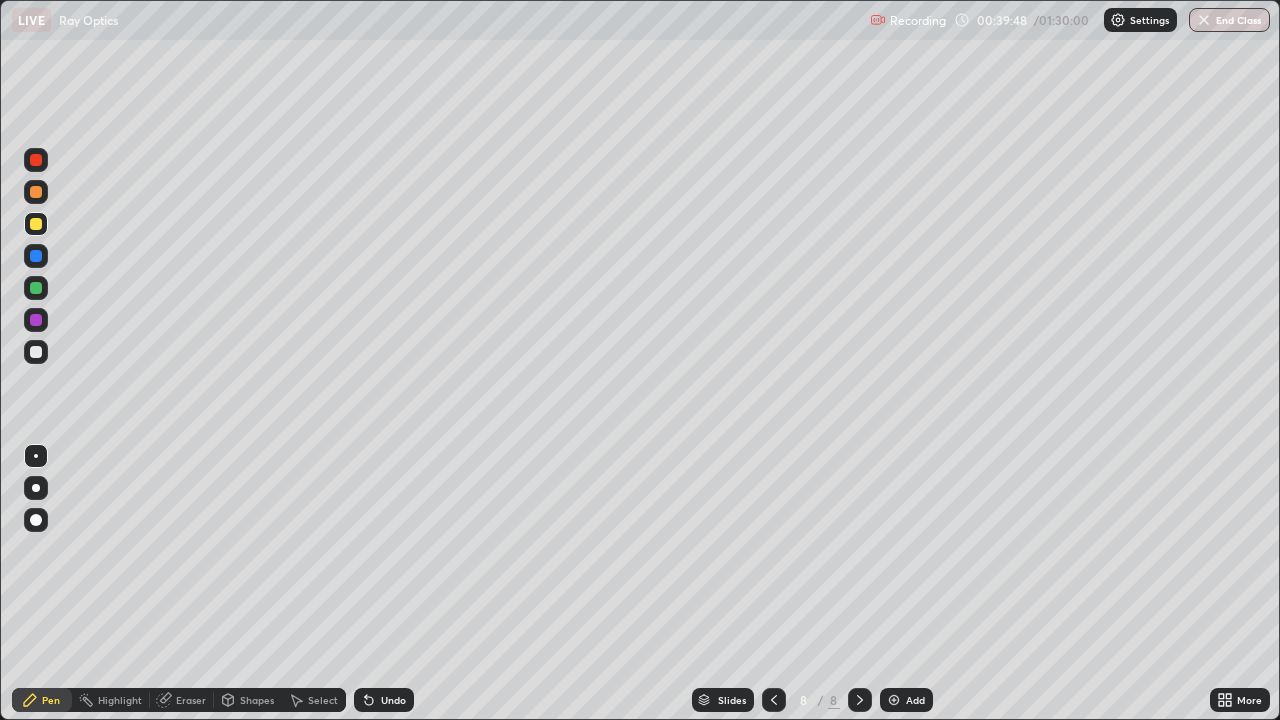 click 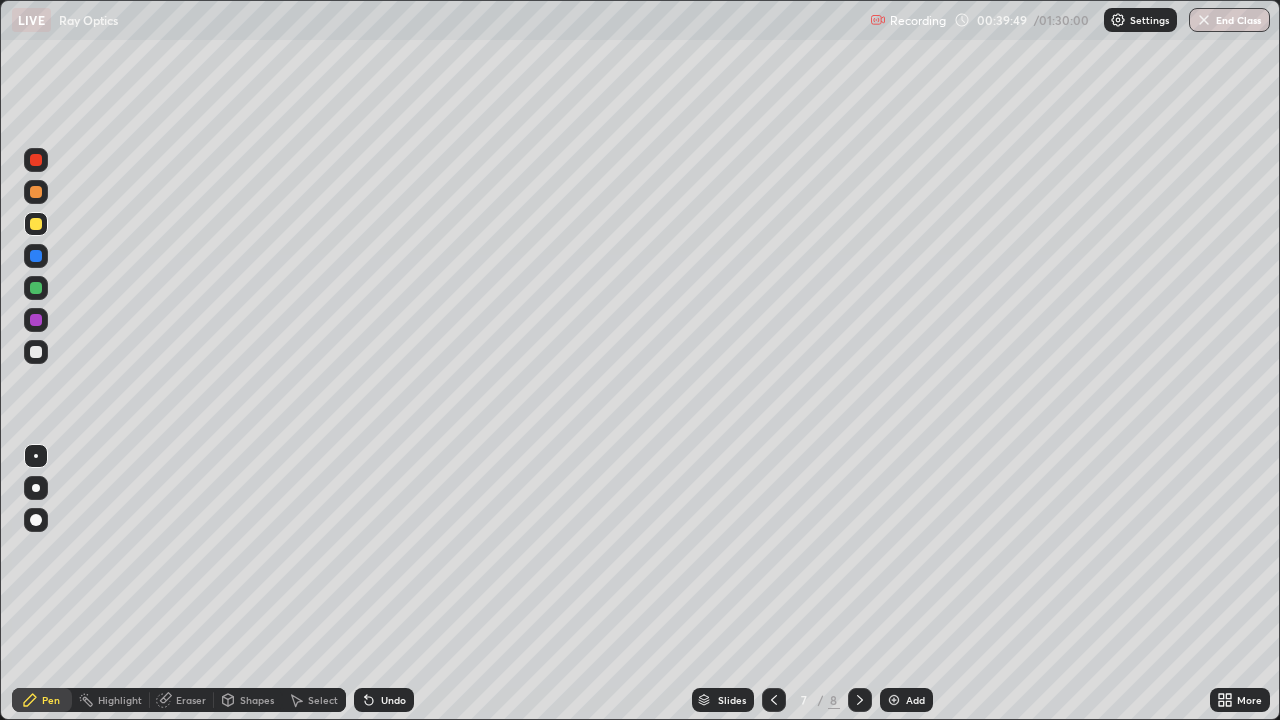 click 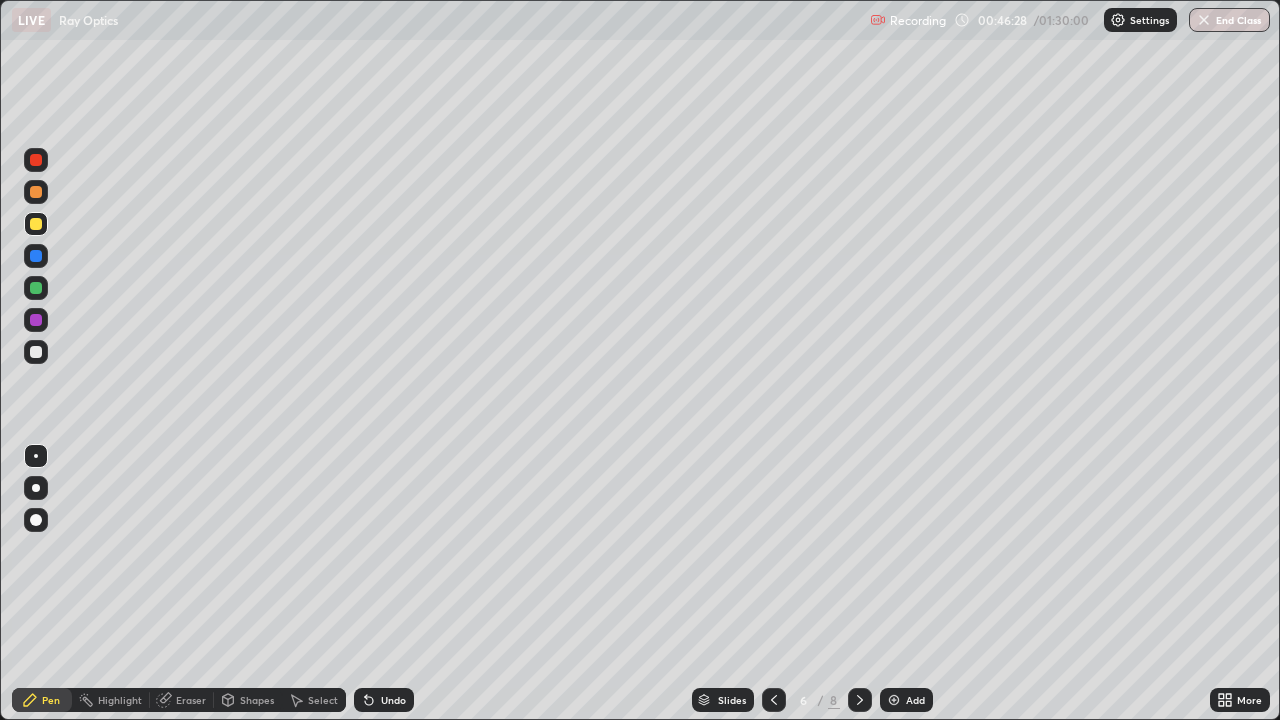 click 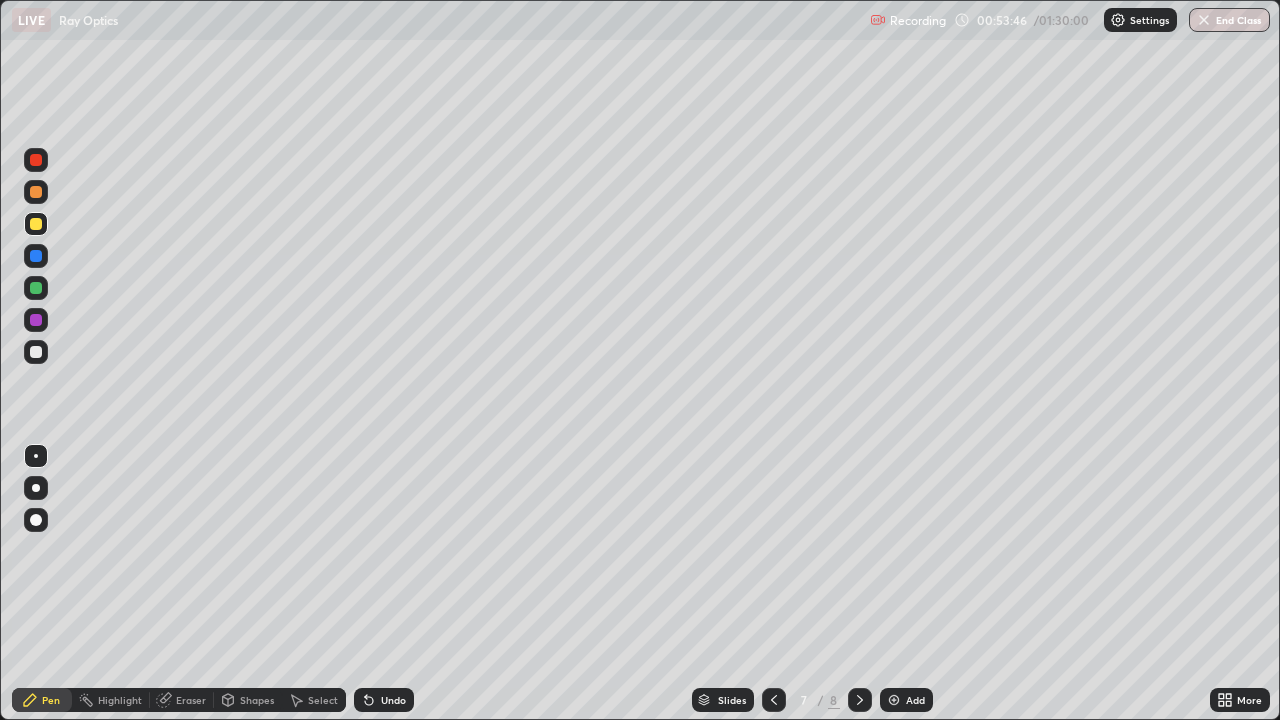 click 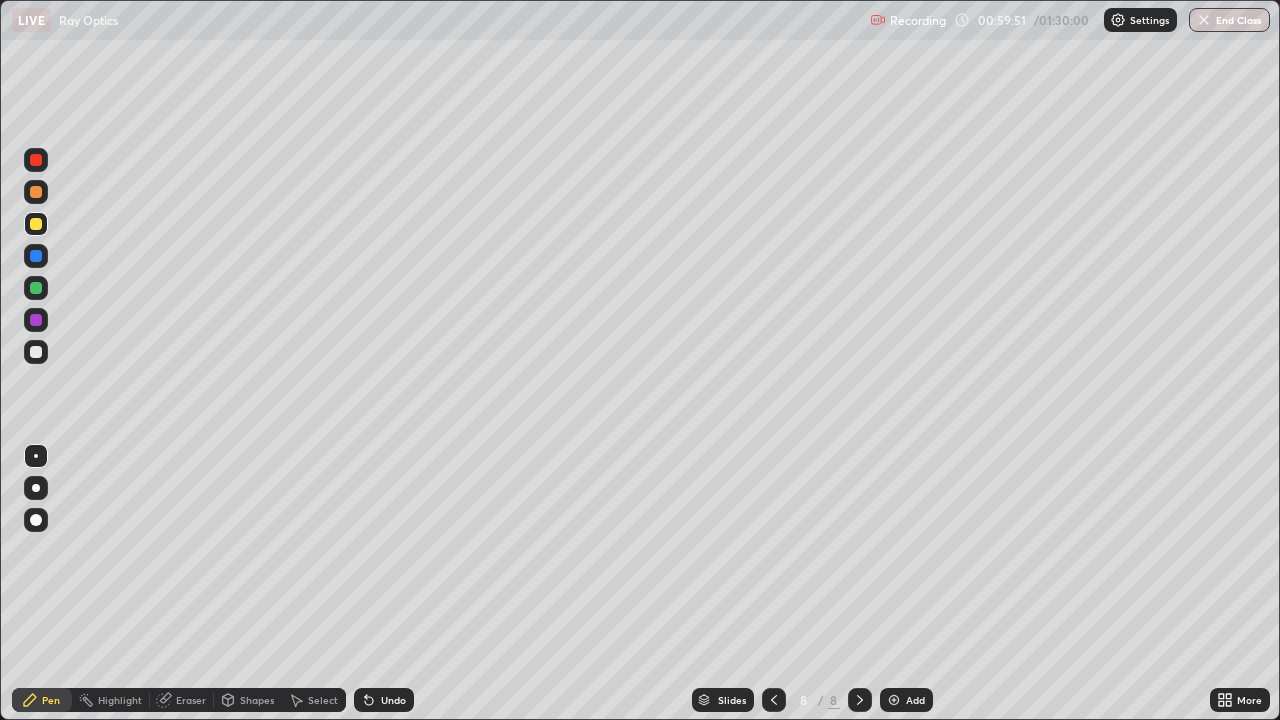 click on "Add" at bounding box center [915, 700] 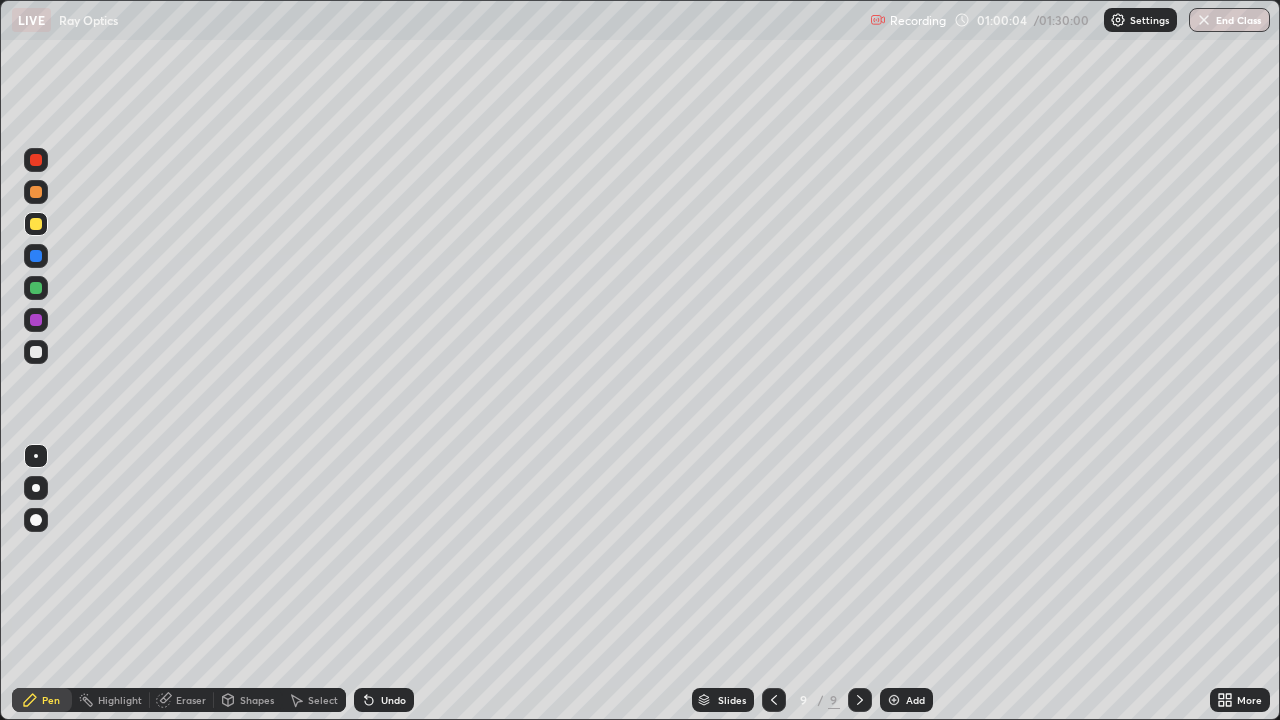 click at bounding box center [36, 352] 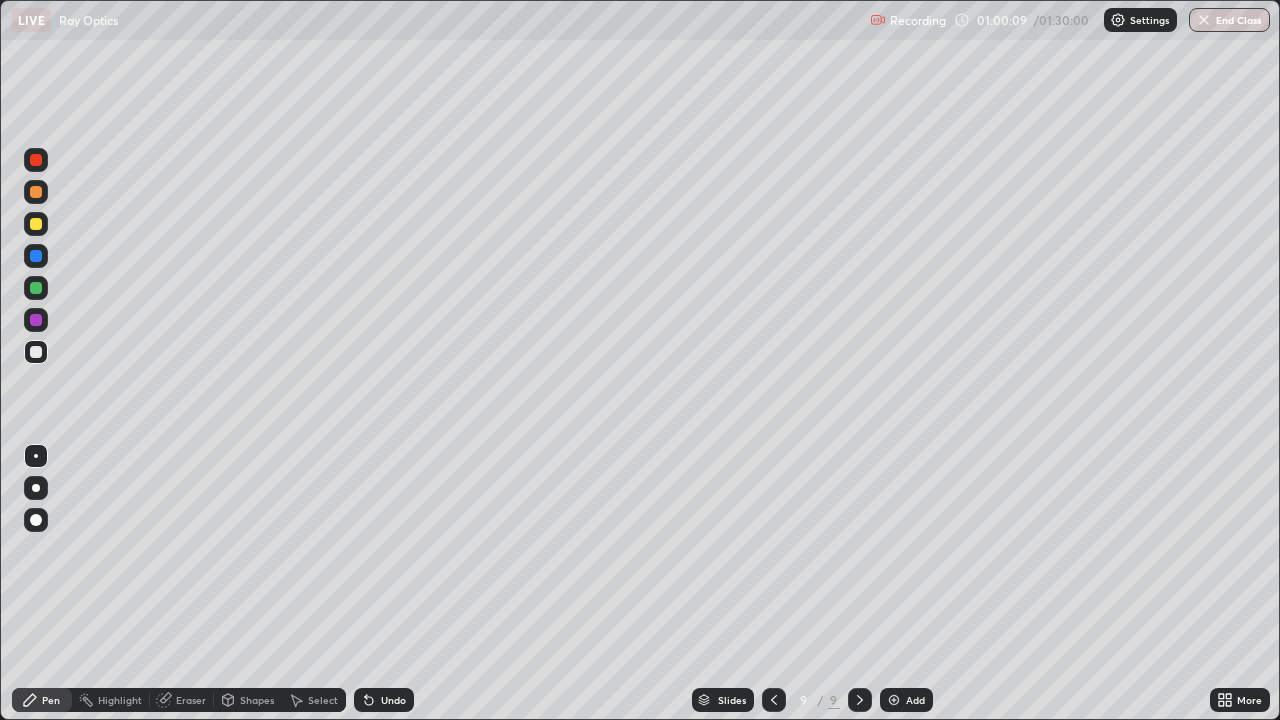 click 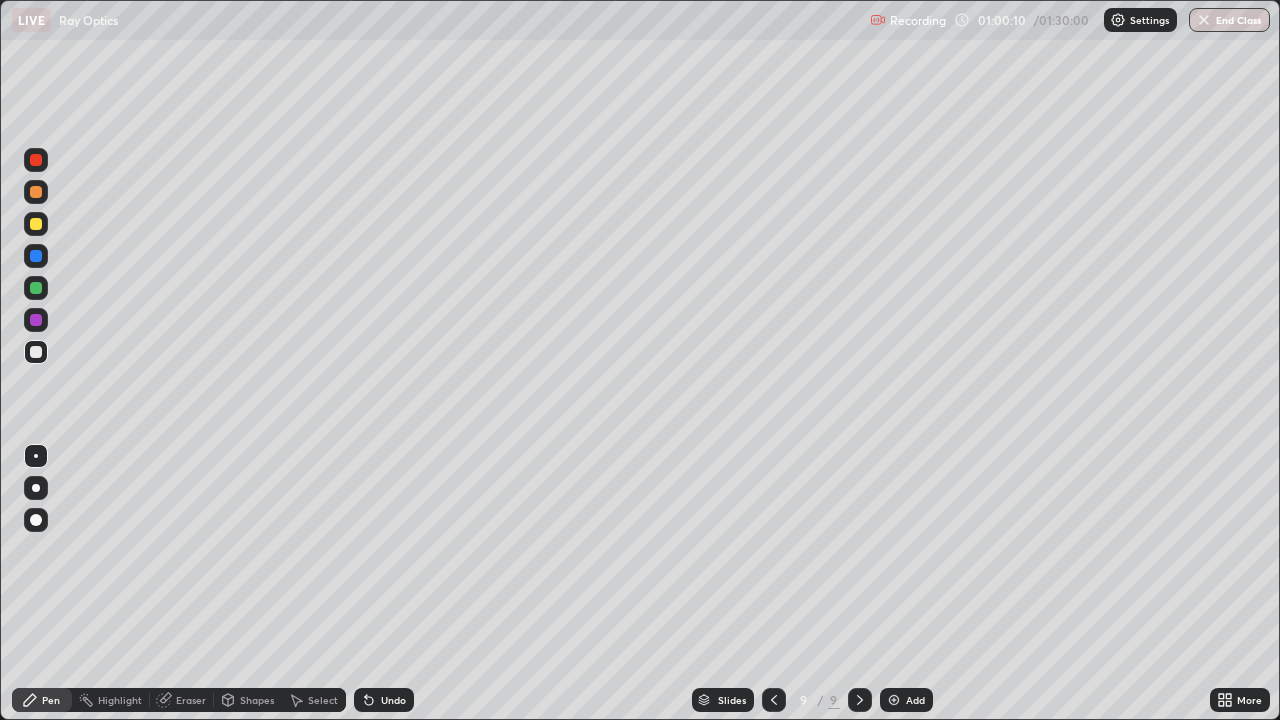 click on "Undo" at bounding box center [384, 700] 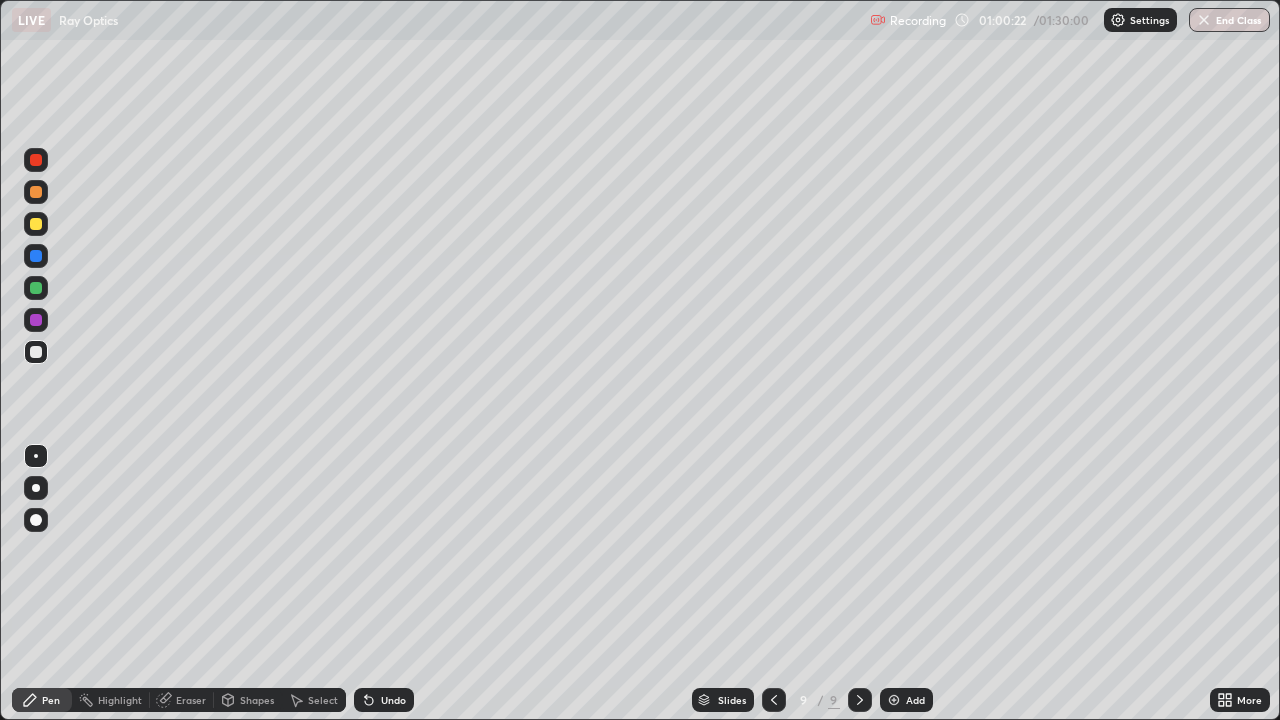 click 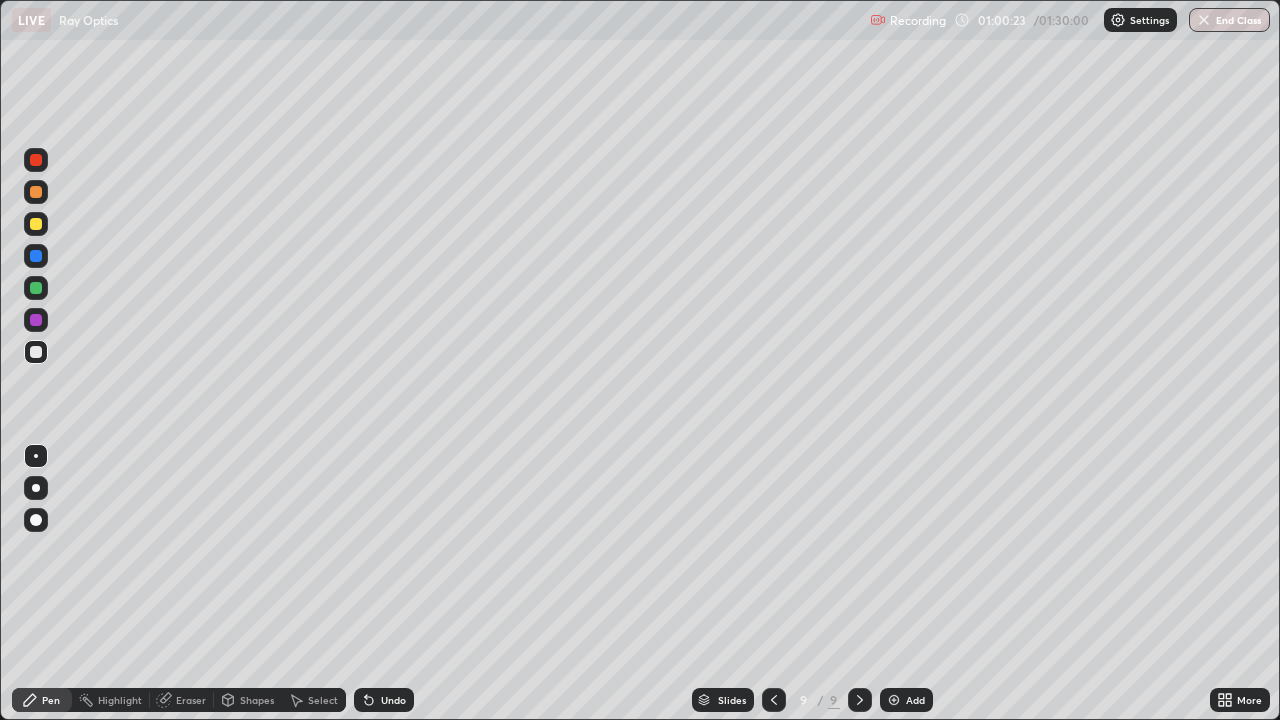 click 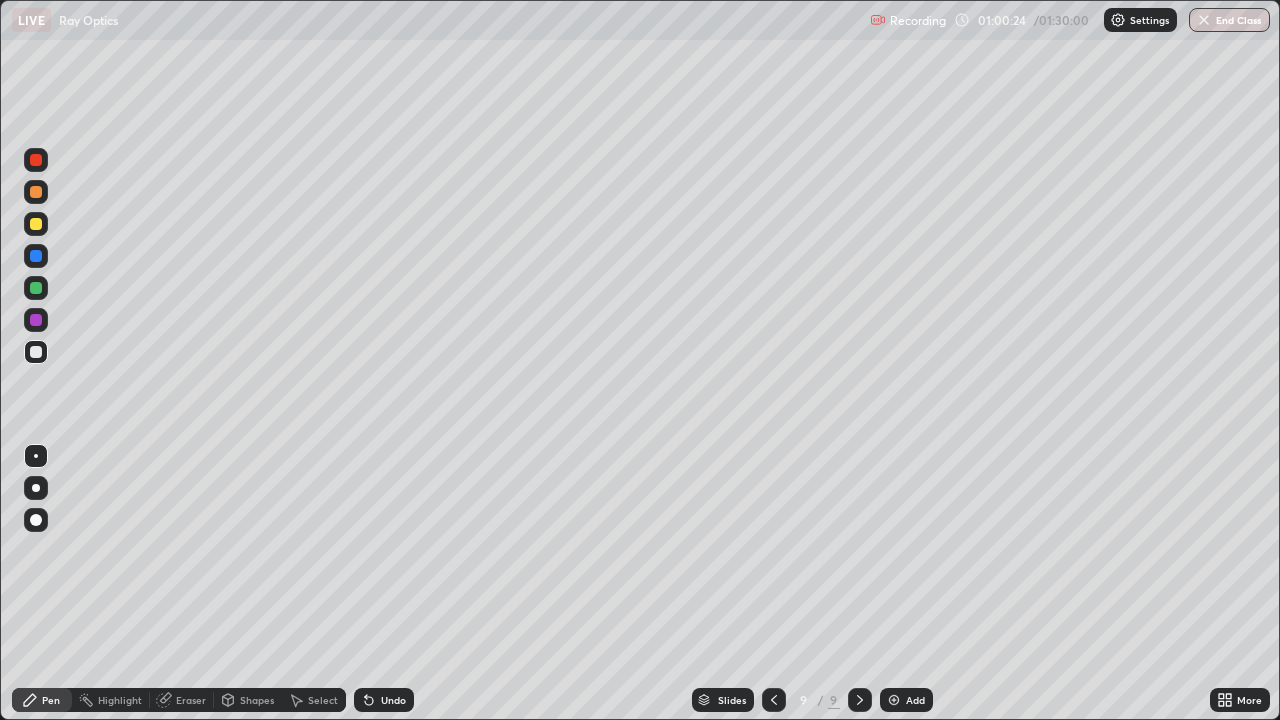 click on "Undo" at bounding box center [384, 700] 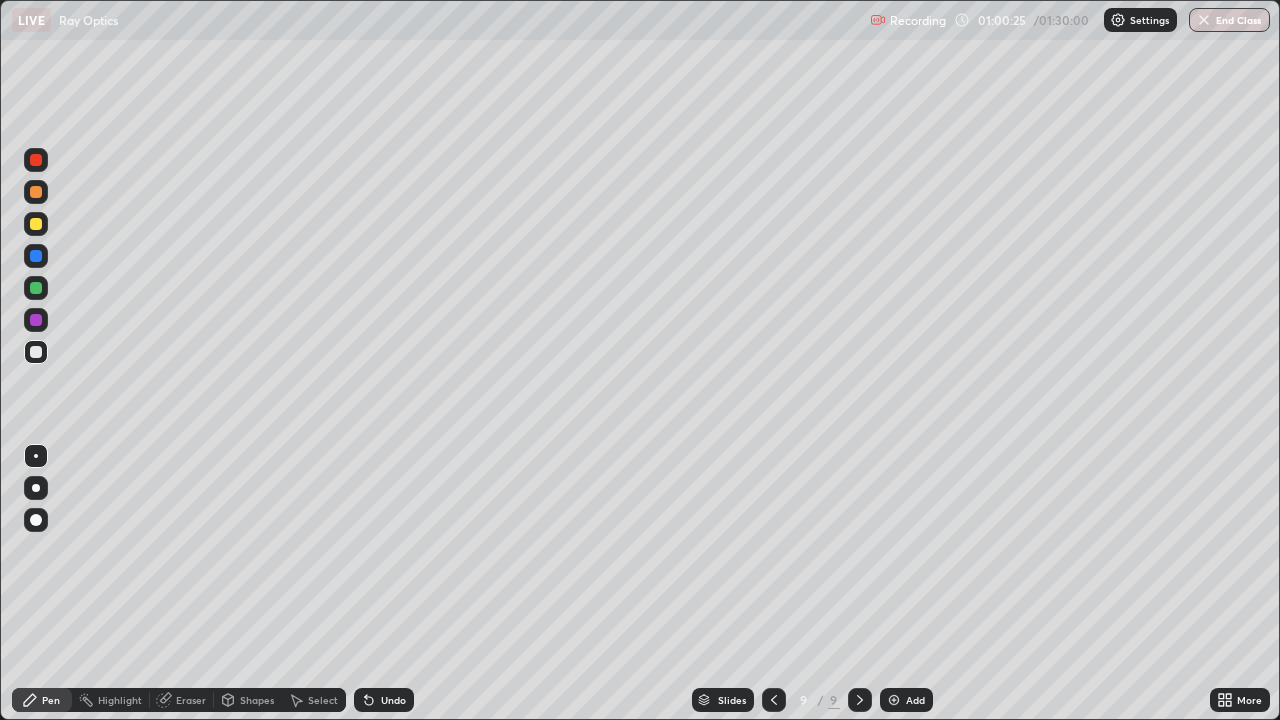 click on "Undo" at bounding box center [384, 700] 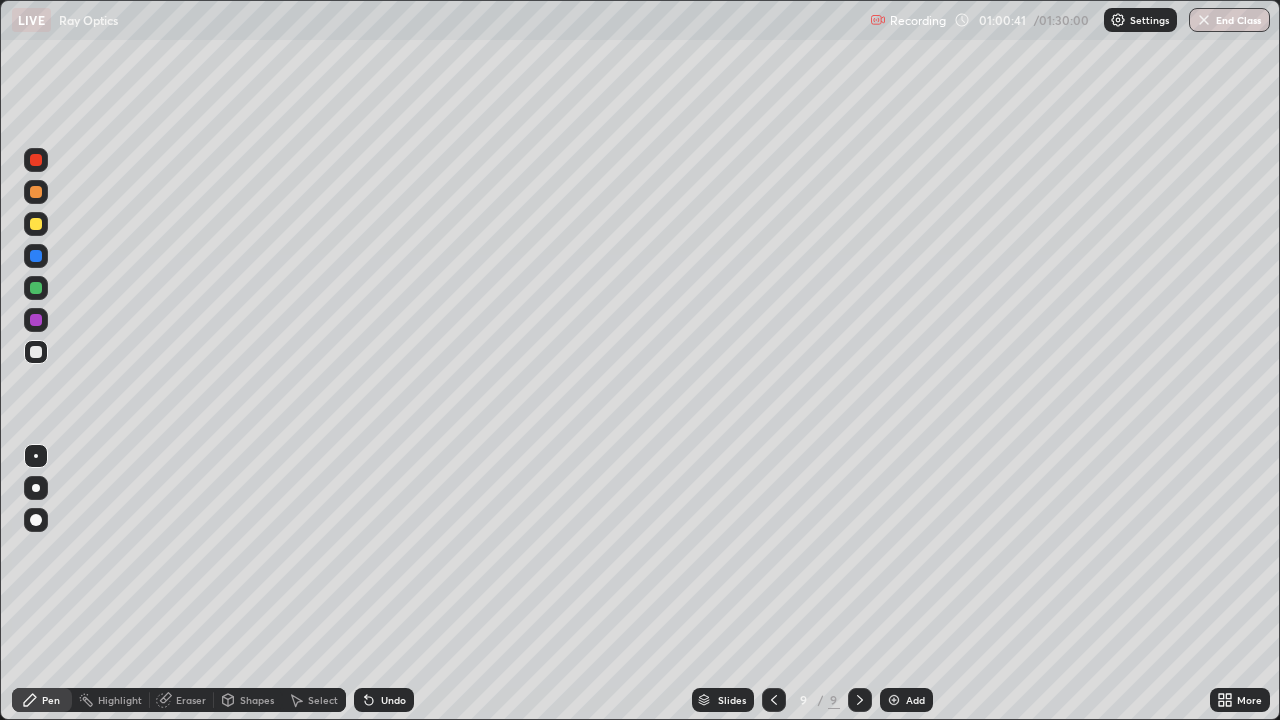 click at bounding box center [36, 224] 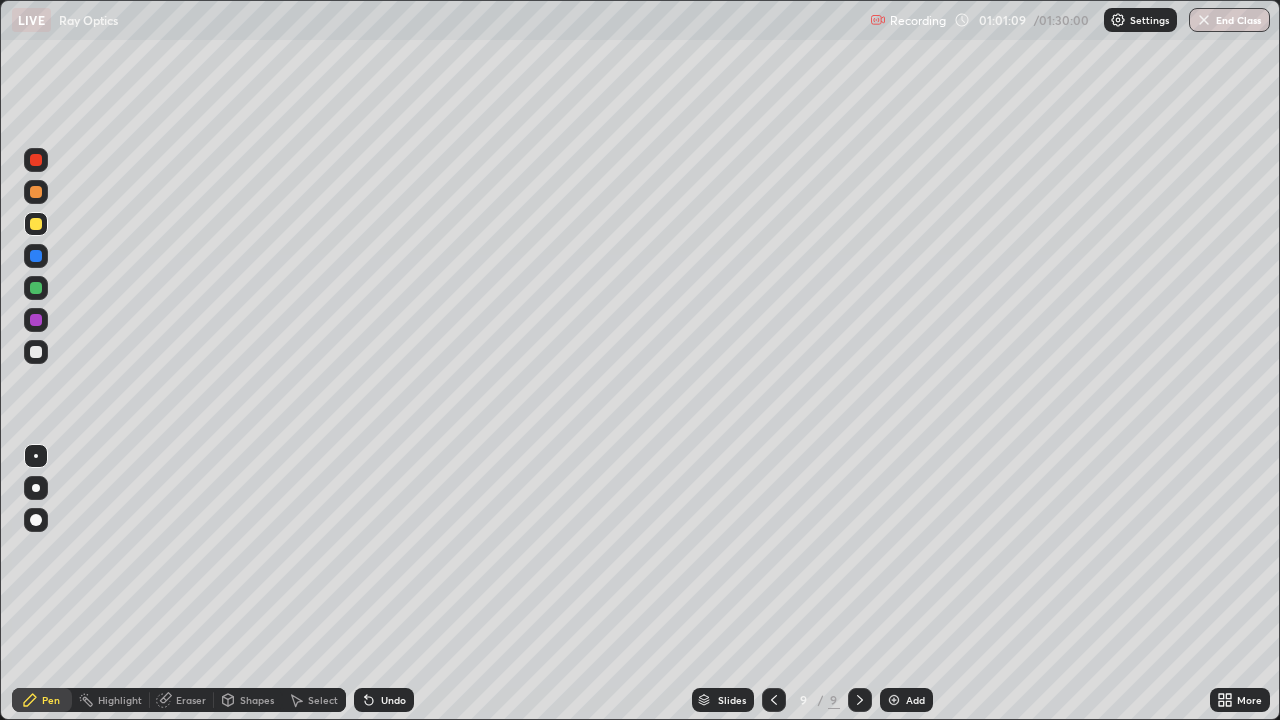 click at bounding box center [36, 288] 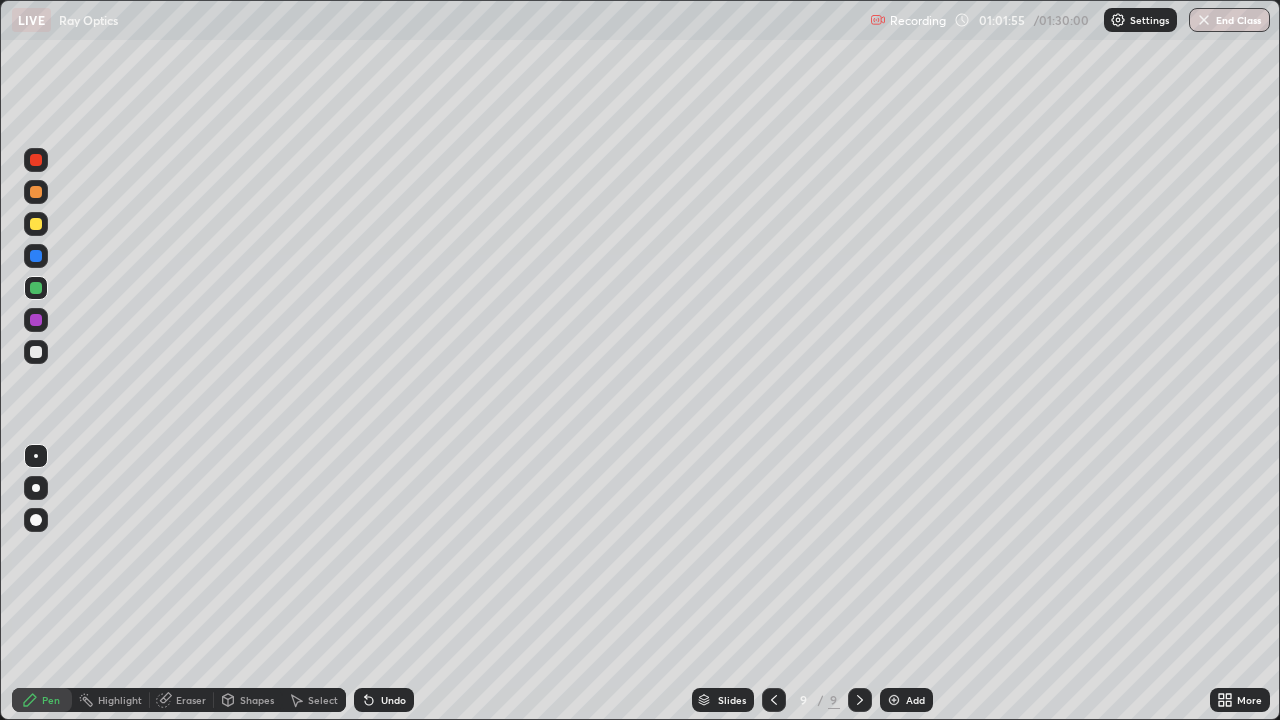 click at bounding box center [36, 352] 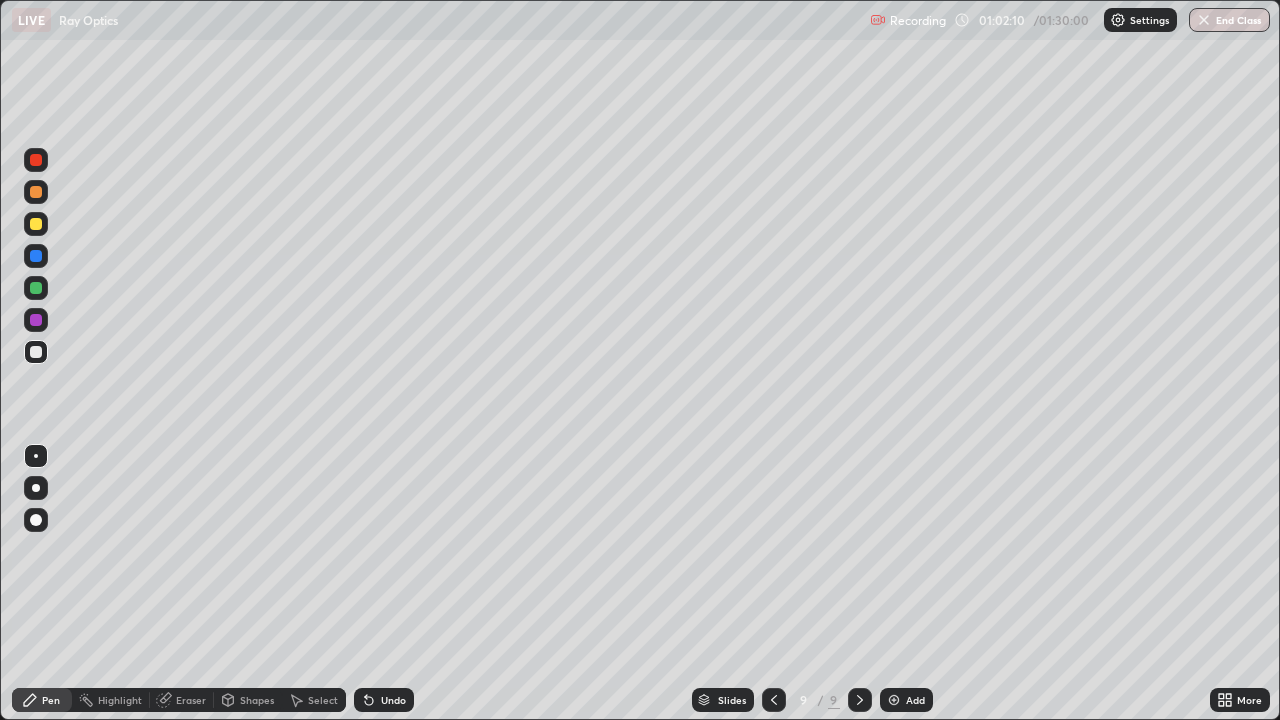 click on "Undo" at bounding box center (393, 700) 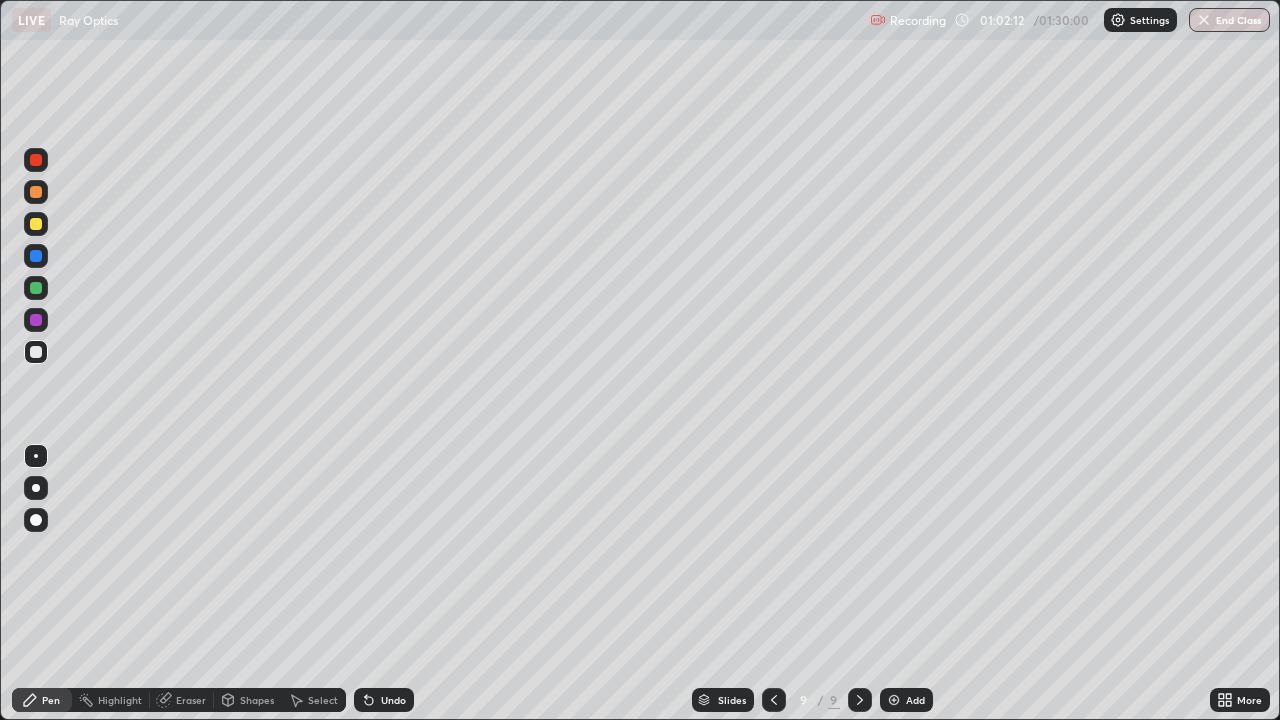 click on "Undo" at bounding box center [384, 700] 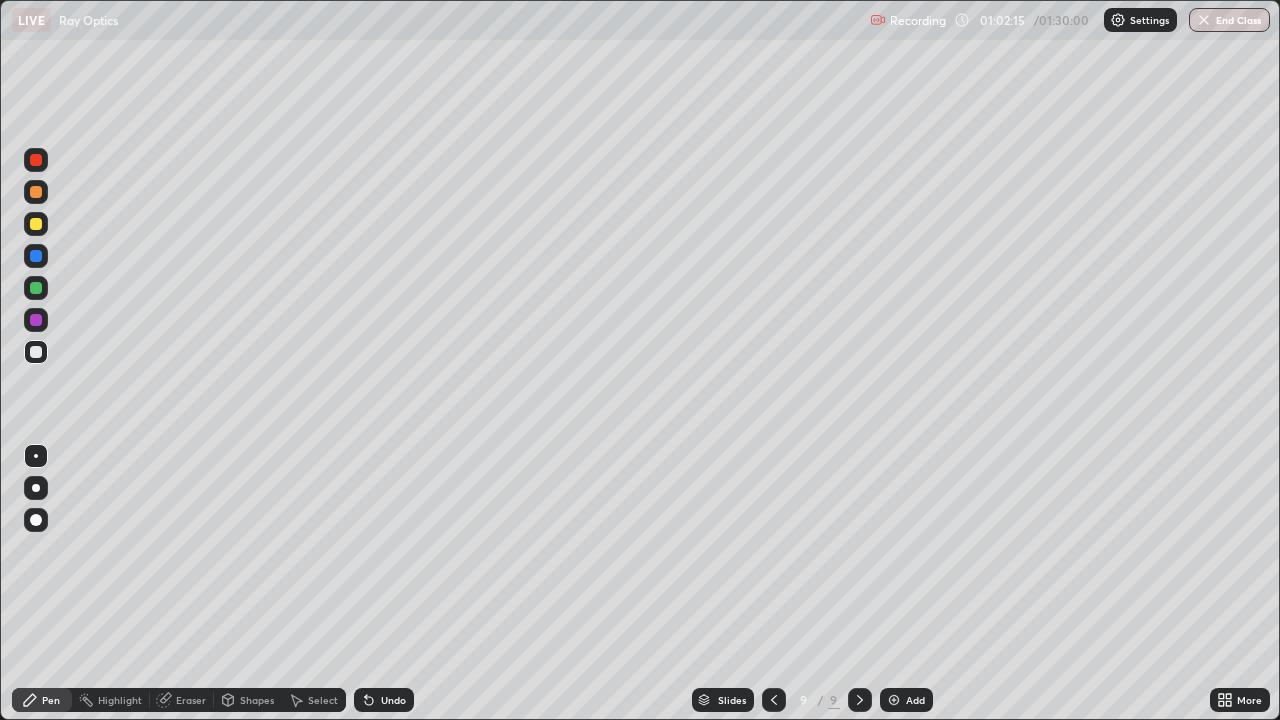 click at bounding box center [36, 192] 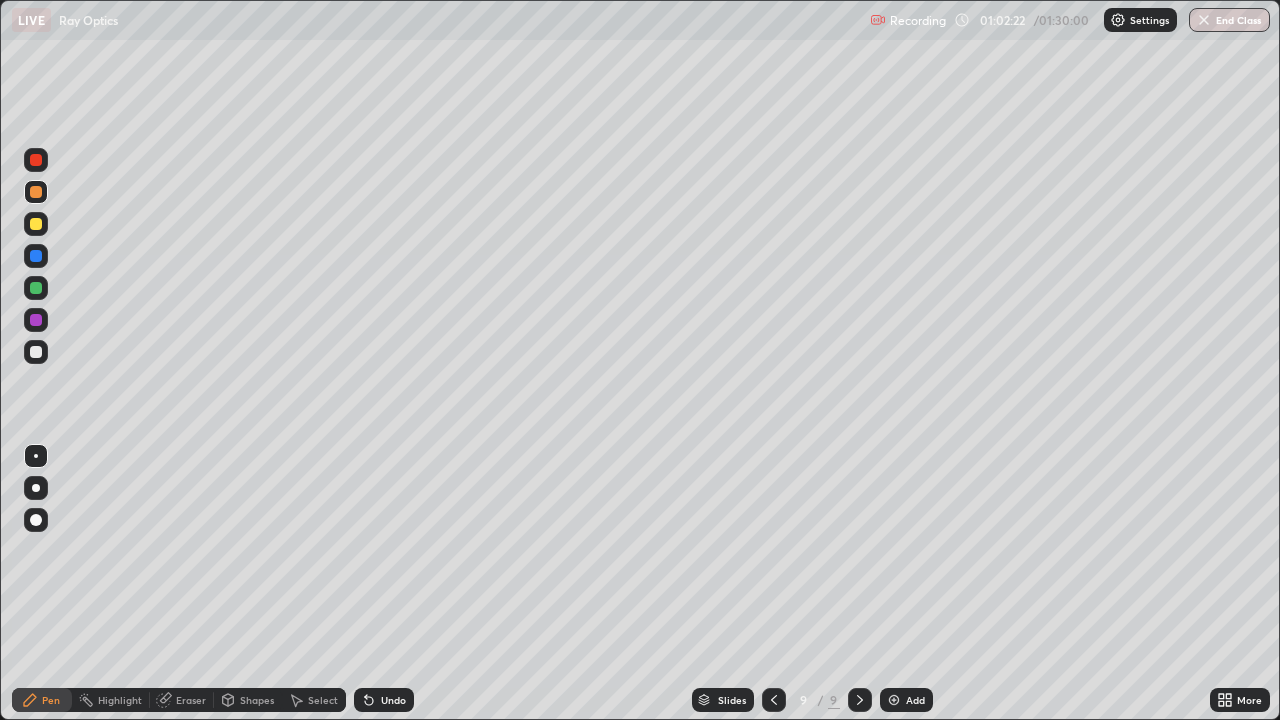 click at bounding box center [36, 288] 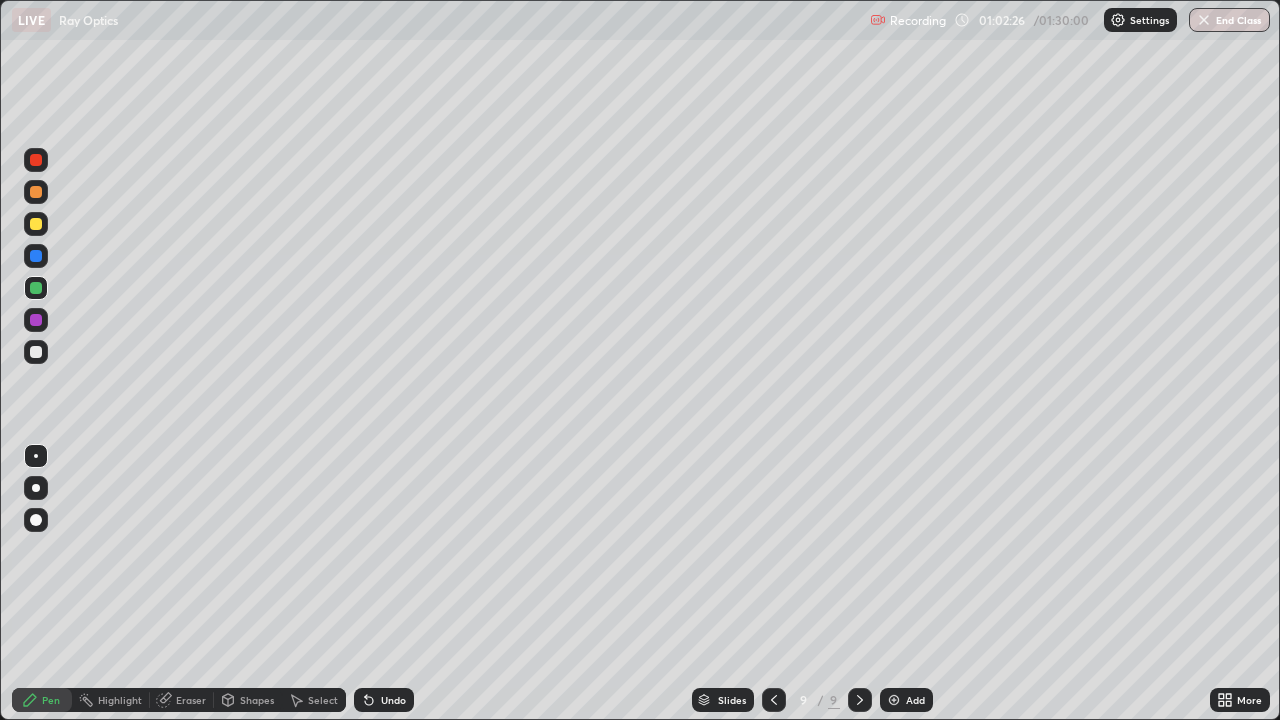 click on "Undo" at bounding box center (393, 700) 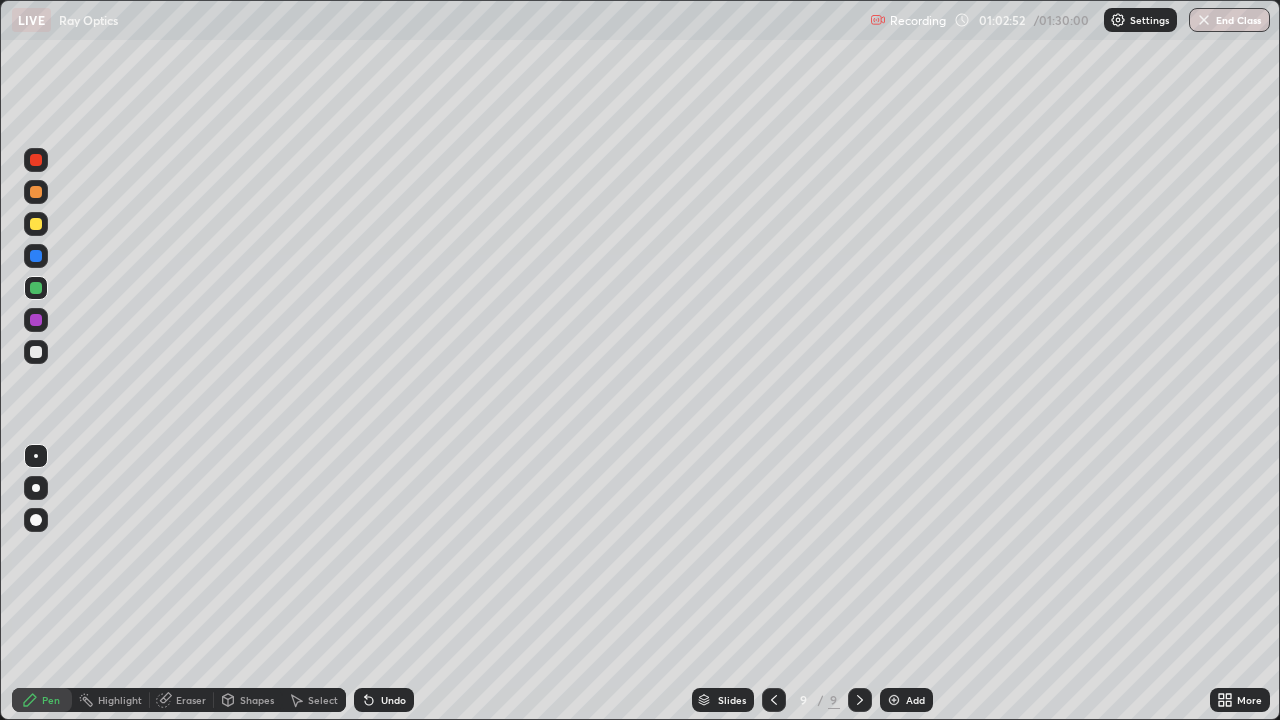 click at bounding box center (36, 224) 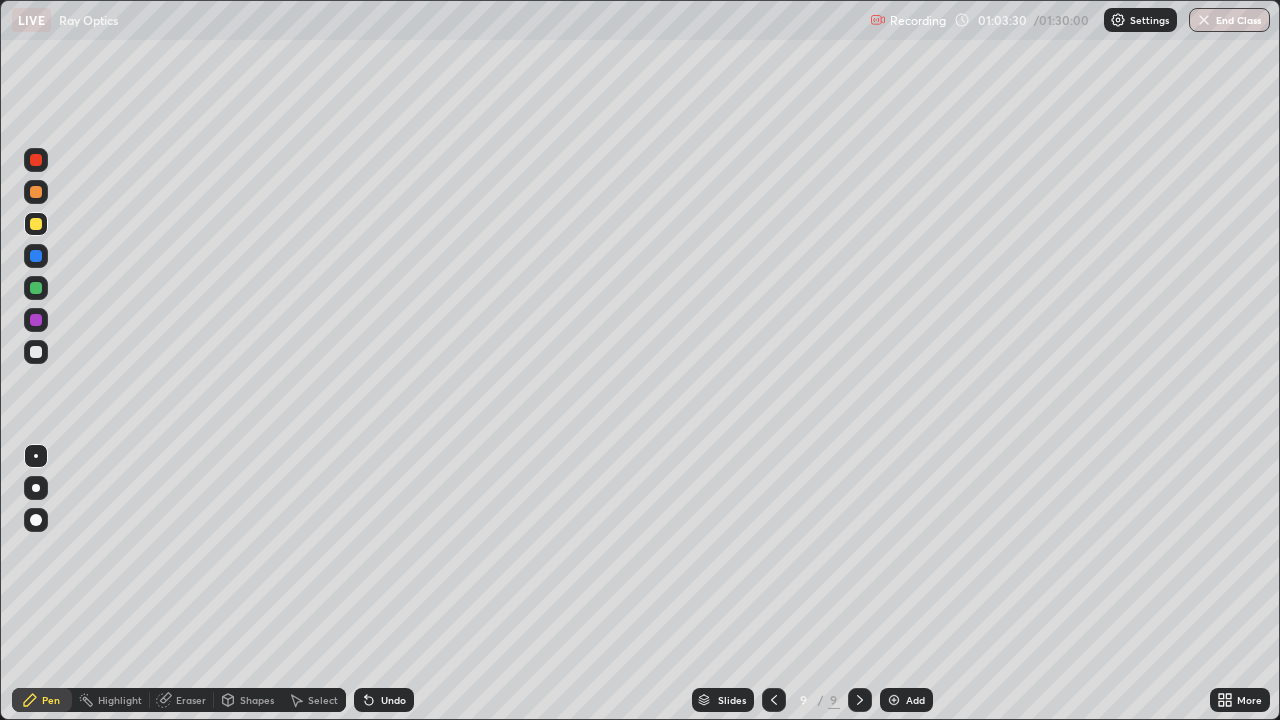 click on "Undo" at bounding box center [393, 700] 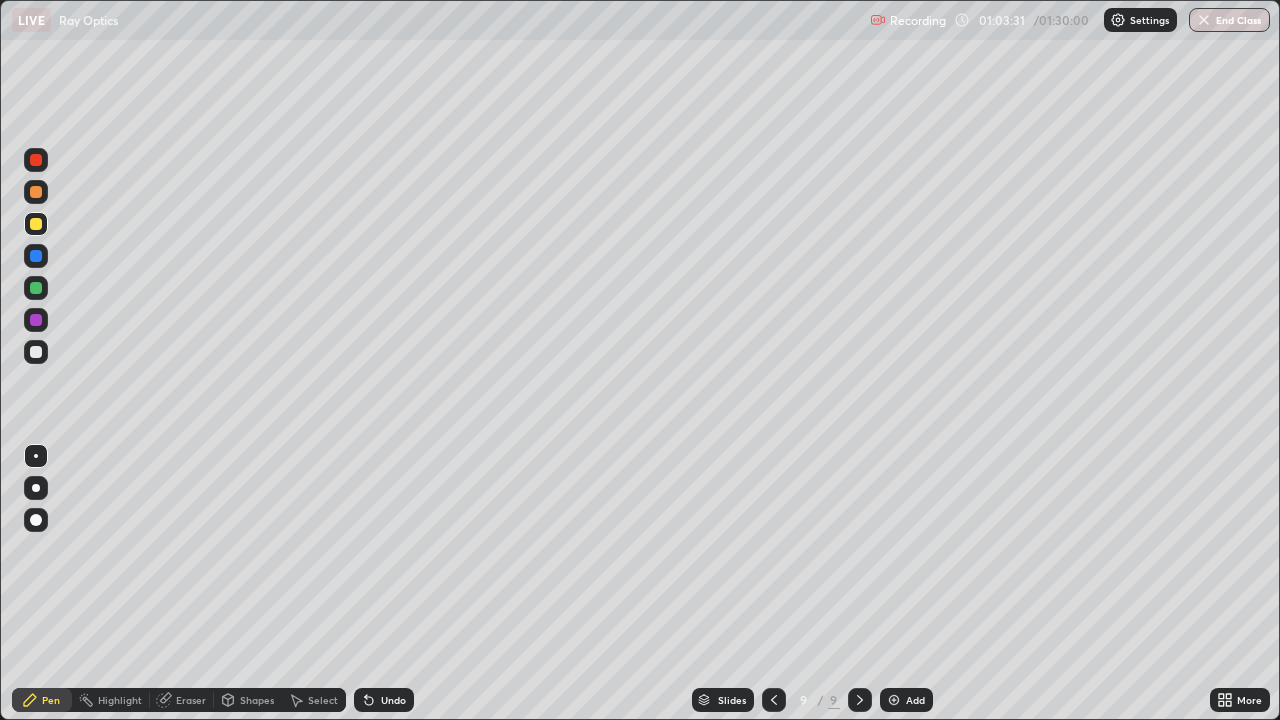 click on "Undo" at bounding box center [393, 700] 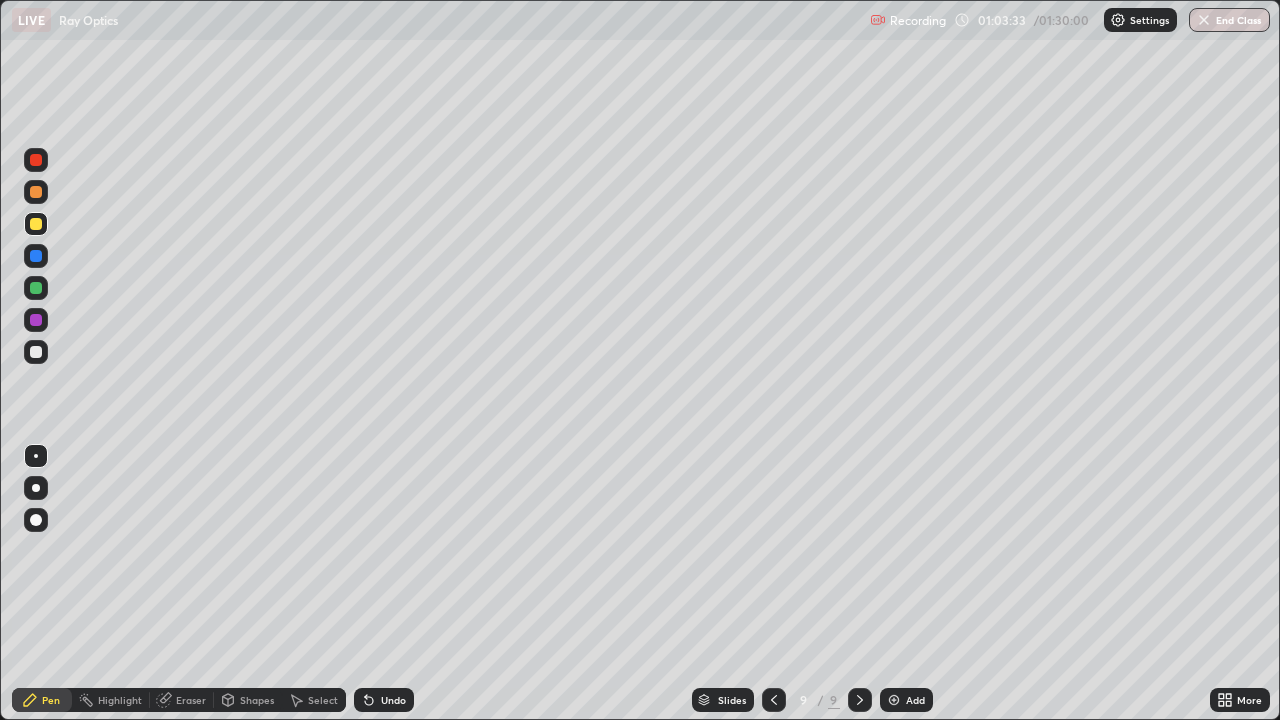 click on "Undo" at bounding box center (393, 700) 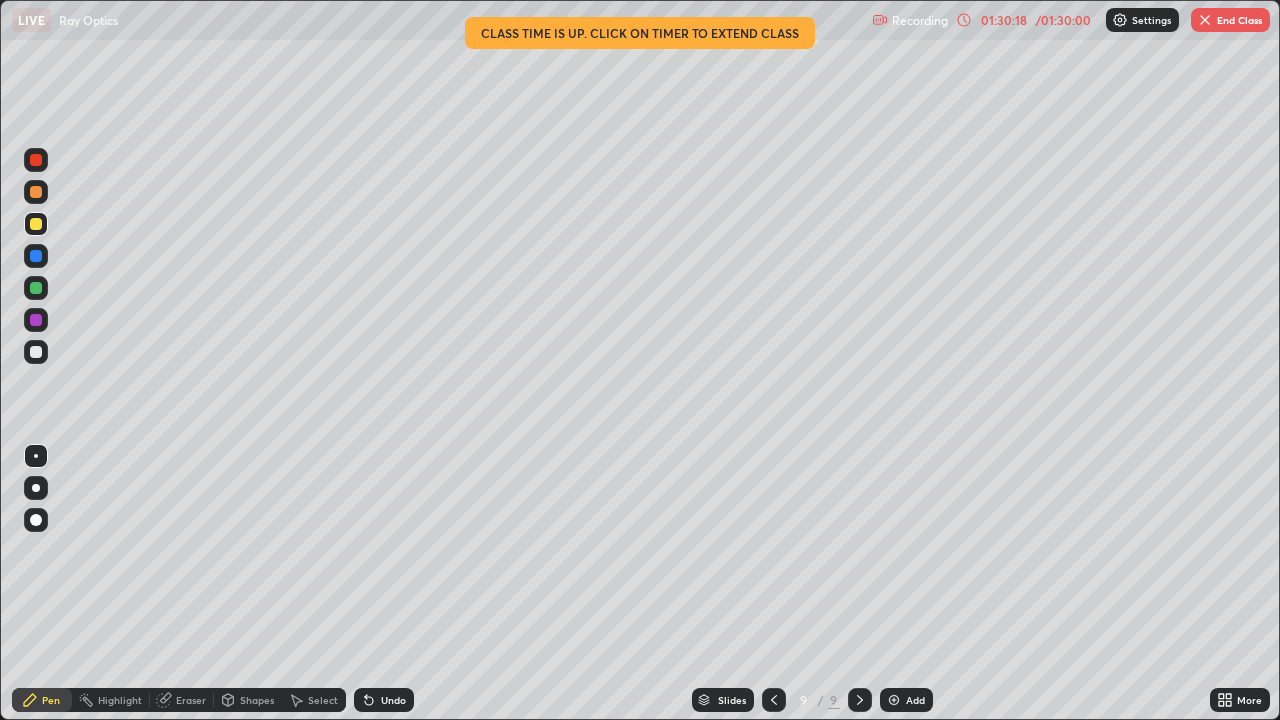 click on "End Class" at bounding box center [1230, 20] 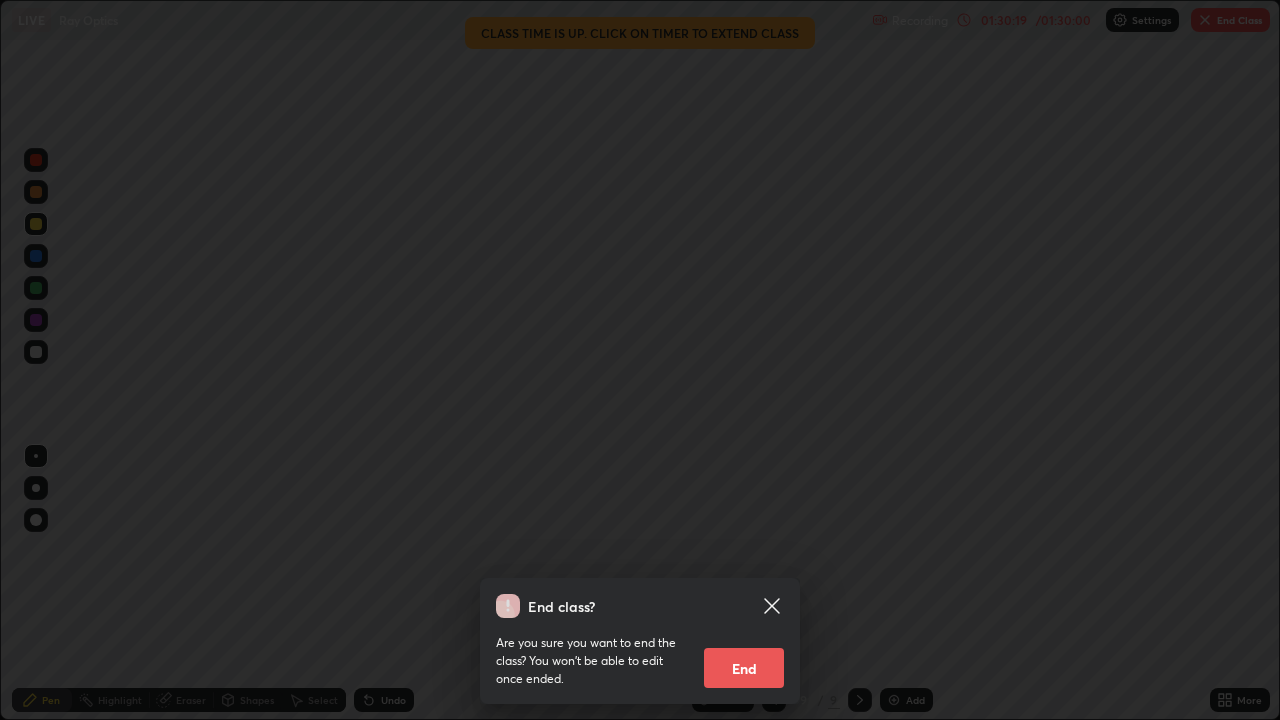 click on "End" at bounding box center (744, 668) 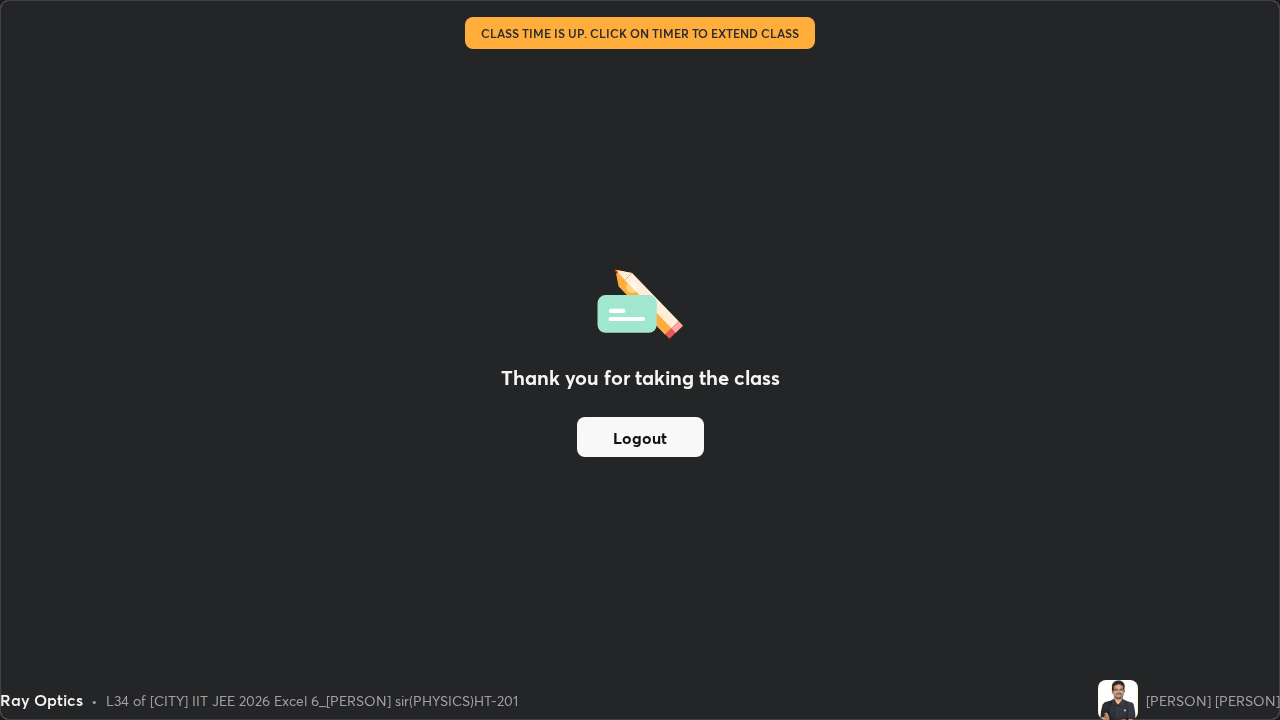 click on "Logout" at bounding box center (640, 437) 